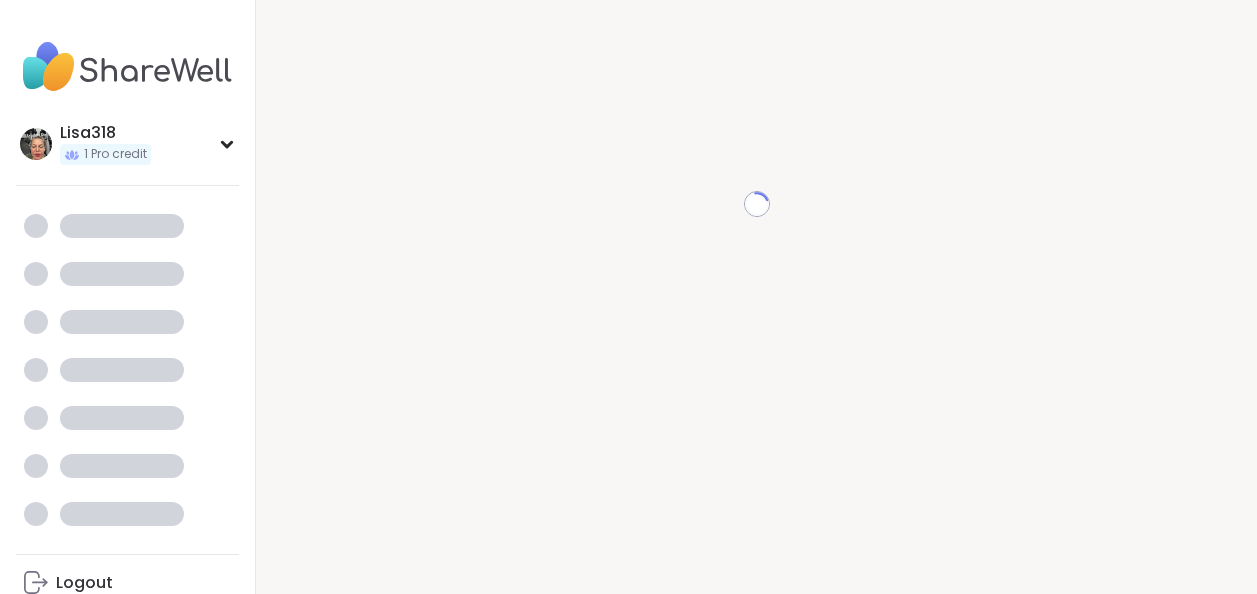 scroll, scrollTop: 0, scrollLeft: 0, axis: both 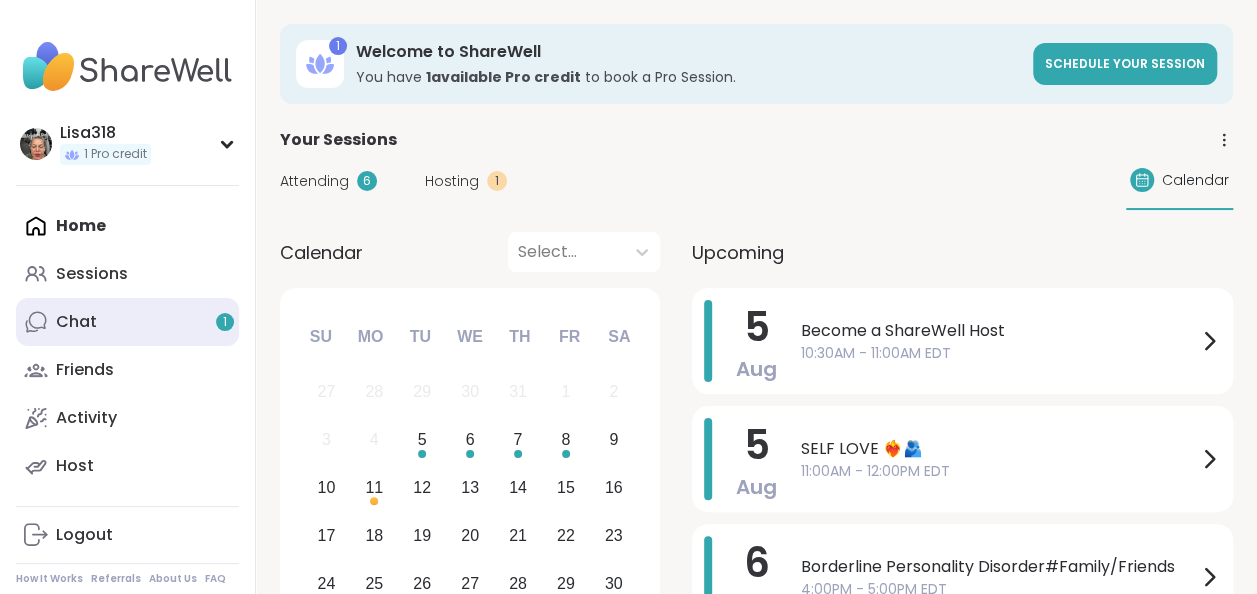 click on "Chat 1" at bounding box center [127, 322] 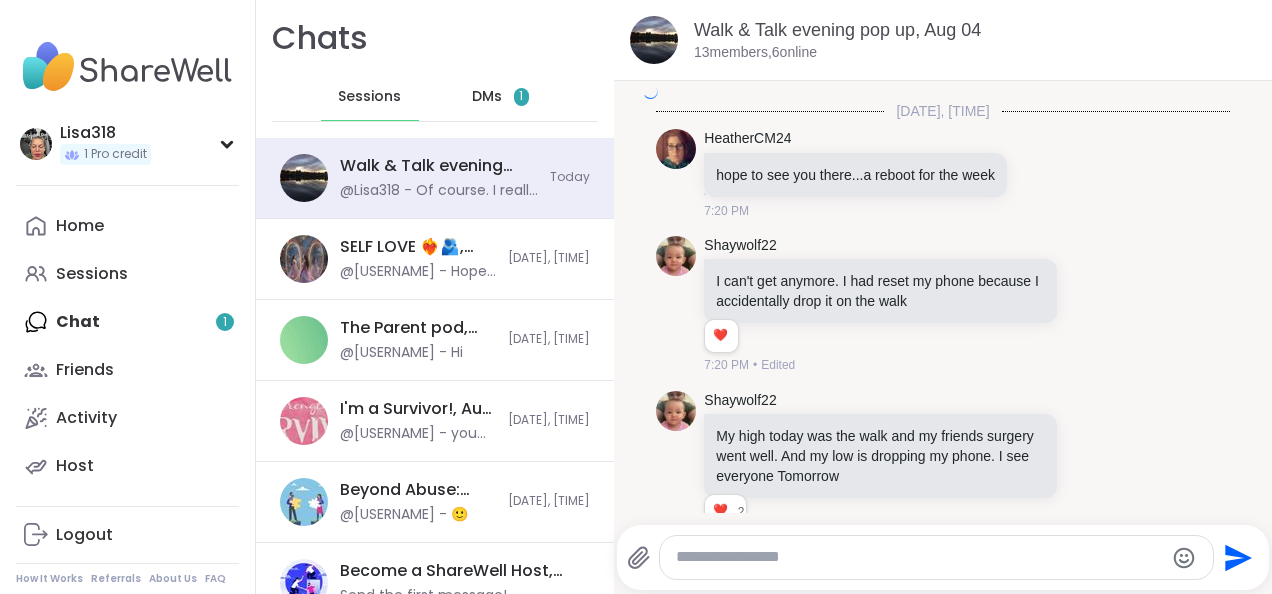 scroll, scrollTop: 5836, scrollLeft: 0, axis: vertical 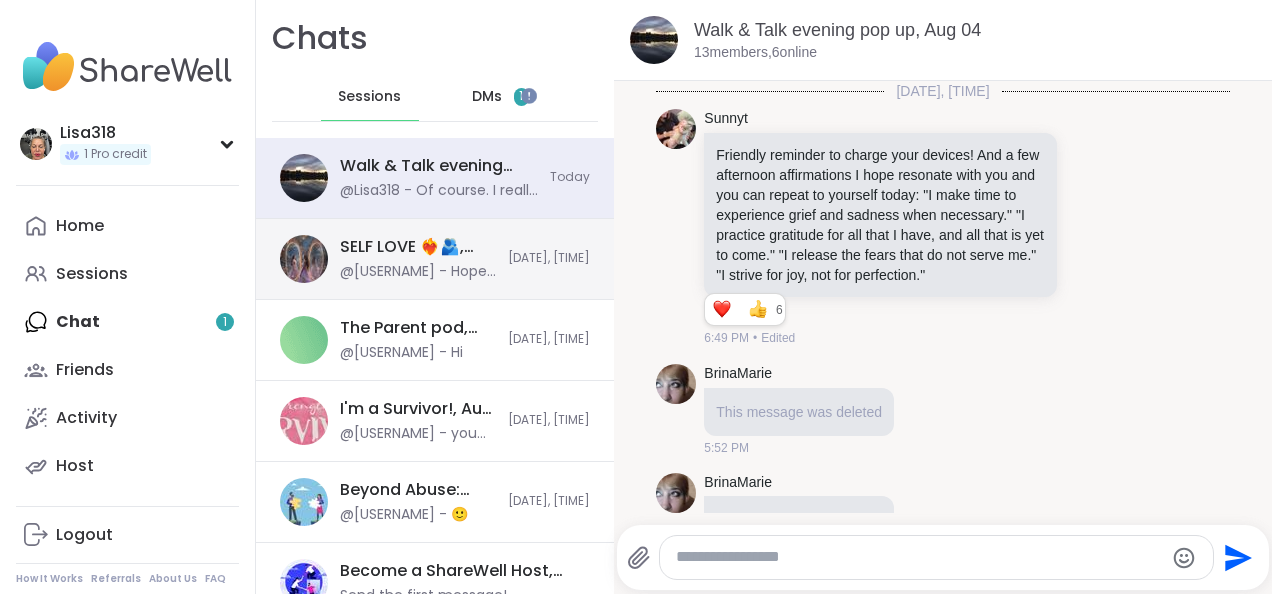 click on "SELF LOVE ❤️‍🔥🫂, [MONTH] [DAY] @[USERNAME] - Hope all is well, friend. We're here for you.  [DATE], [TIME]" at bounding box center (435, 259) 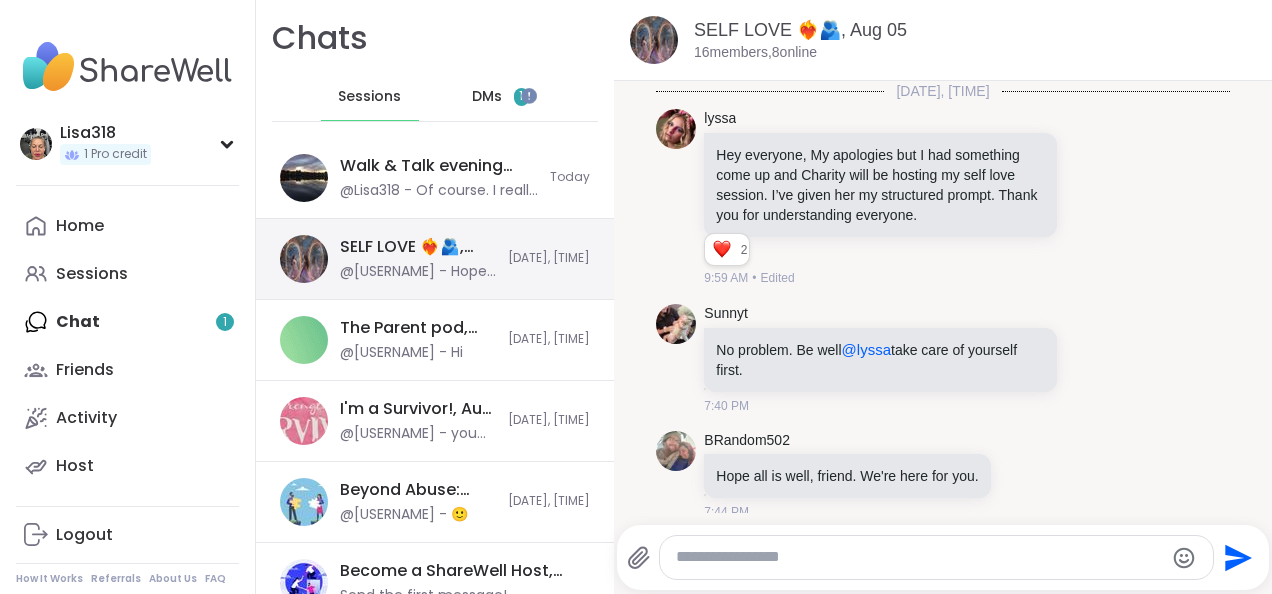 scroll, scrollTop: 34, scrollLeft: 0, axis: vertical 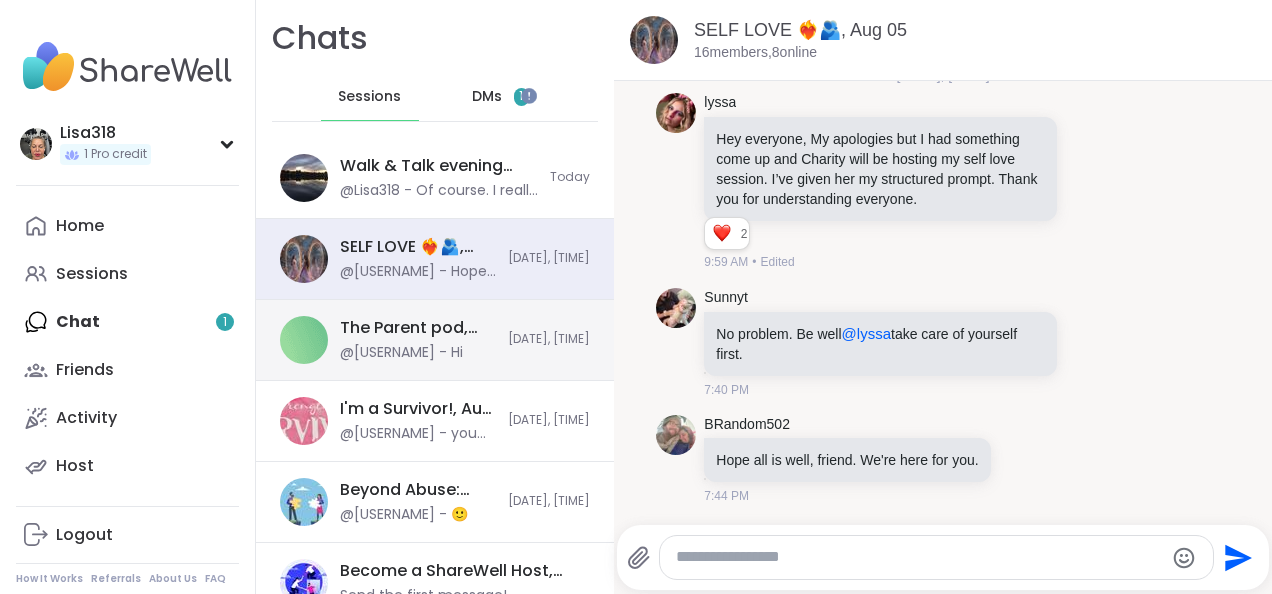 click on "The Parent pod, [MONTH] [DAY] @[USERNAME] - Hi" at bounding box center [418, 340] 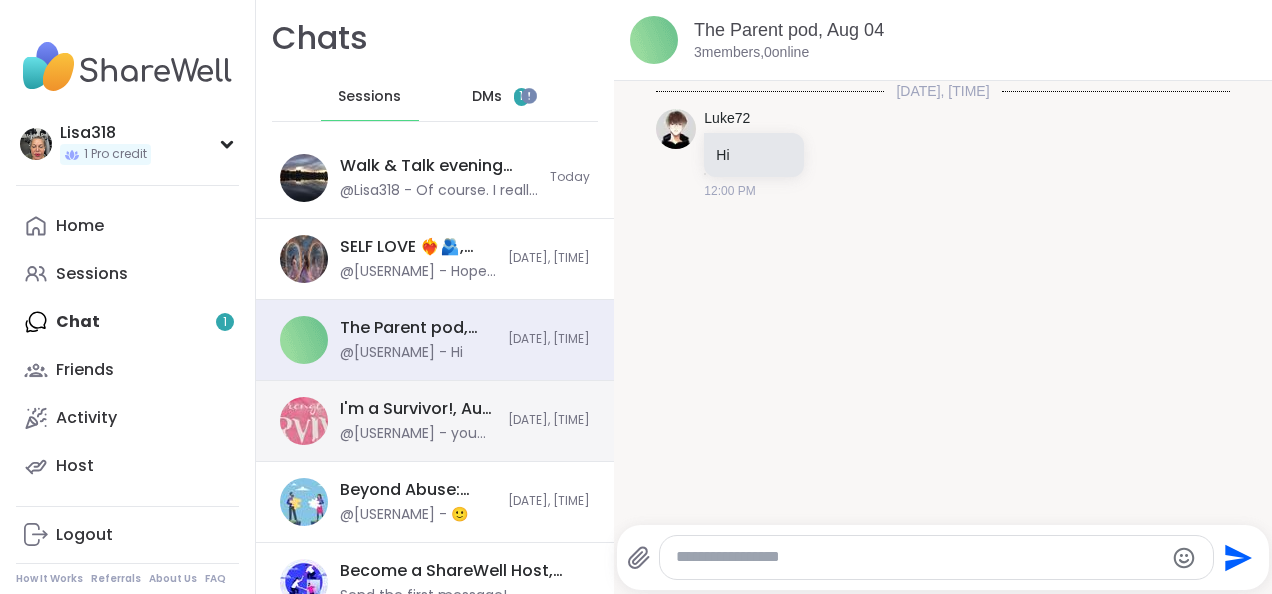 click on "I'm a Survivor!, [MONTH] [DAY] @[USERNAME] - you are an awesome southern girl [DATE], [TIME]" at bounding box center [435, 421] 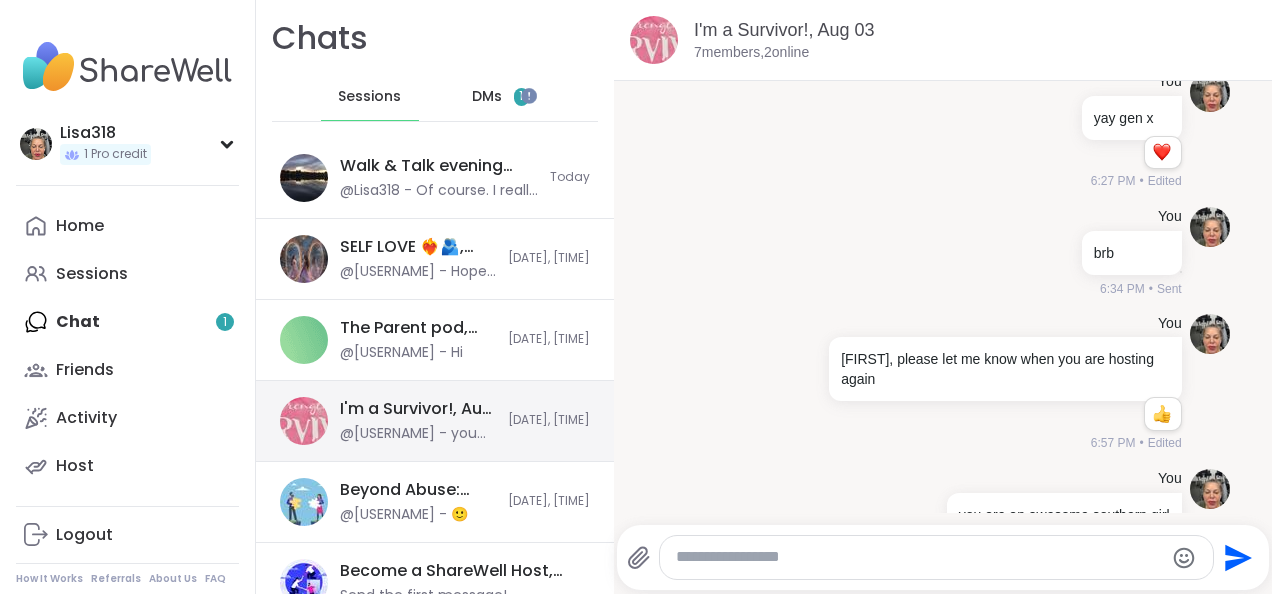 scroll, scrollTop: 600, scrollLeft: 0, axis: vertical 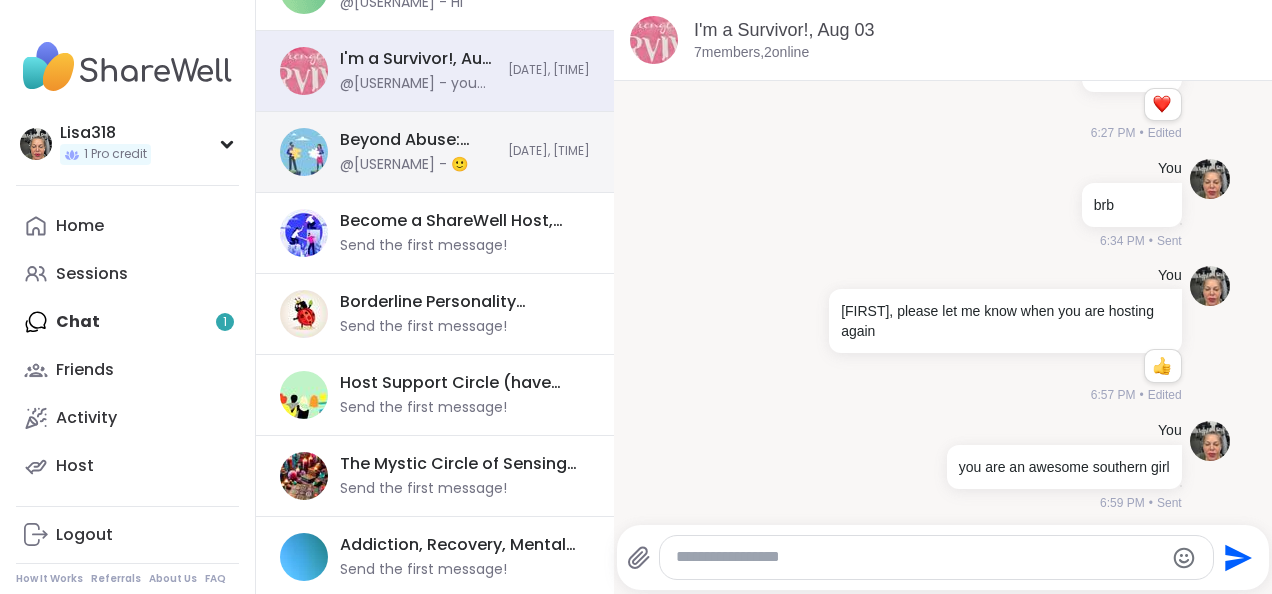 click on "Beyond Abuse: Healing After No-Contact, [MONTH] [DAY] @[USERNAME] - 🙂 [DATE], [TIME]" at bounding box center (435, 152) 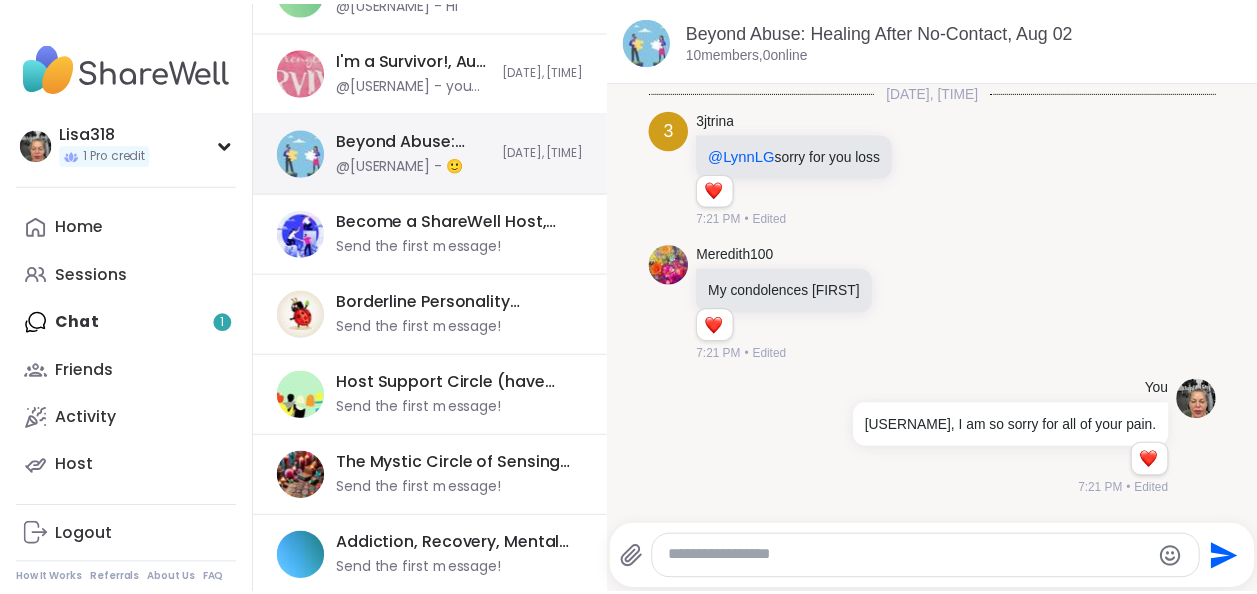 scroll, scrollTop: 3800, scrollLeft: 0, axis: vertical 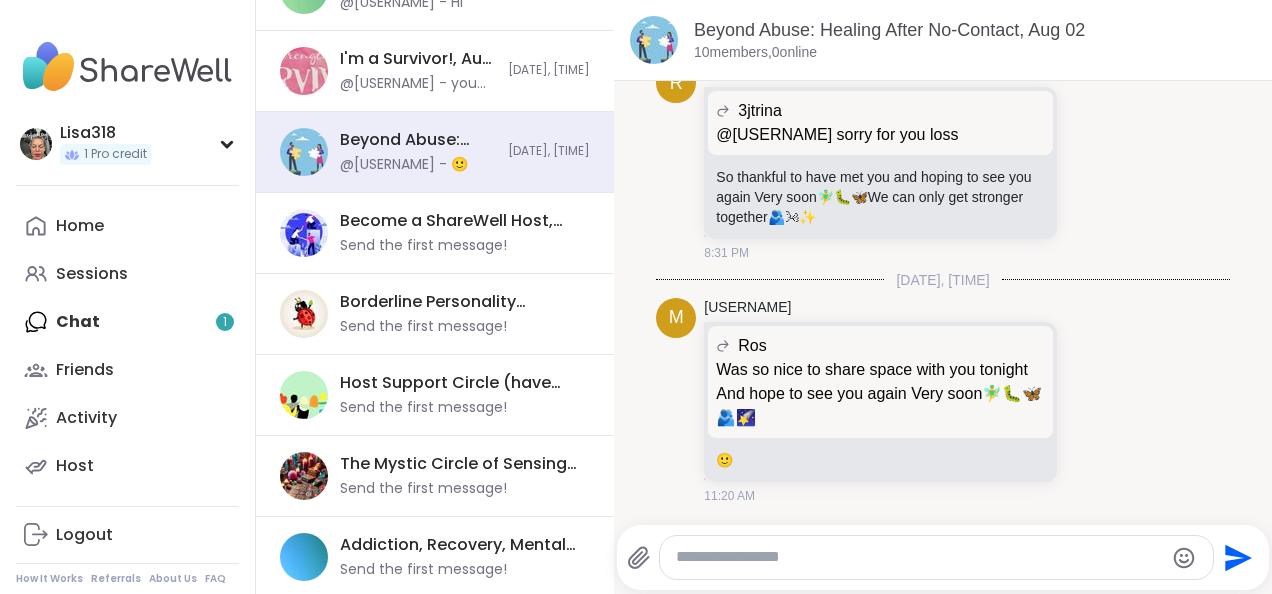 click on "Home Sessions Chat 1 Friends Activity Host" at bounding box center (127, 346) 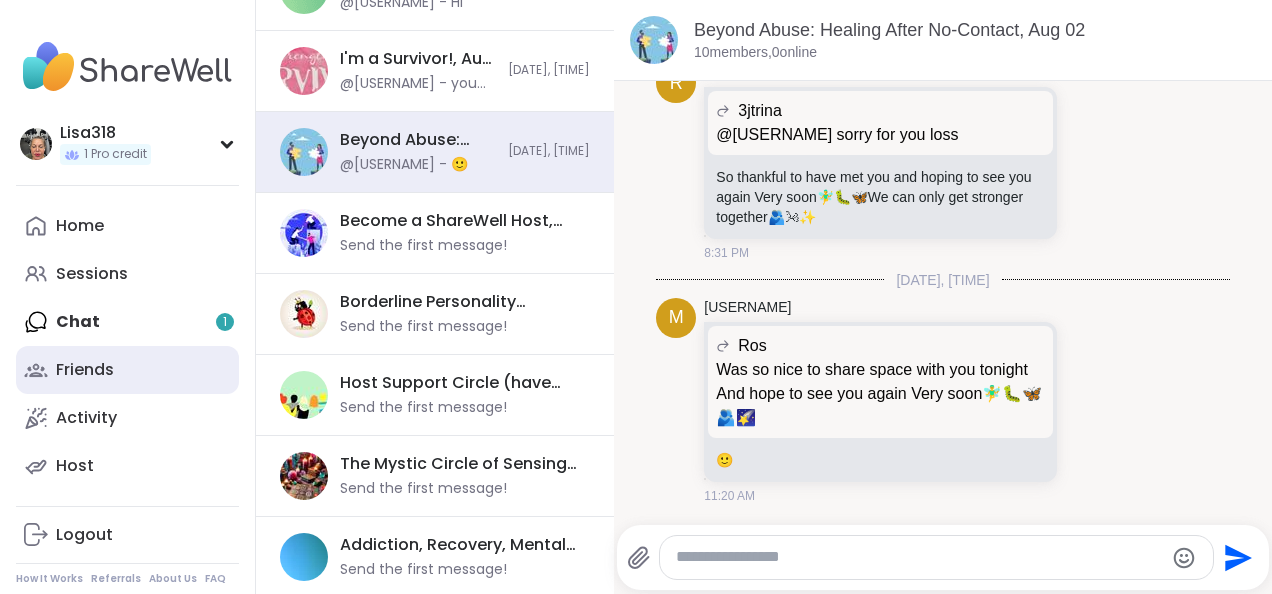 click on "Friends" at bounding box center [127, 370] 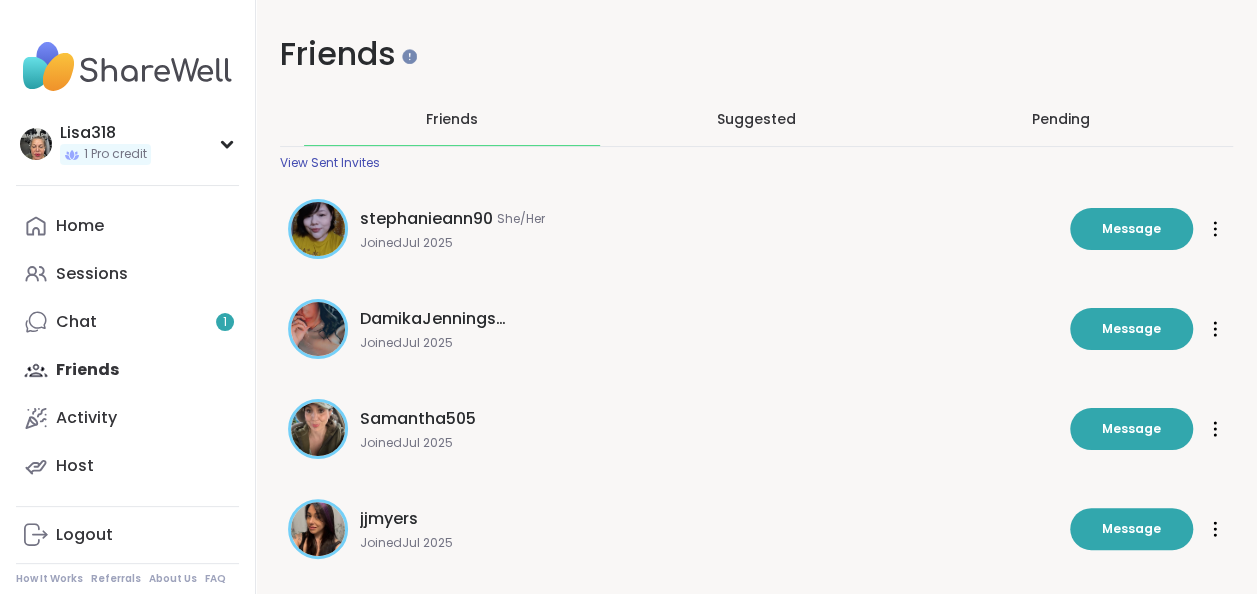 scroll, scrollTop: 0, scrollLeft: 0, axis: both 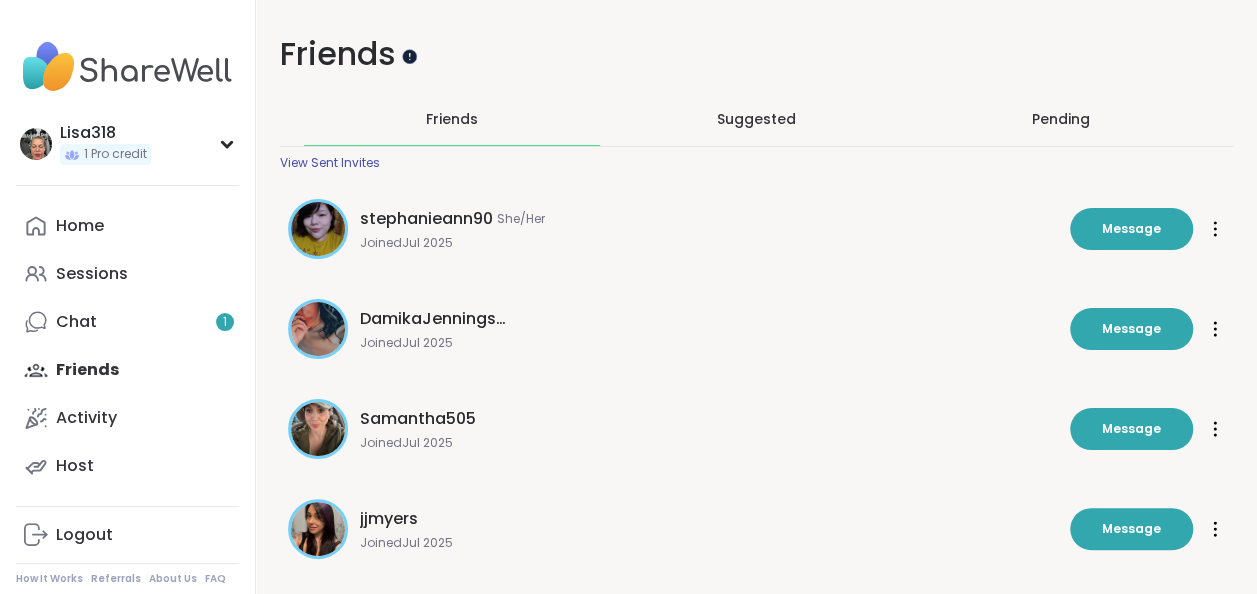 click at bounding box center (409, 55) 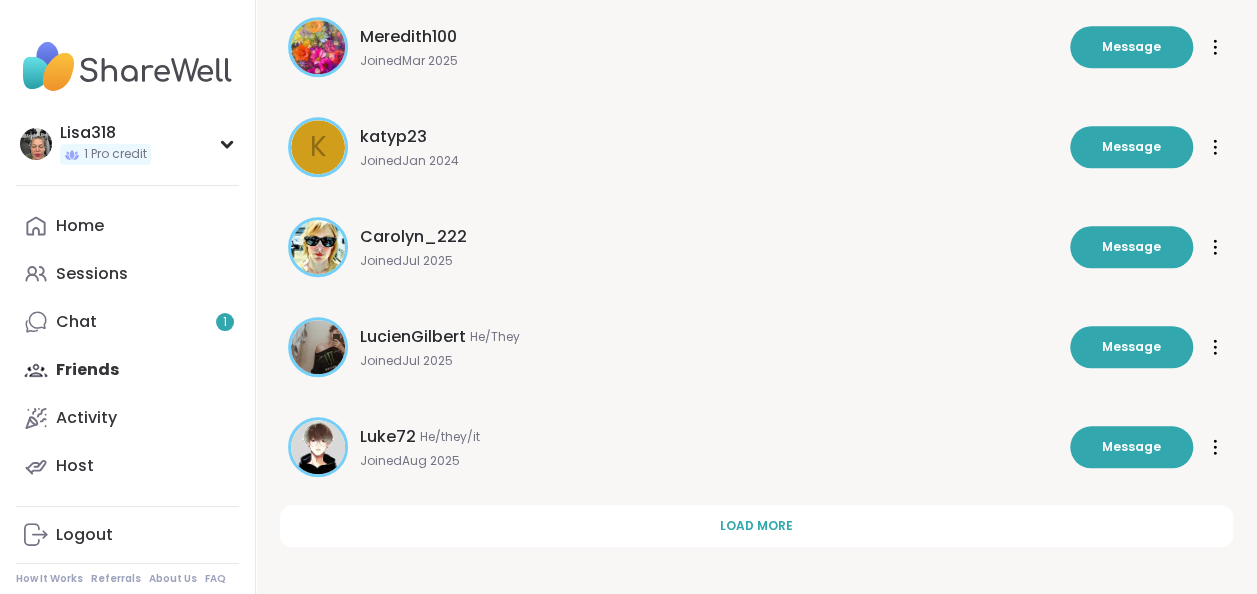 scroll, scrollTop: 690, scrollLeft: 0, axis: vertical 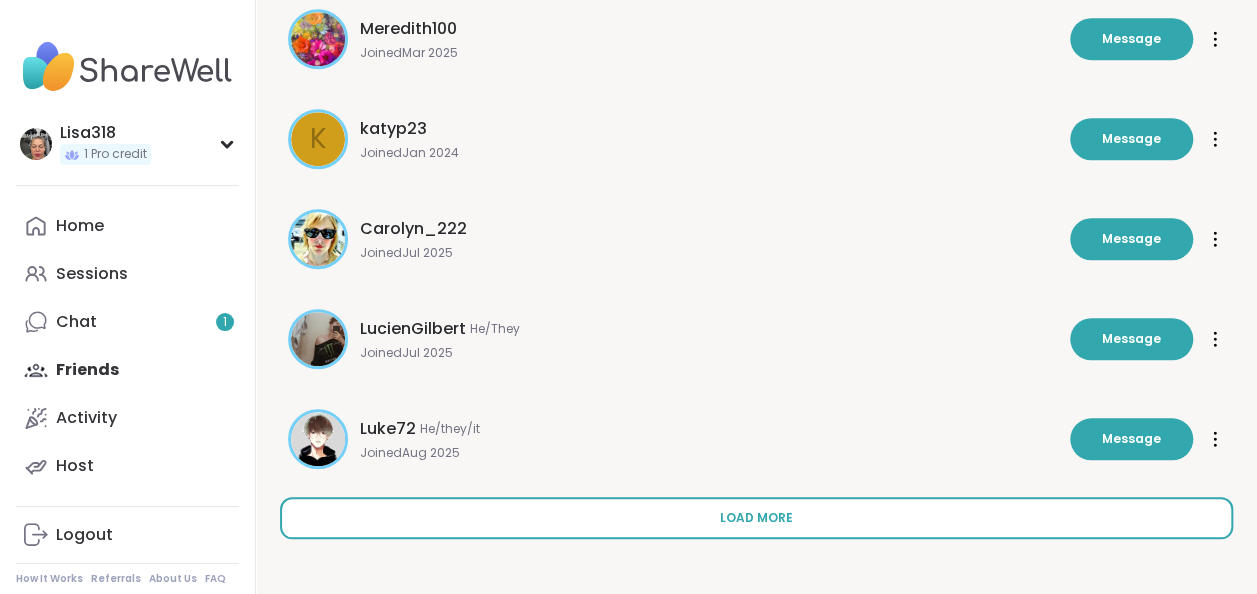 click on "Load more" at bounding box center [756, 518] 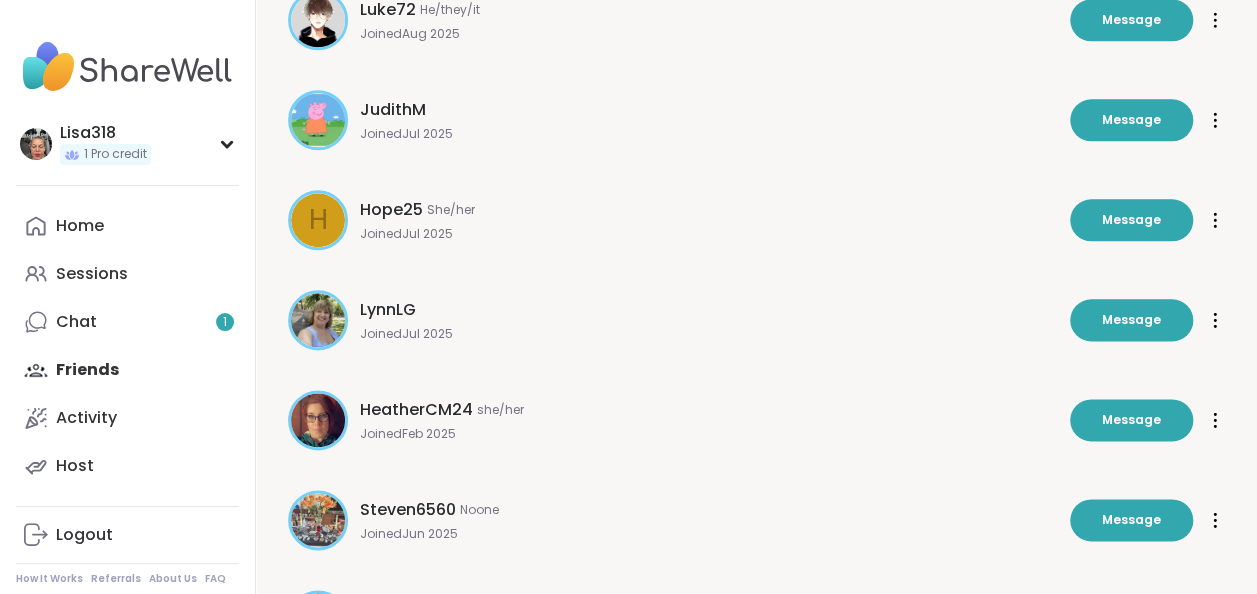 scroll, scrollTop: 1232, scrollLeft: 0, axis: vertical 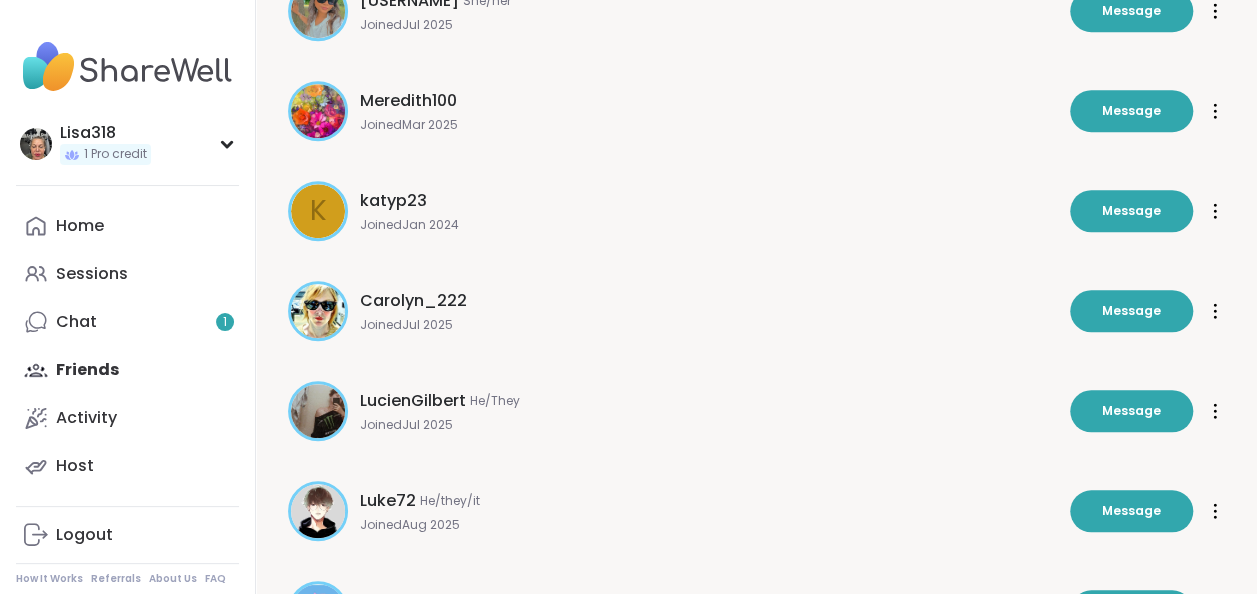 click on "[FIRST] [LAST] [PRONOUNS] Joined [MONTH] [YEAR]" at bounding box center [709, 411] 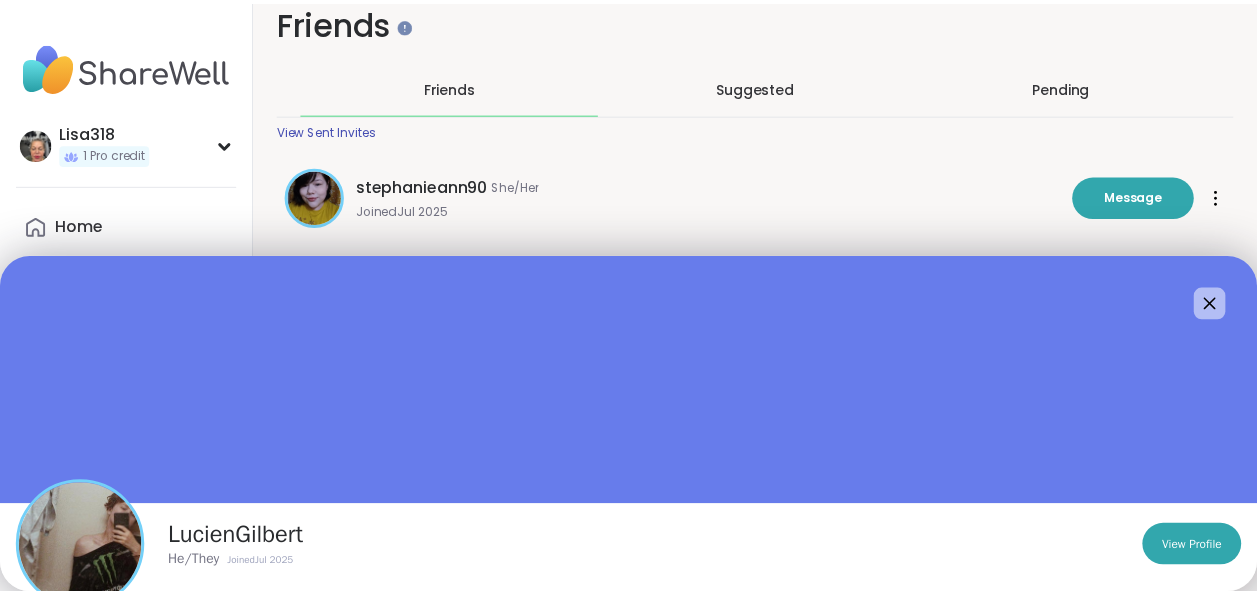 scroll, scrollTop: 0, scrollLeft: 0, axis: both 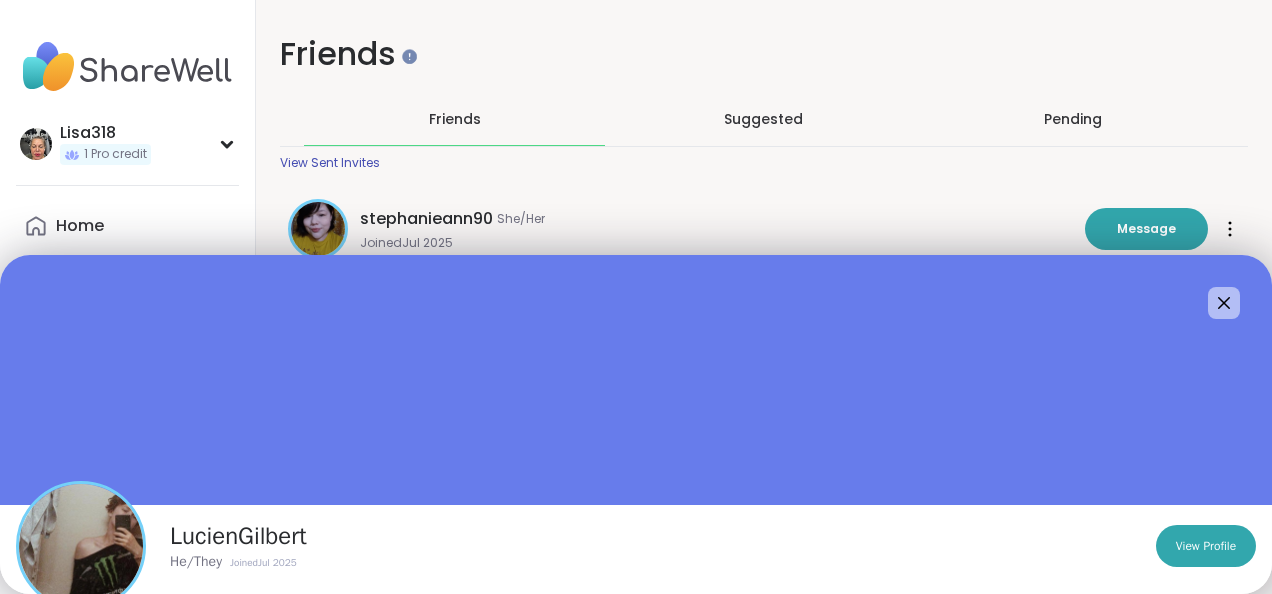 click on "Friends Friends Suggested Pending   View Sent Invites [USERNAME] [PRONOUNS] Joined  [MONTH] [YEAR] Message  Message  [USERNAME] Joined  [MONTH] [YEAR] Message  Message  [USERNAME] Joined  [MONTH] [YEAR] Message  Message  [USERNAME] Joined  [MONTH] [YEAR] Message  Message  [USERNAME] [PRONOUNS] Joined  [MONTH] [YEAR] Message  Message  [USERNAME] Joined  [MONTH] [YEAR] Message  Message  [USERNAME] Joined  [MONTH] [YEAR] Message  Message  [USERNAME] Joined  [MONTH] [YEAR] Message  Message  [USERNAME] [PRONOUNS] Joined  [MONTH] [YEAR] Message  Message  [USERNAME] [PRONOUNS] Joined  [MONTH] [YEAR] Message  Message  [USERNAME] Joined  [MONTH] [YEAR] Message  Message  [USERNAME] [PRONOUNS] Joined  [MONTH] [YEAR] Message  Message  [USERNAME] Joined  [MONTH] [YEAR] Message  Message  [USERNAME] [PRONOUNS] Joined  [MONTH] [YEAR] Message  Message  [USERNAME] [PRONOUNS] Joined  [MONTH] [YEAR] Message  Message  [USERNAME] [PRONOUNS] Joined  [MONTH] [YEAR] Message  Message  [USERNAME] [PRONOUNS] Joined  [MONTH] [YEAR] Message  Message  [USERNAME] [PRONOUNS] Joined  [MONTH] [YEAR] Message  Message  [USERNAME] Joined  [MONTH] [YEAR] Message  Message" at bounding box center (764, 913) 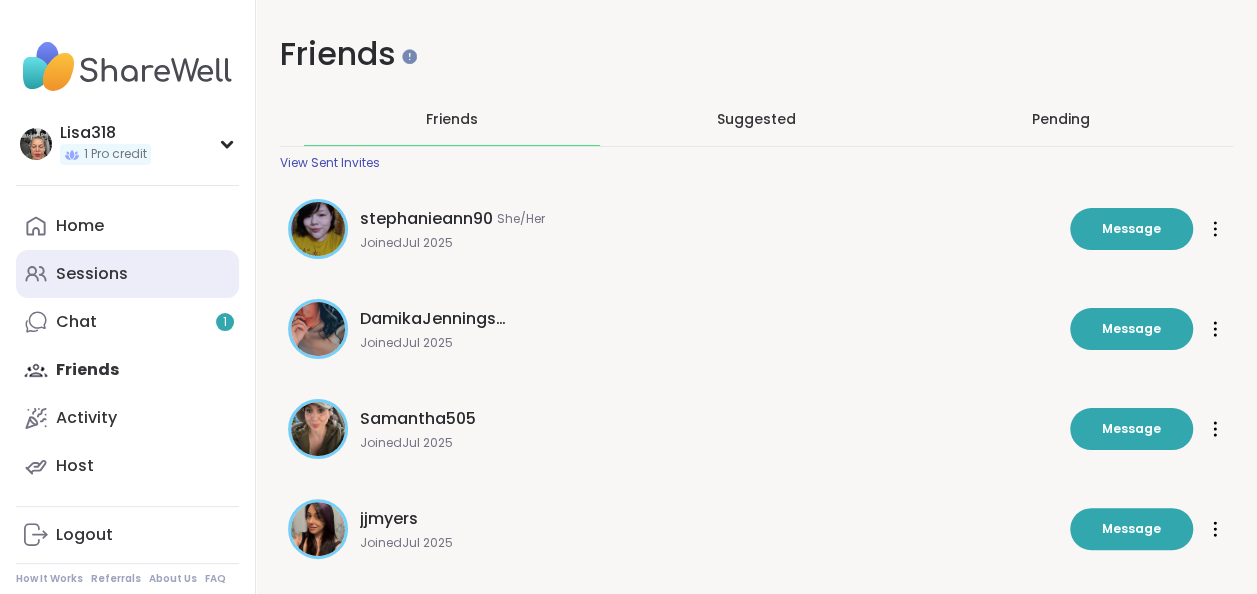 click on "Sessions" at bounding box center [127, 274] 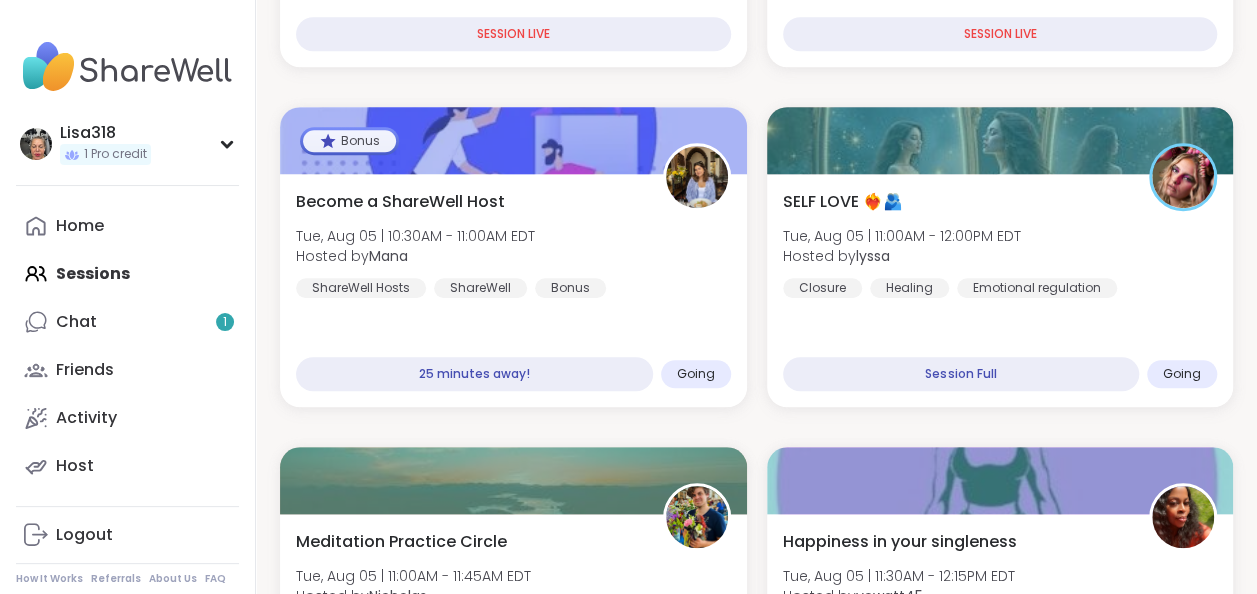 scroll, scrollTop: 652, scrollLeft: 0, axis: vertical 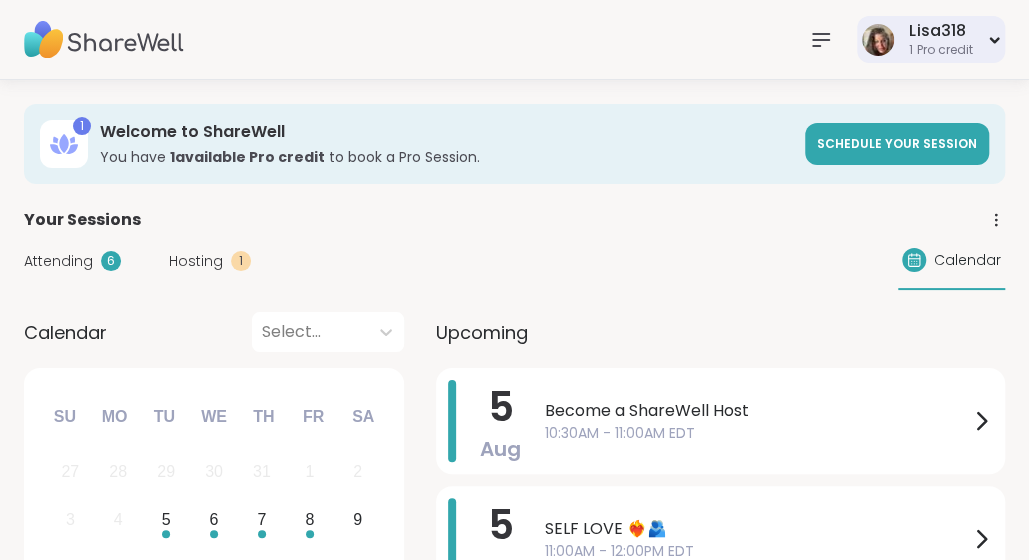 click at bounding box center (878, 40) 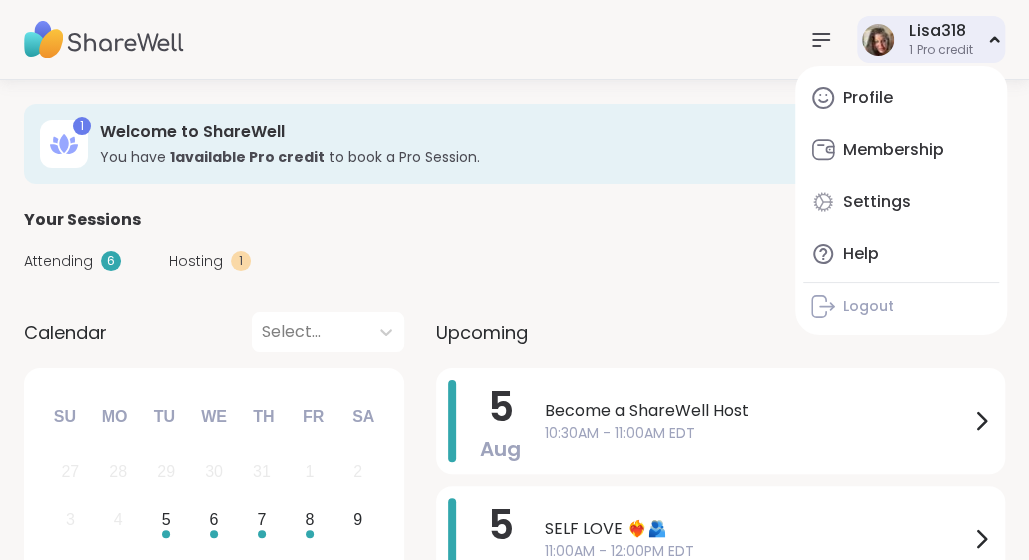 click at bounding box center (878, 40) 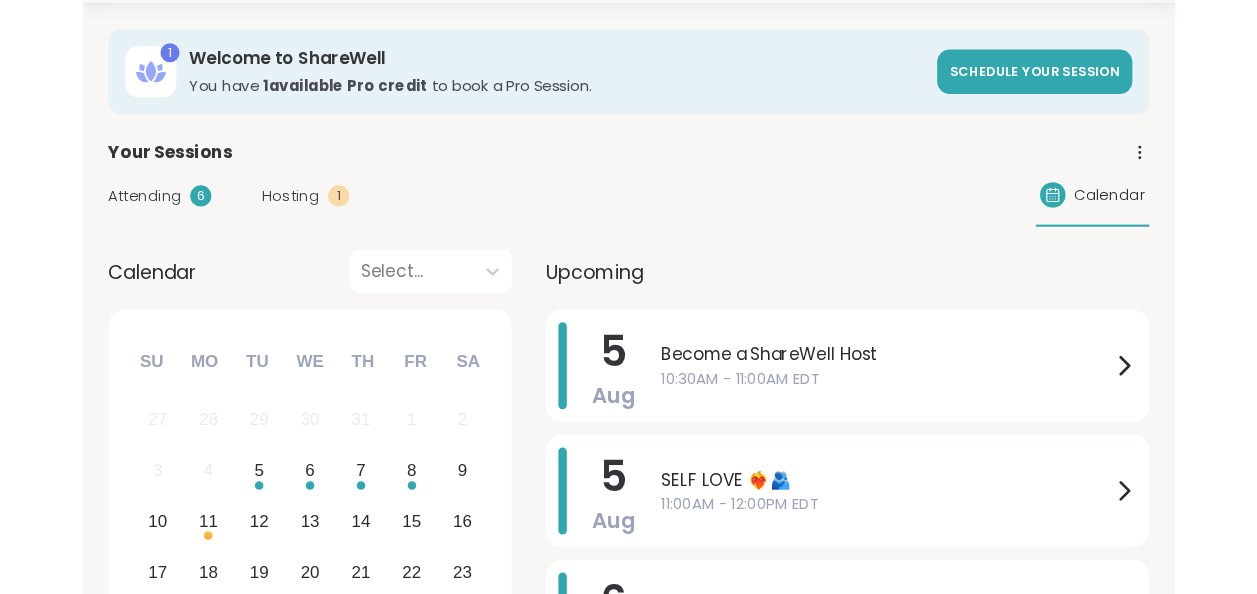scroll, scrollTop: 0, scrollLeft: 0, axis: both 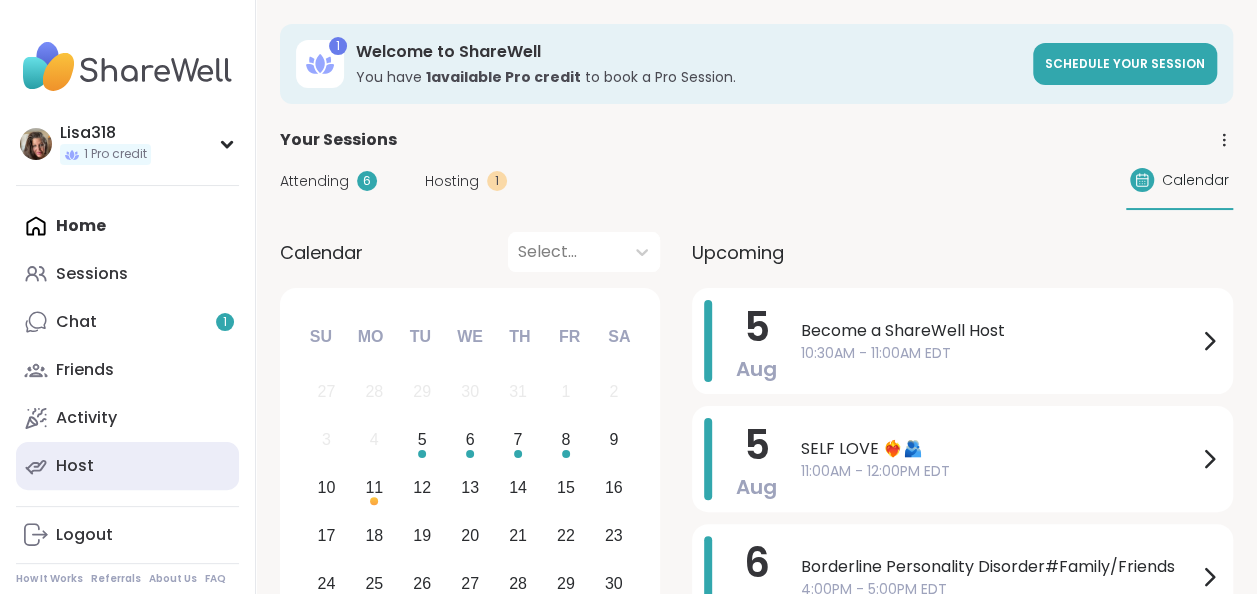 click on "Host" at bounding box center [127, 466] 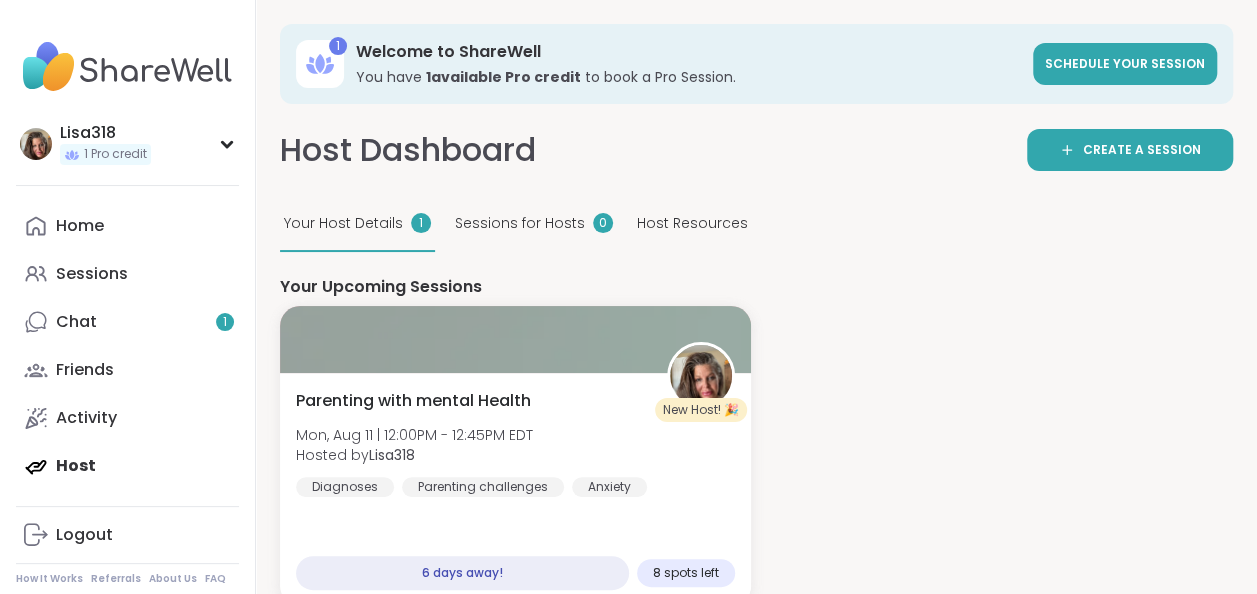 scroll, scrollTop: 0, scrollLeft: 0, axis: both 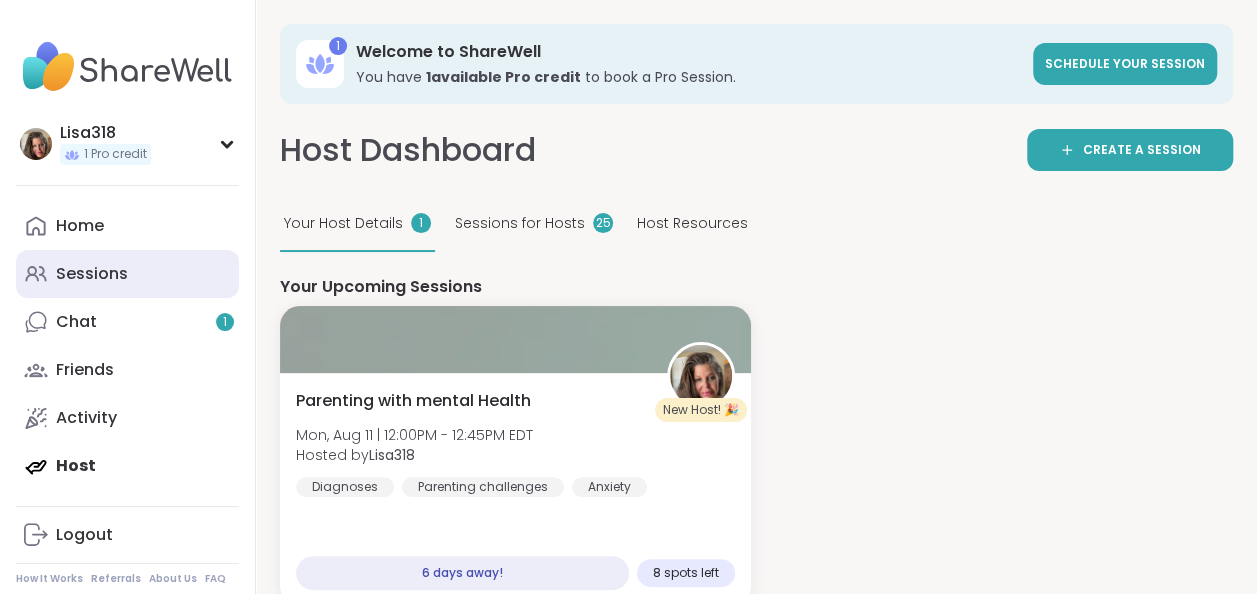 click on "Sessions" at bounding box center [127, 274] 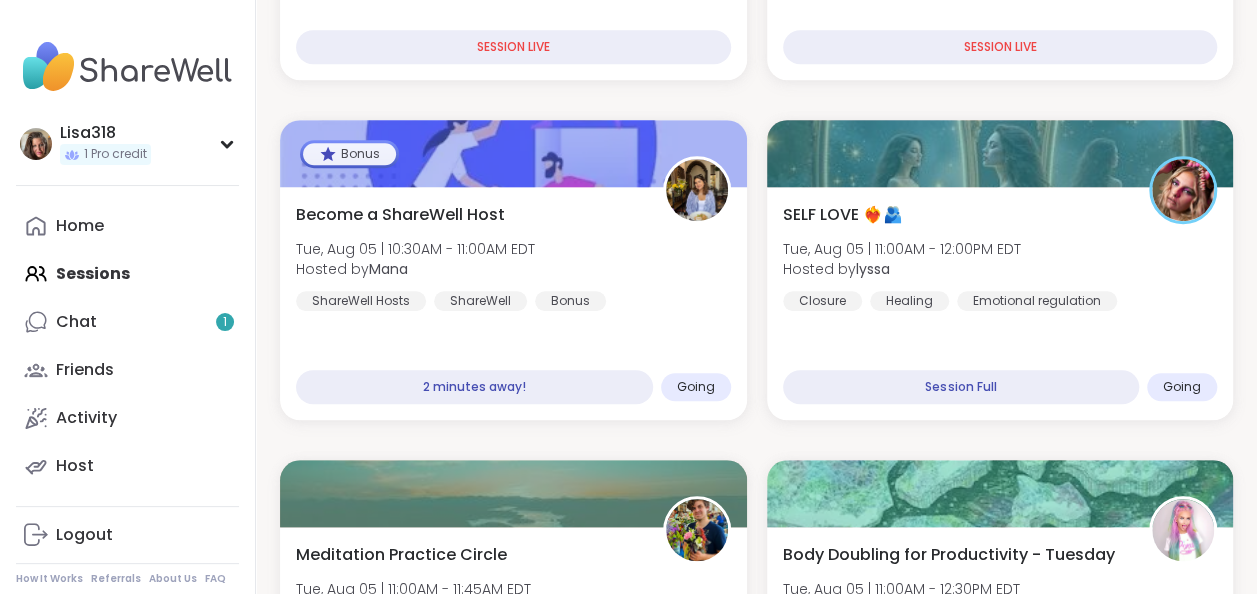 scroll, scrollTop: 634, scrollLeft: 0, axis: vertical 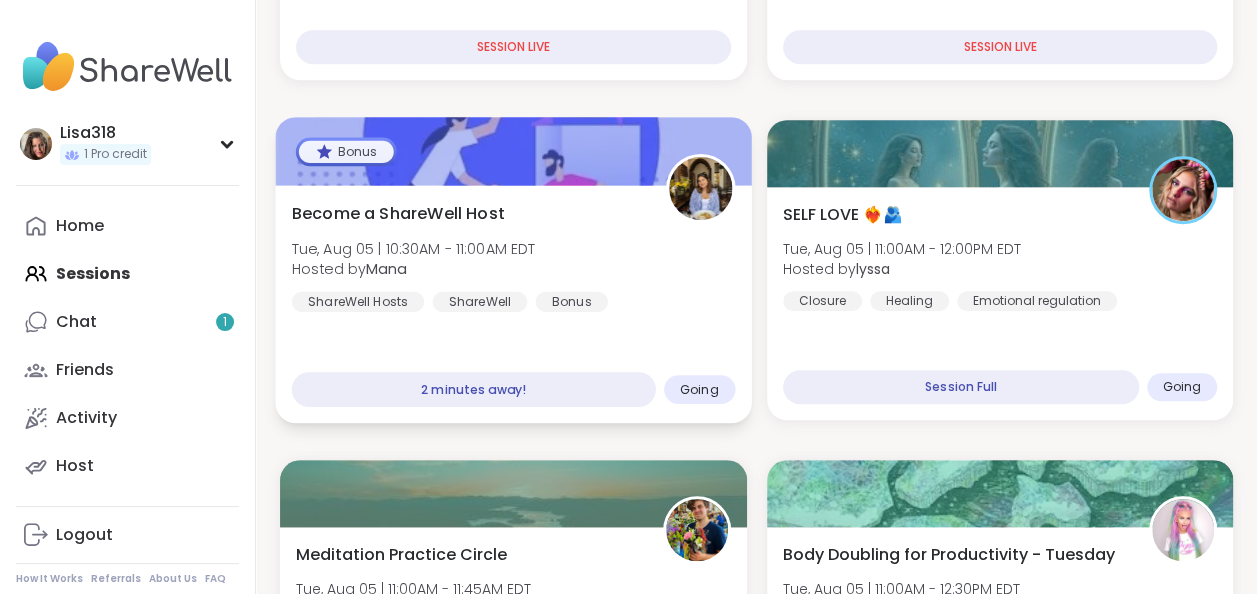 click on "2 minutes away!" at bounding box center (474, 389) 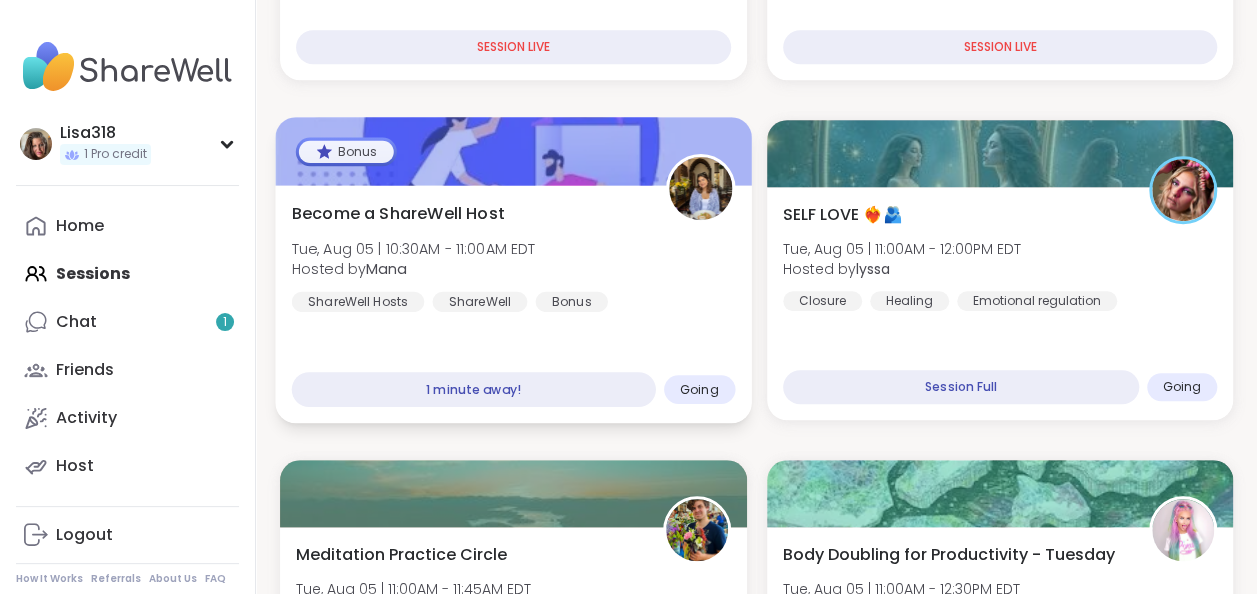 click on "1 minute away!" at bounding box center [474, 389] 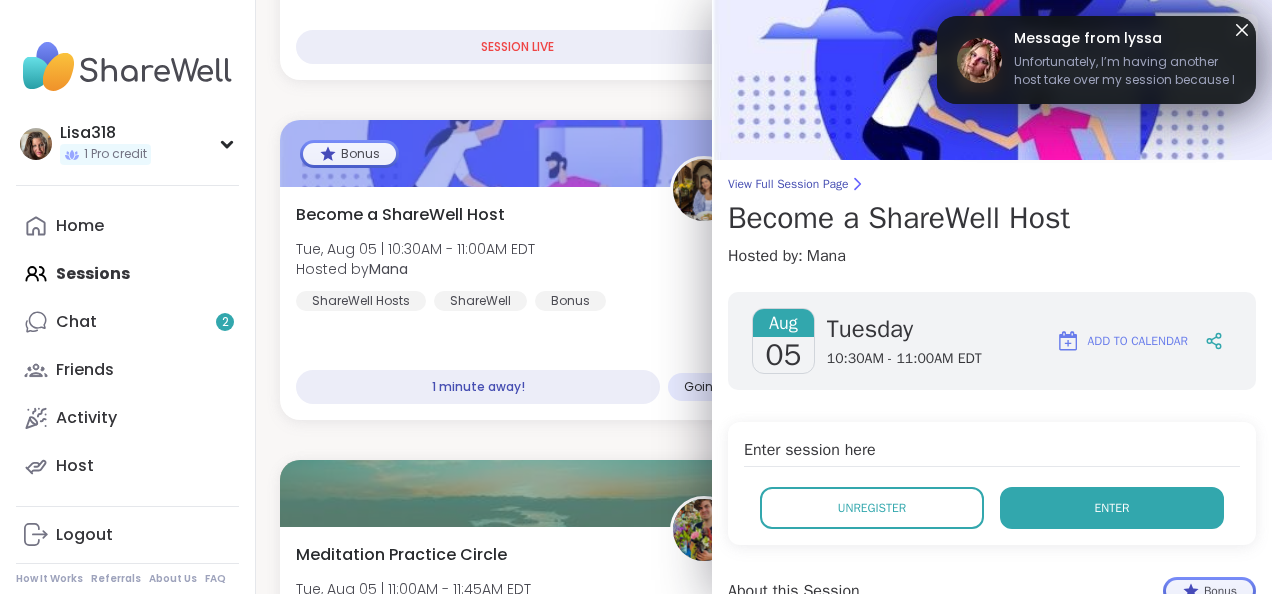 click on "Enter" at bounding box center [1112, 508] 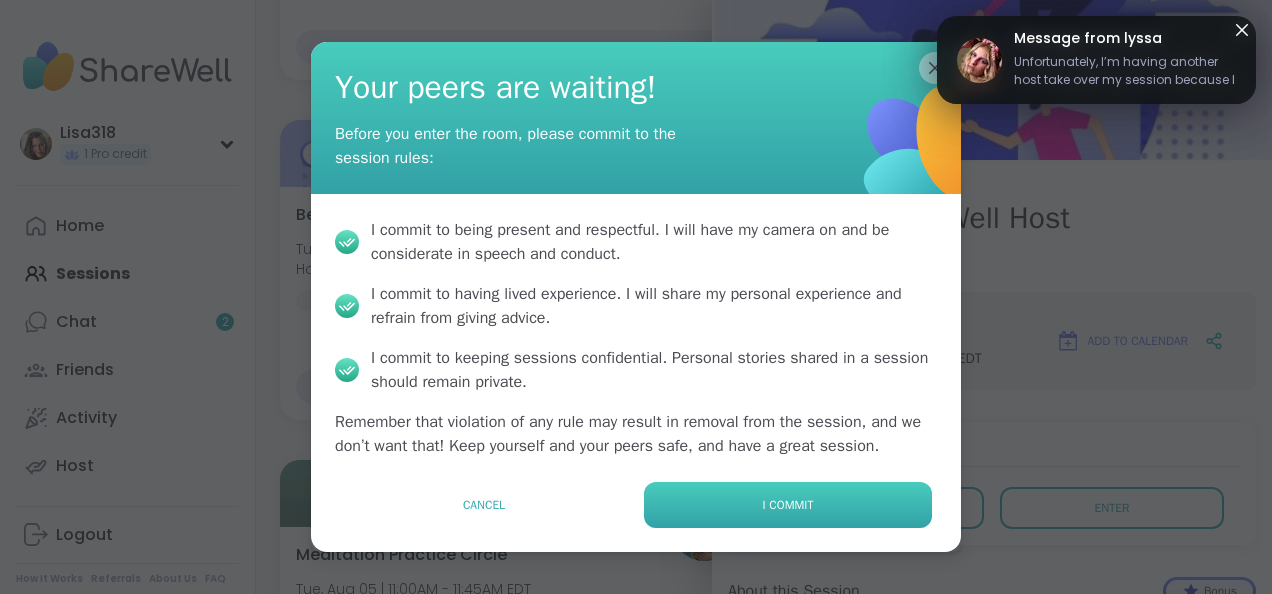 click on "I commit" at bounding box center [788, 505] 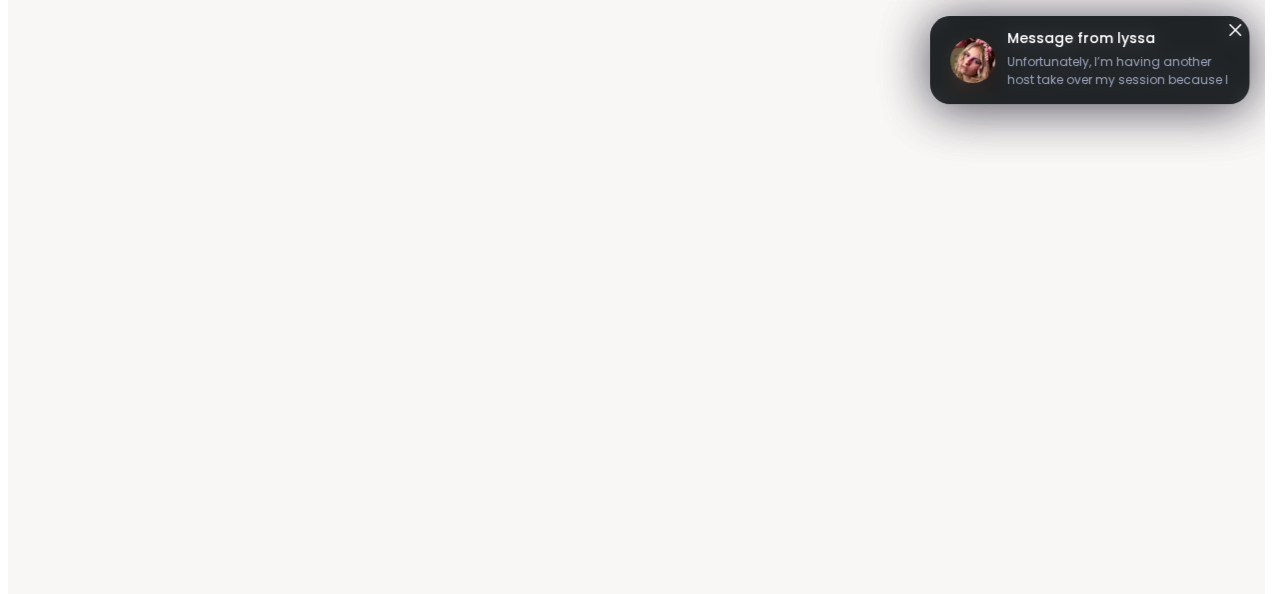 scroll, scrollTop: 0, scrollLeft: 0, axis: both 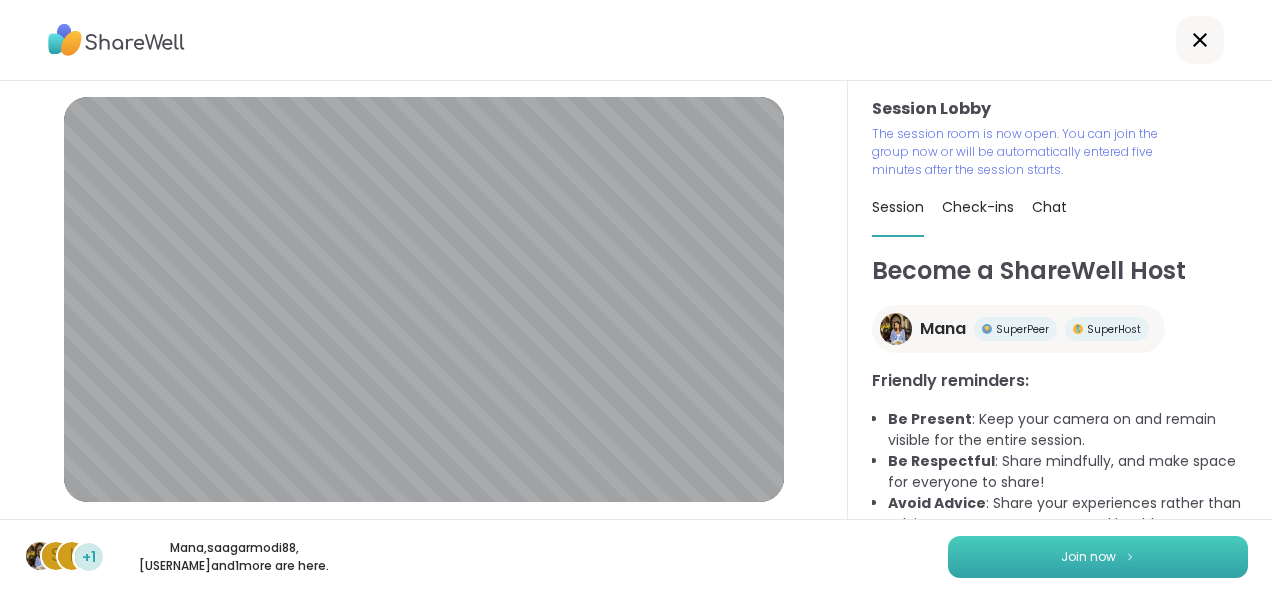 click on "Join now" at bounding box center [1098, 557] 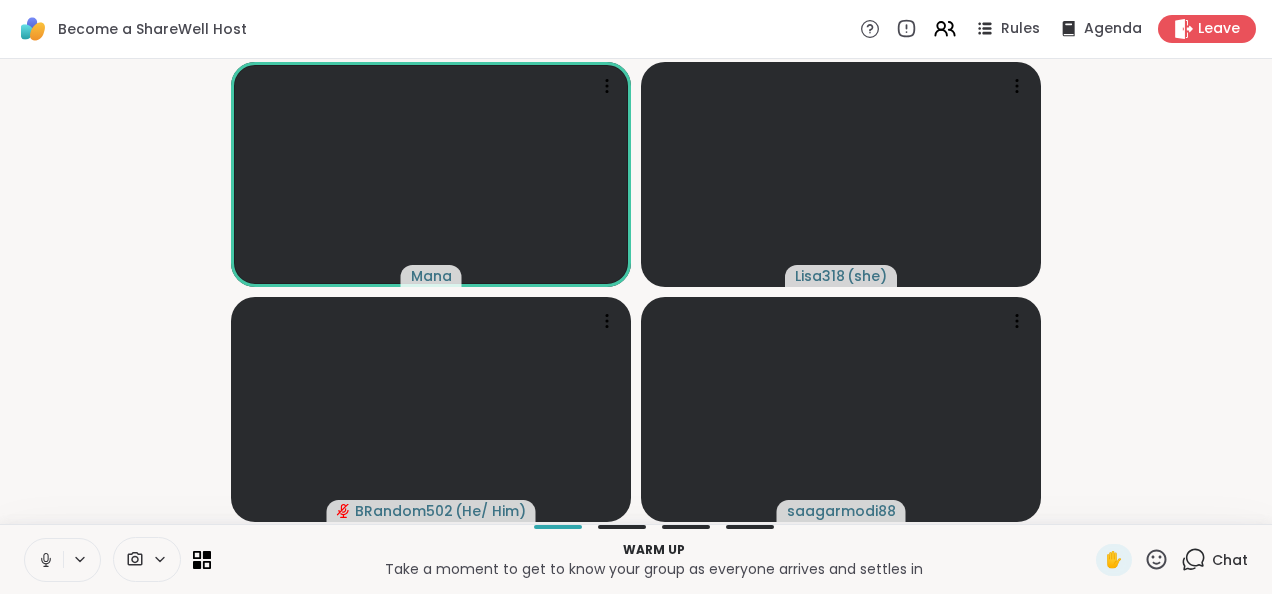 click on "[USERNAME] ( she ) [USERNAME] ( He/ Him ) [USERNAME]" at bounding box center (636, 291) 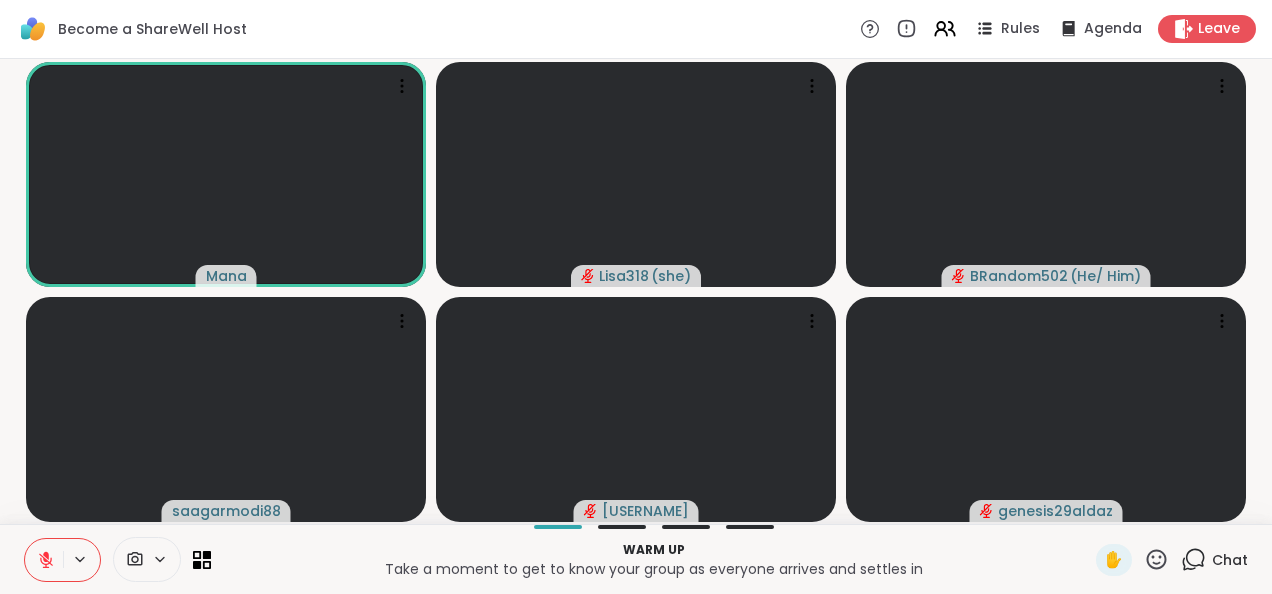 click 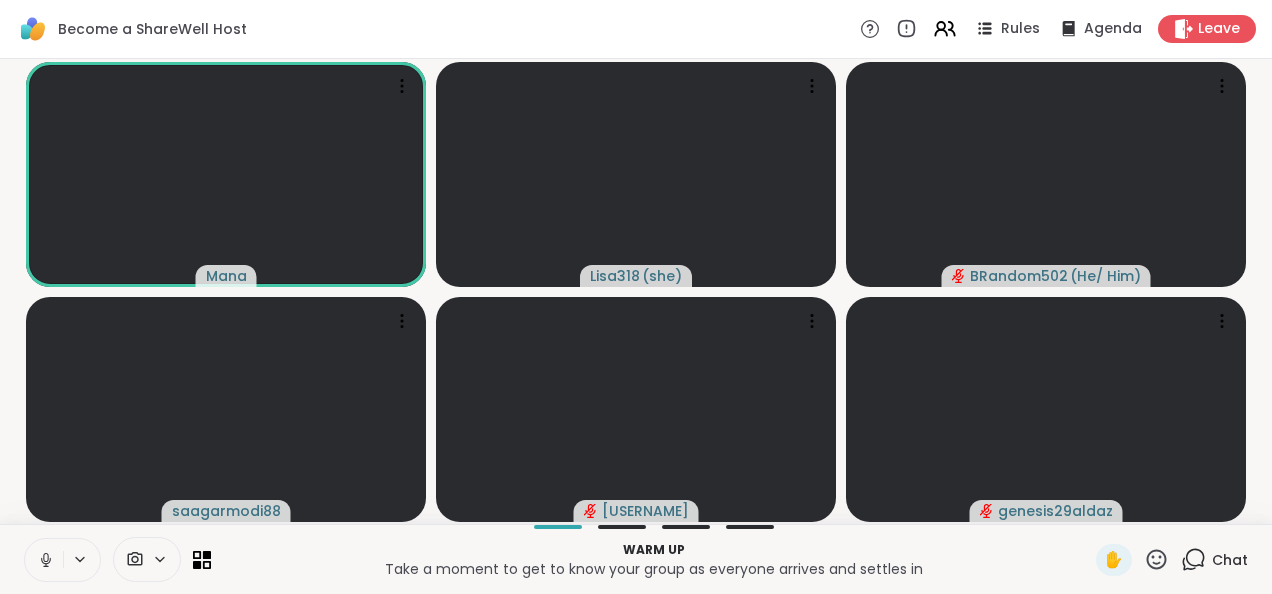 click 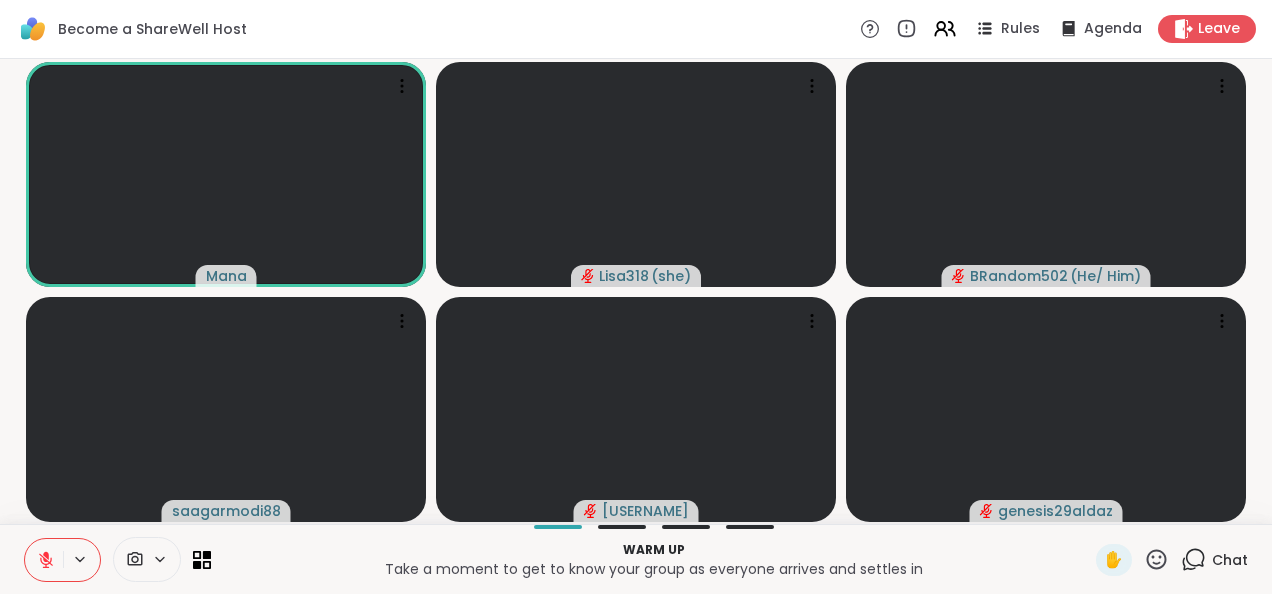 click 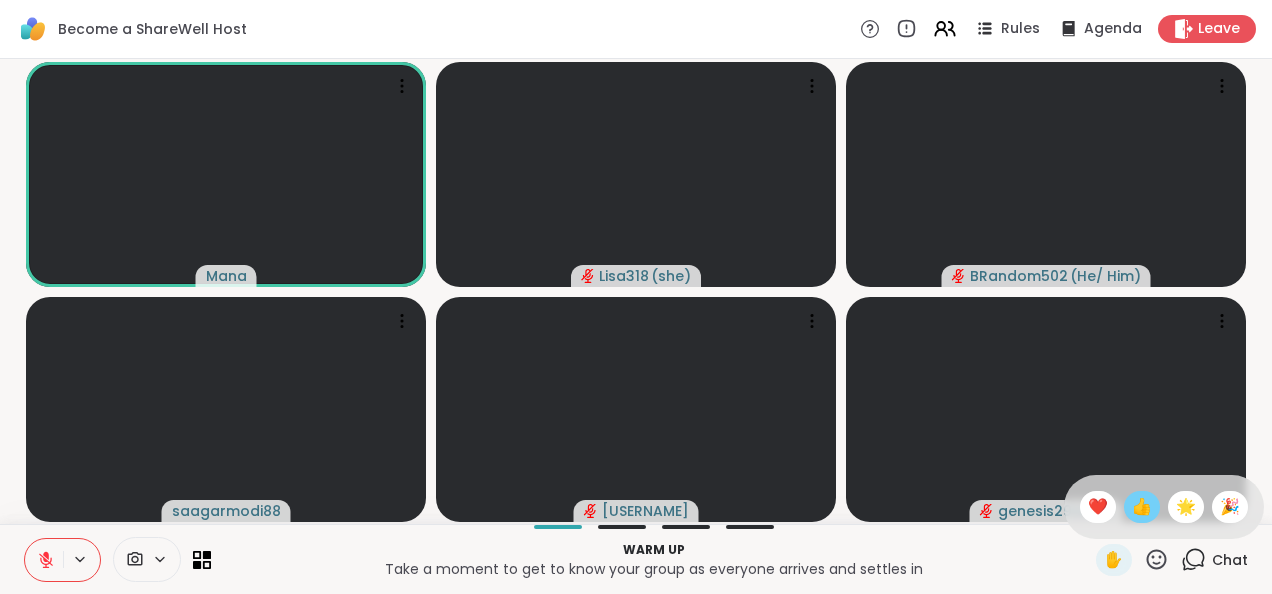 click on "👍" at bounding box center [1142, 507] 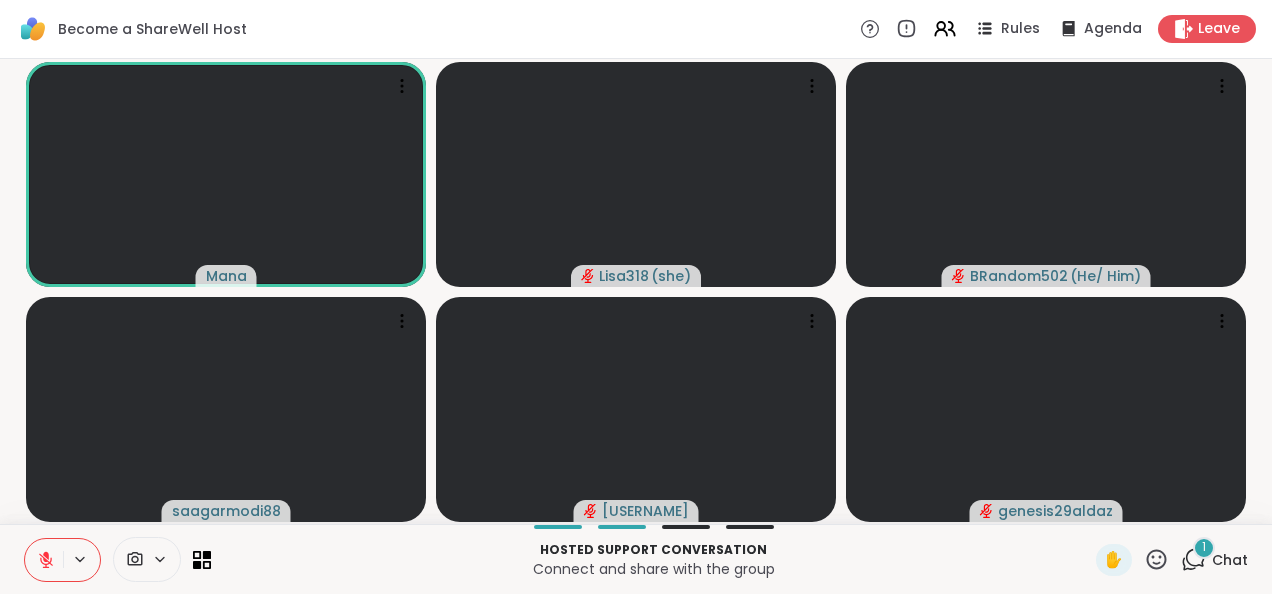 click 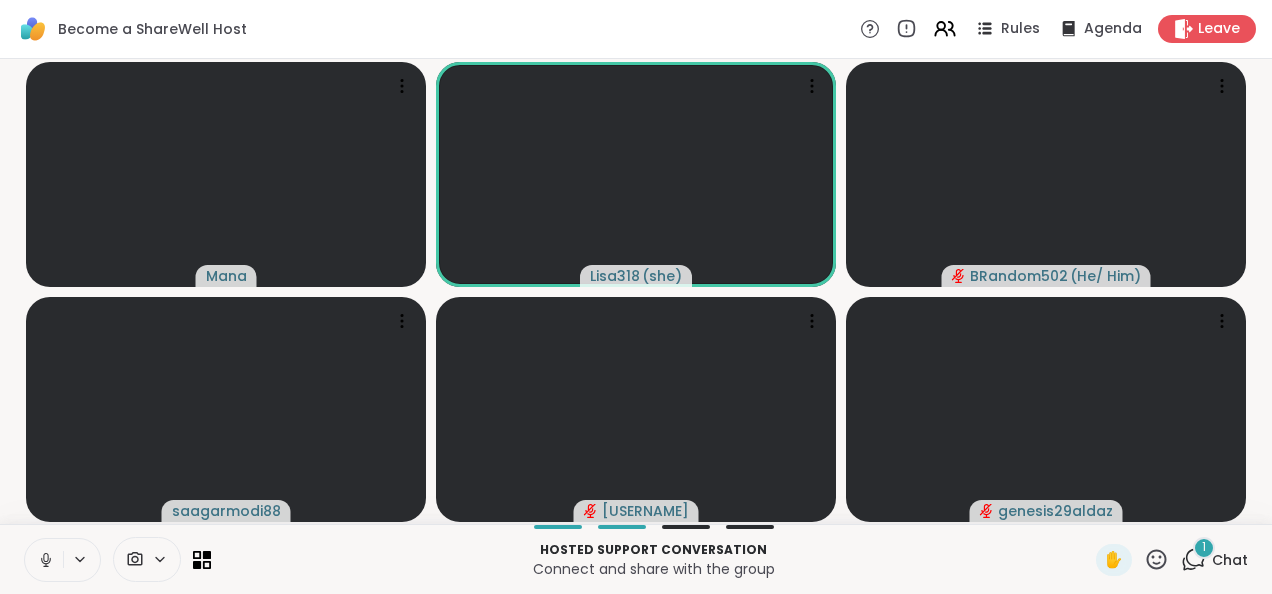 click 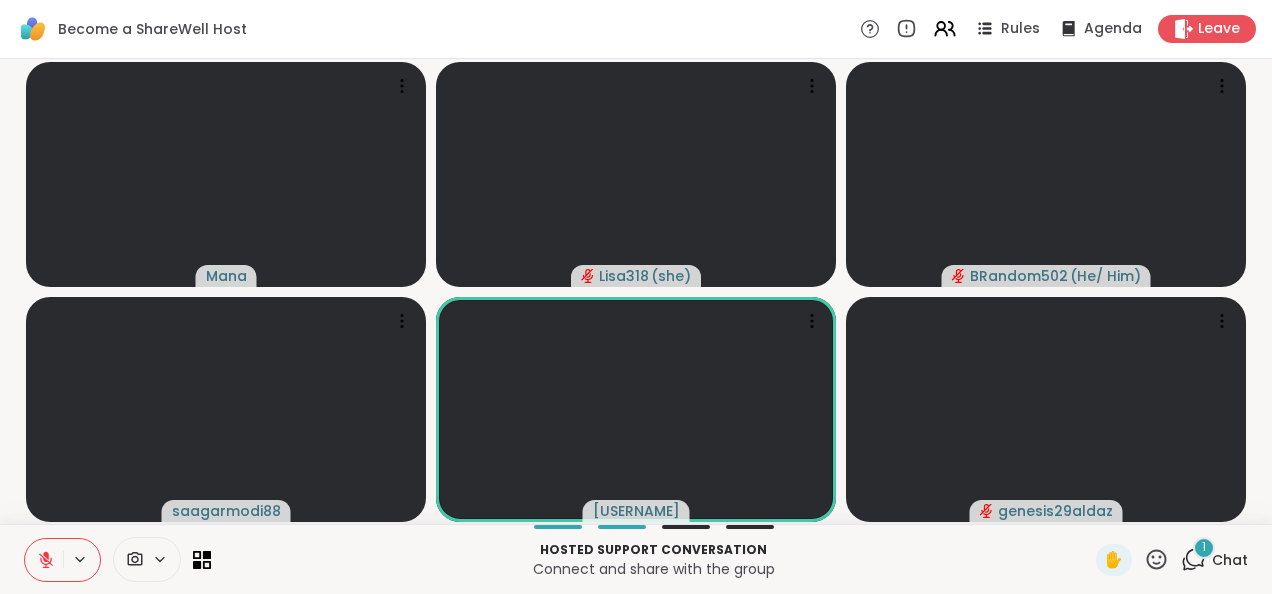 click 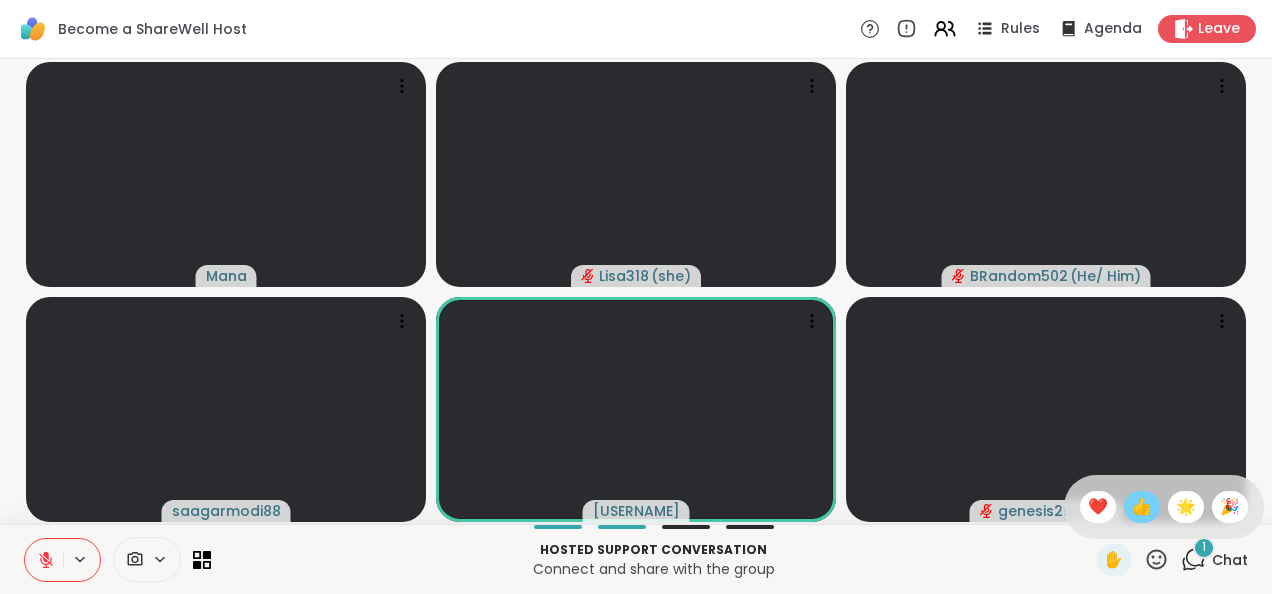 click on "👍" at bounding box center (1142, 507) 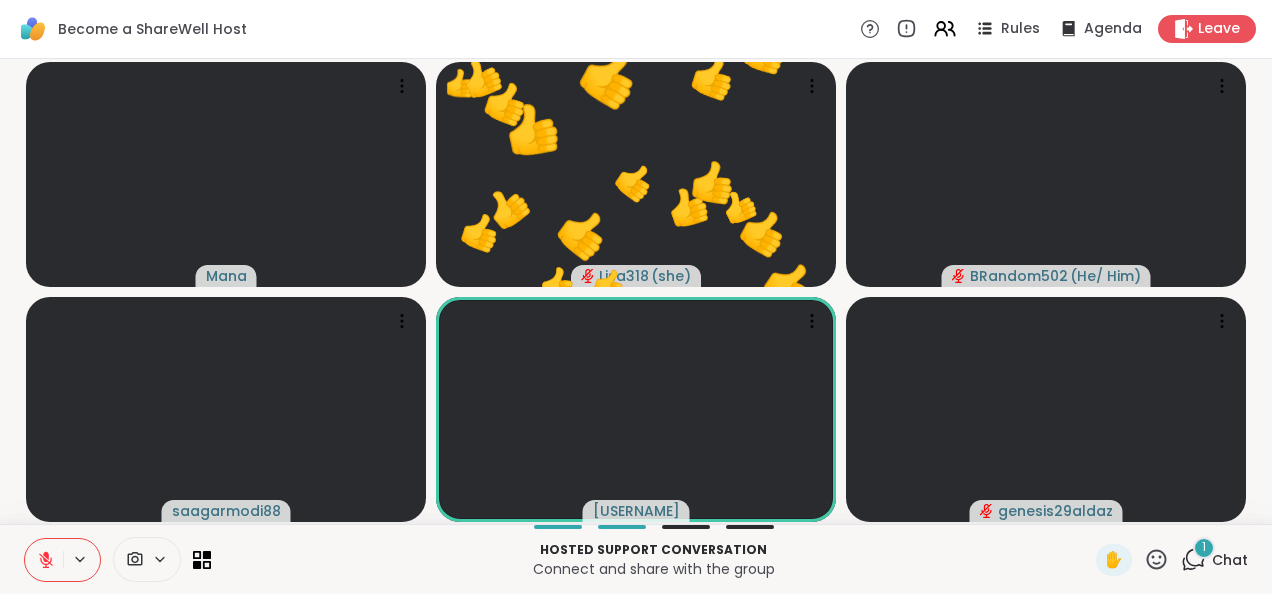 click 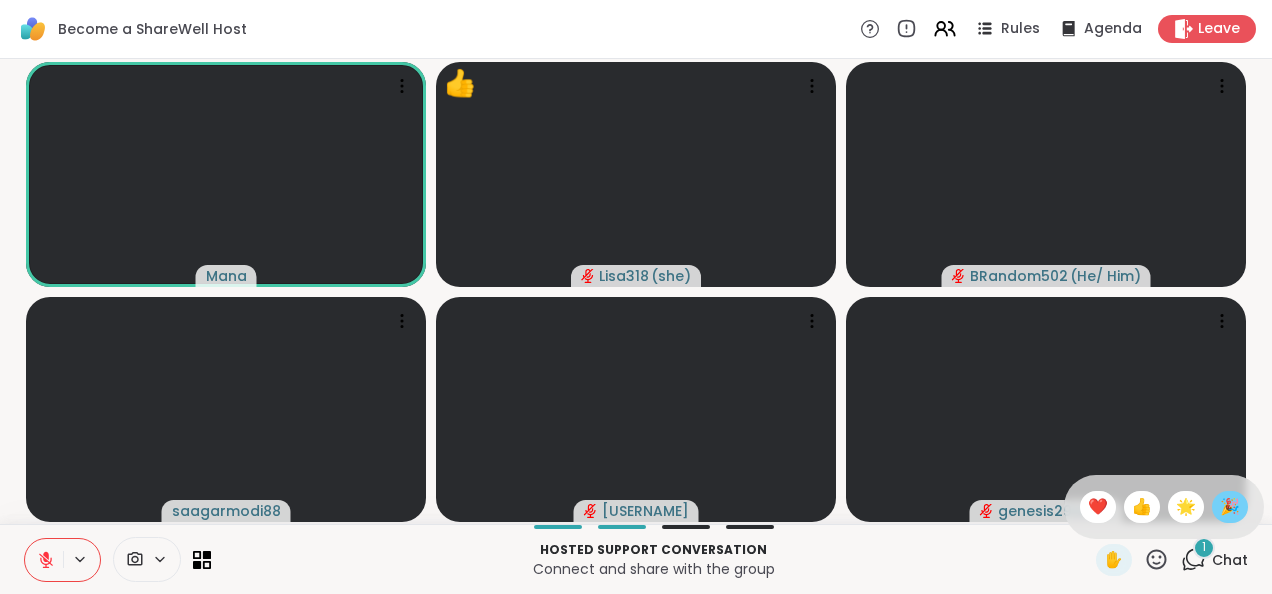 click on "🎉" at bounding box center [1230, 507] 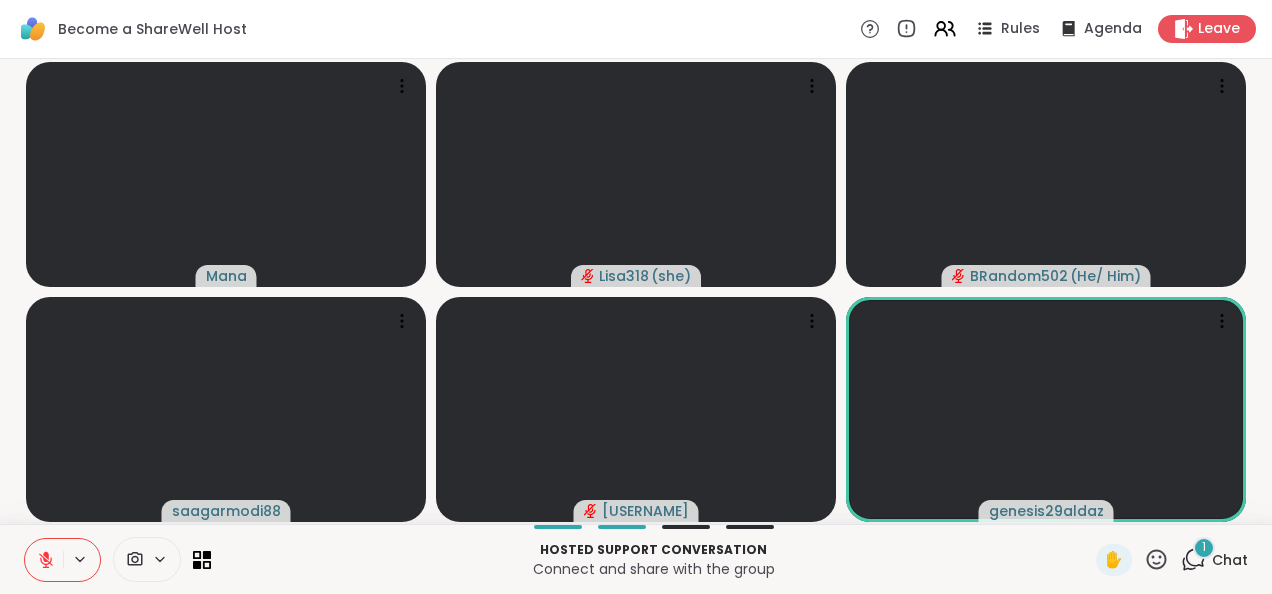 click 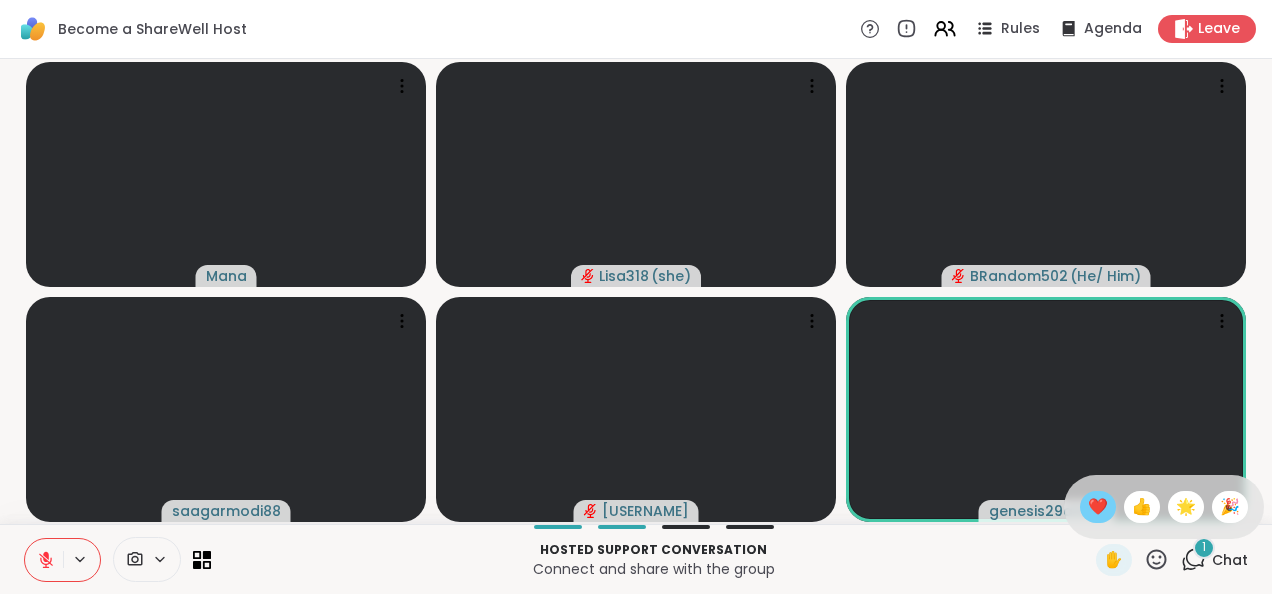 click on "❤️" at bounding box center [1098, 507] 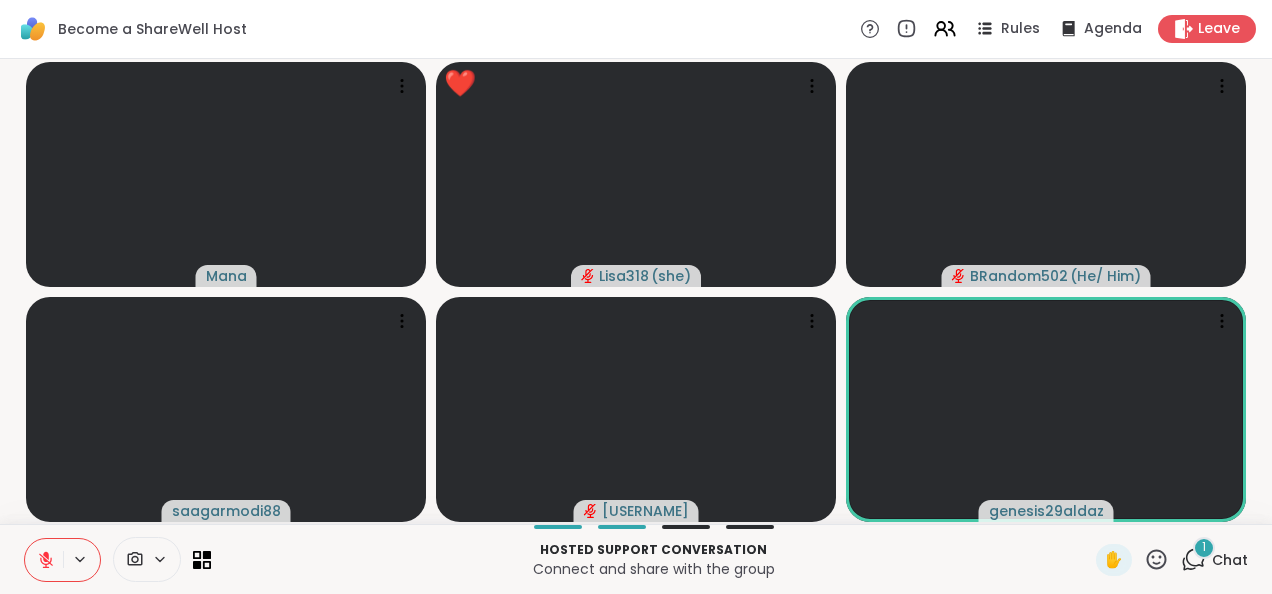 click 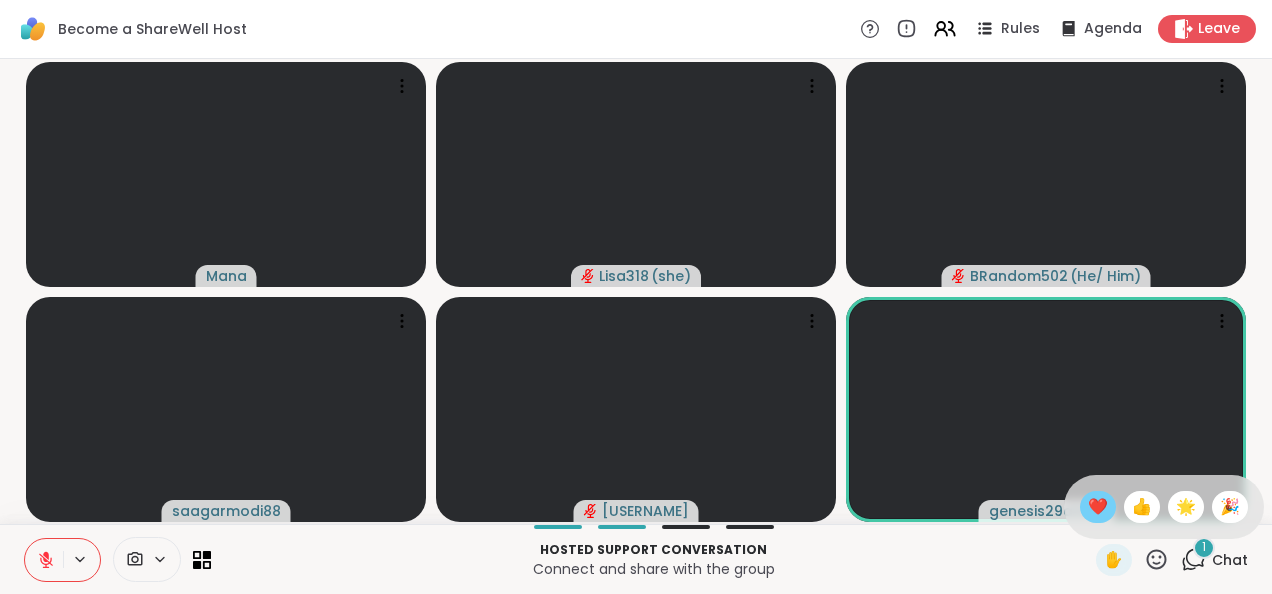 click on "❤️" at bounding box center (1098, 507) 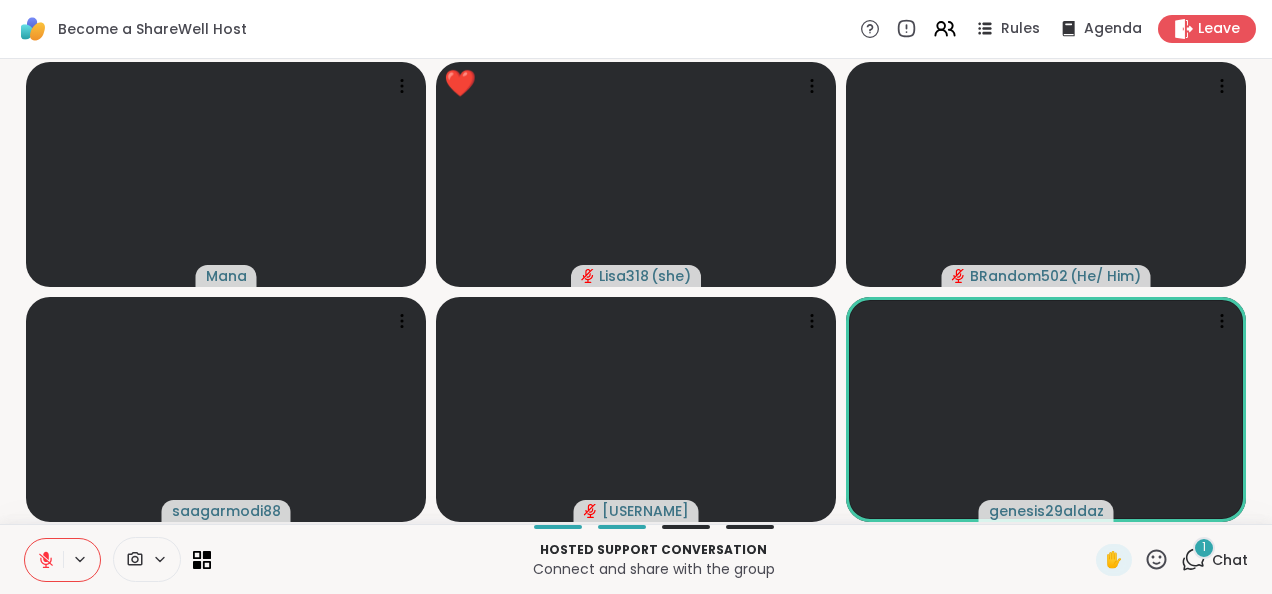 click 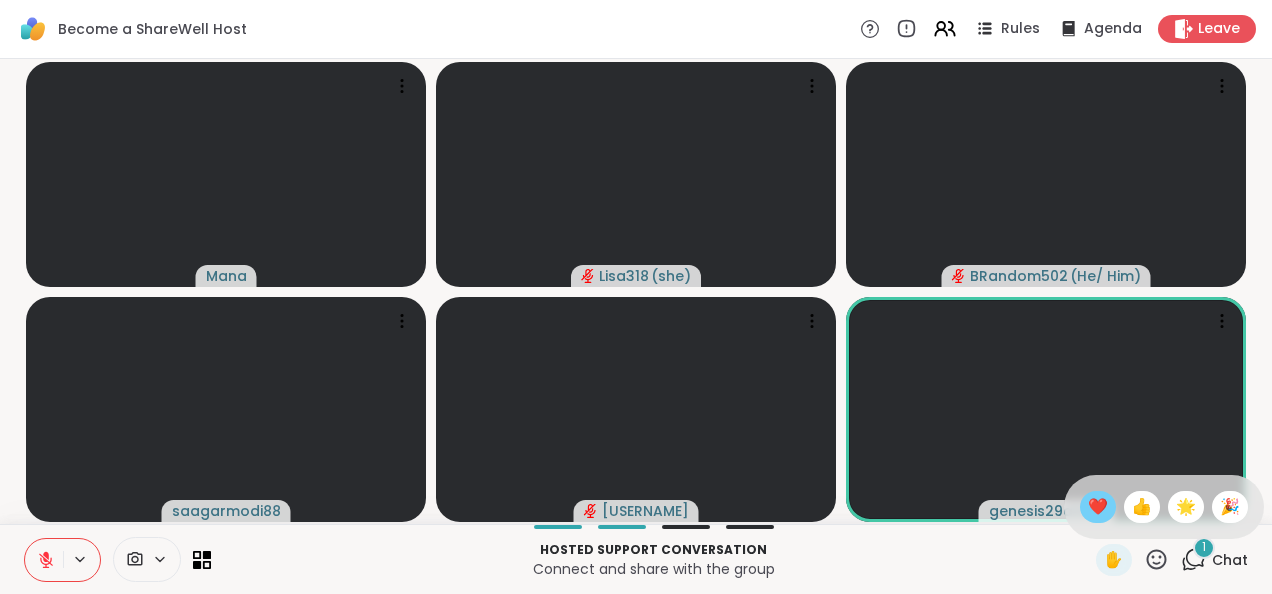 click on "❤️" at bounding box center (1098, 507) 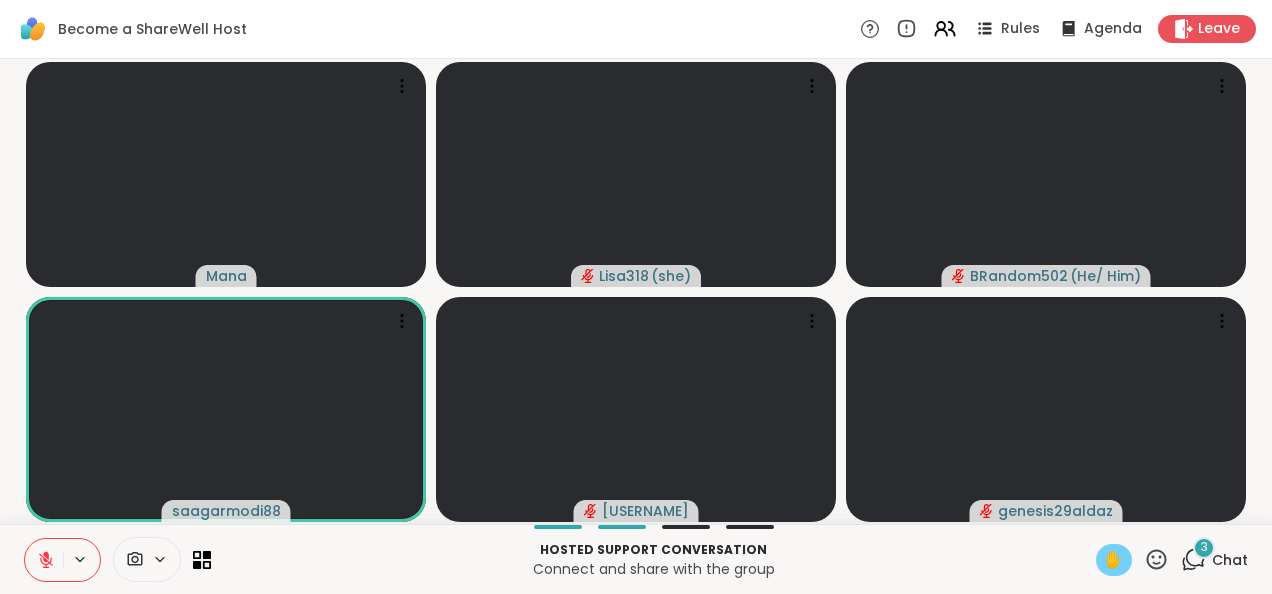 click on "✋" at bounding box center [1114, 560] 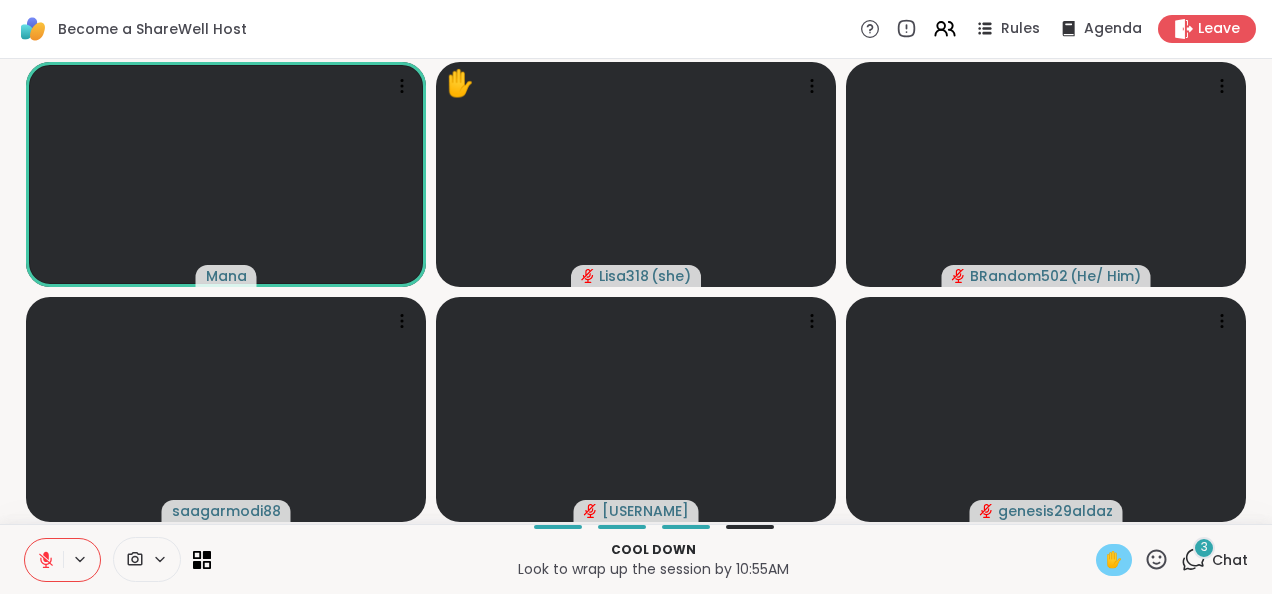 click at bounding box center (44, 560) 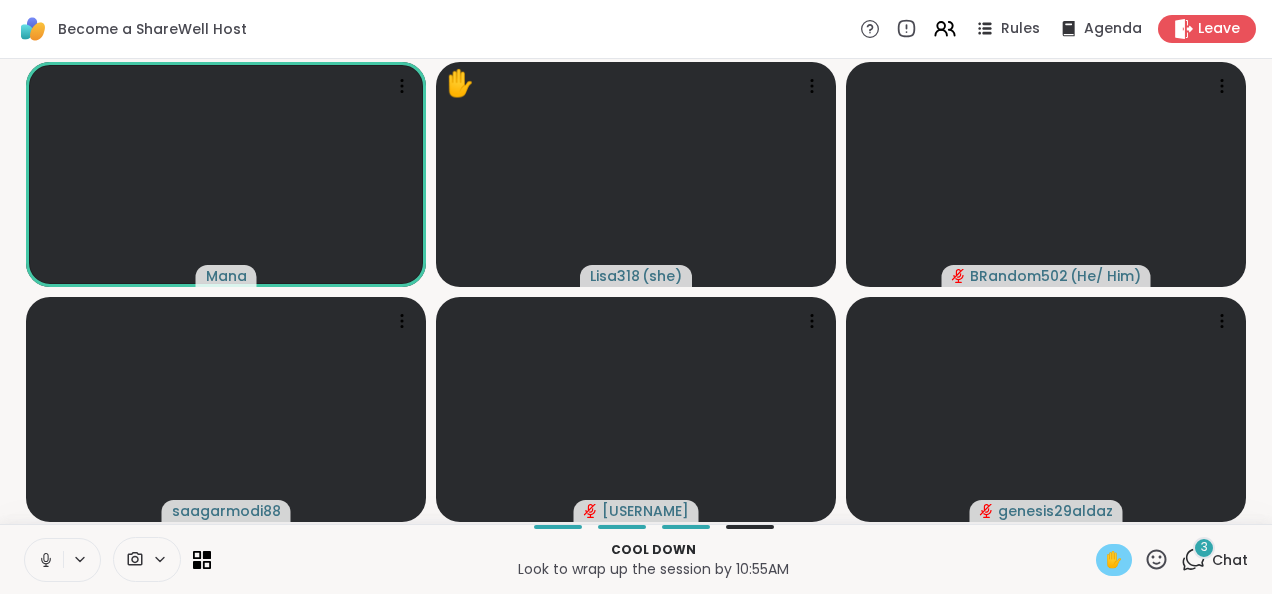 click 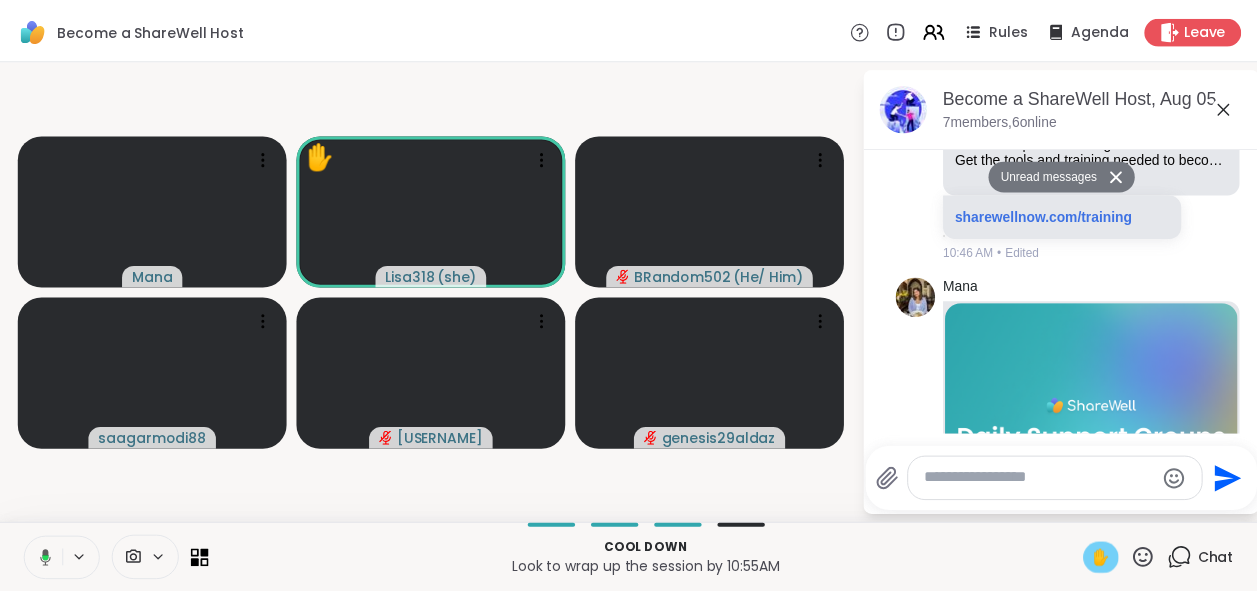 scroll, scrollTop: 584, scrollLeft: 0, axis: vertical 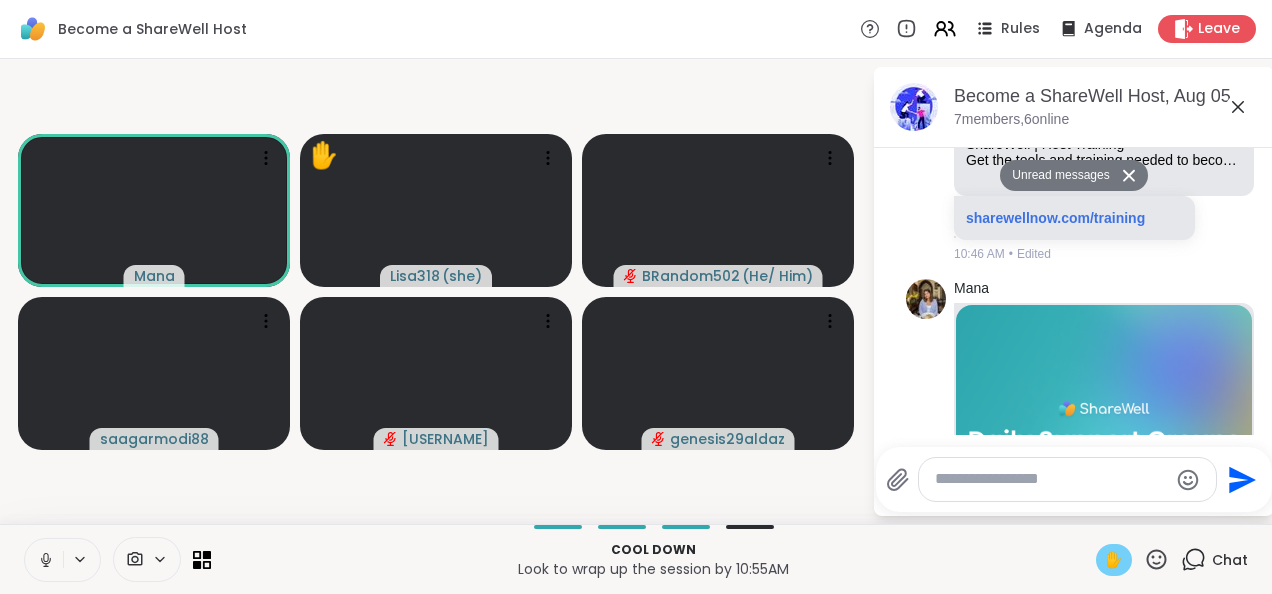 click 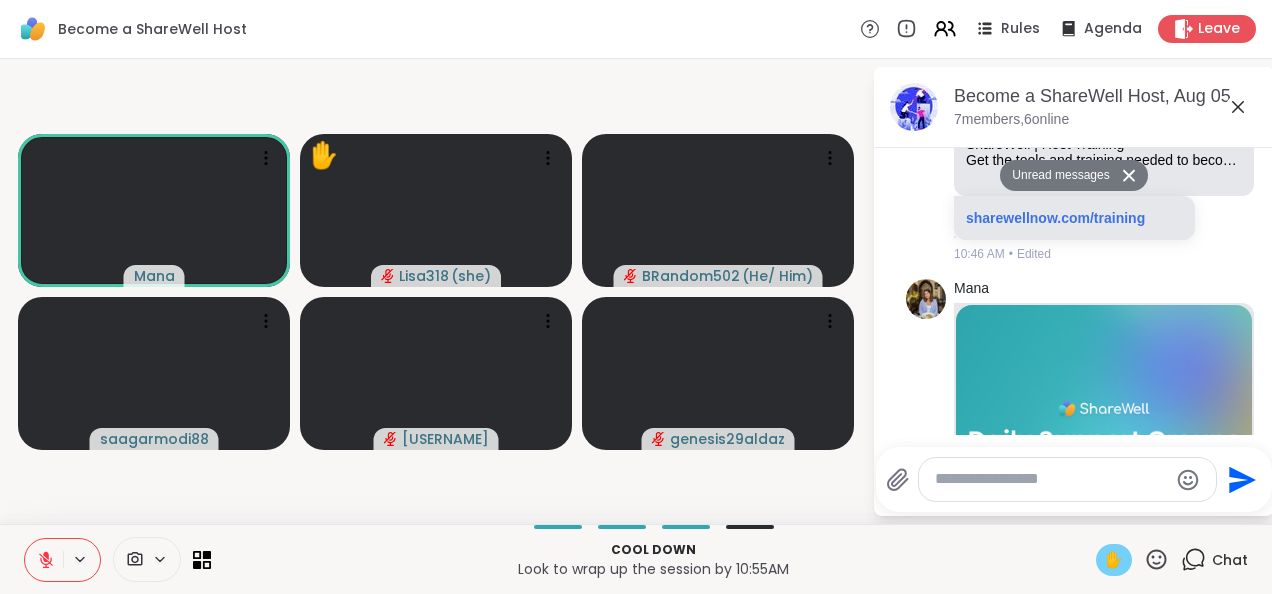 click on "✋" at bounding box center (1114, 560) 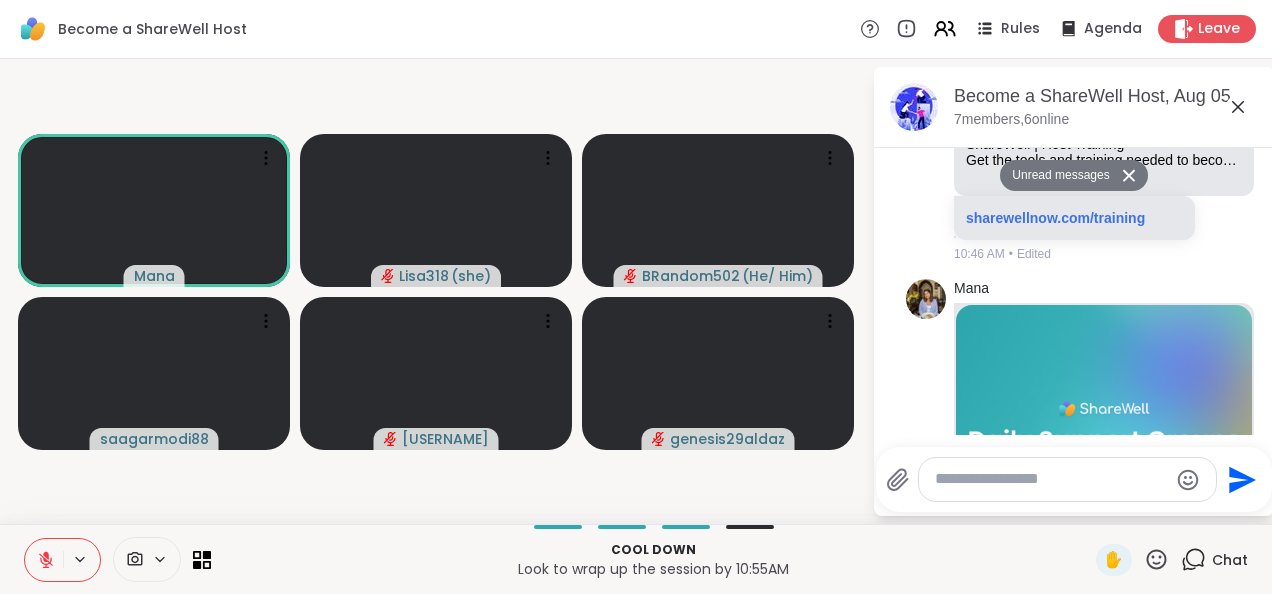 click 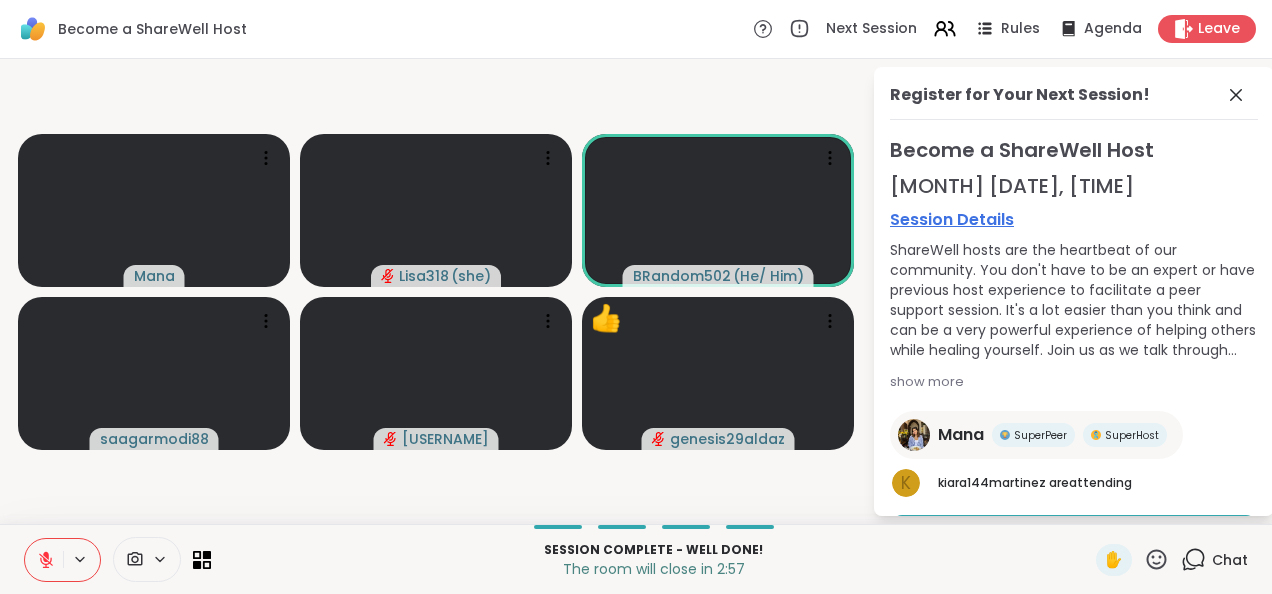 click 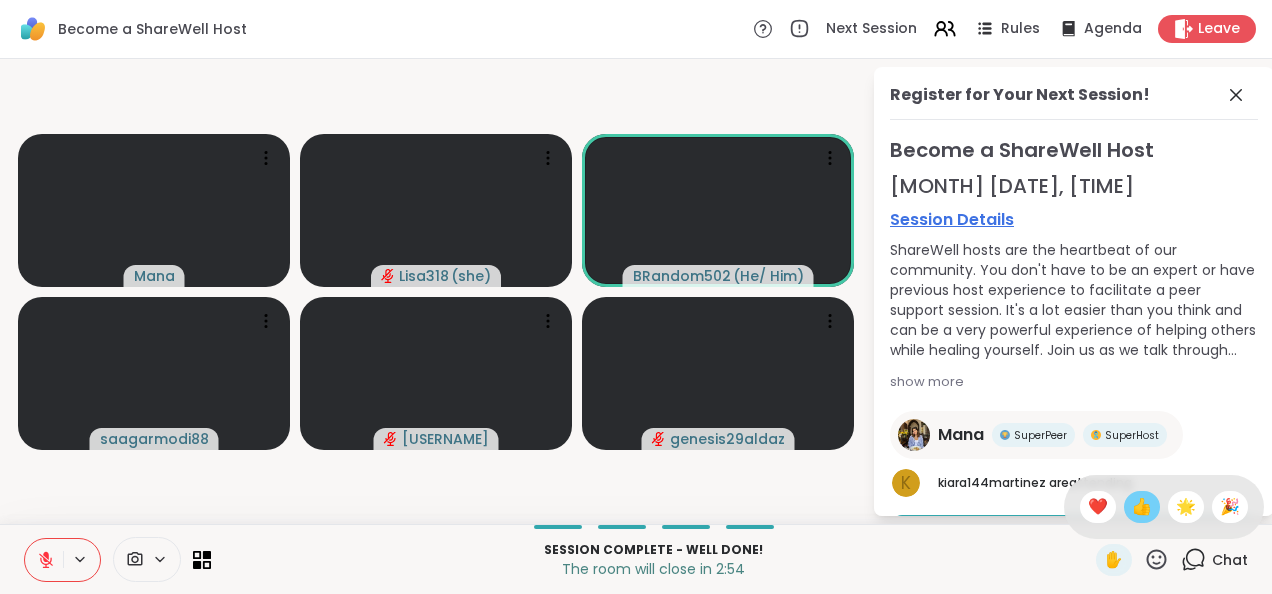 click on "👍" at bounding box center (1142, 507) 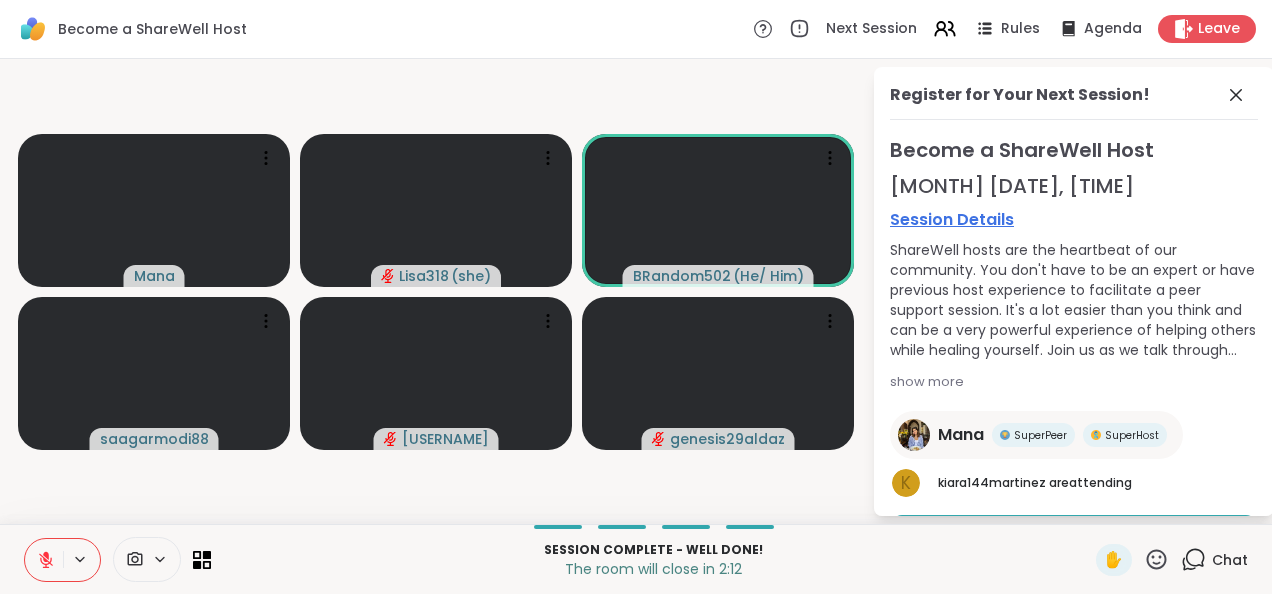 click 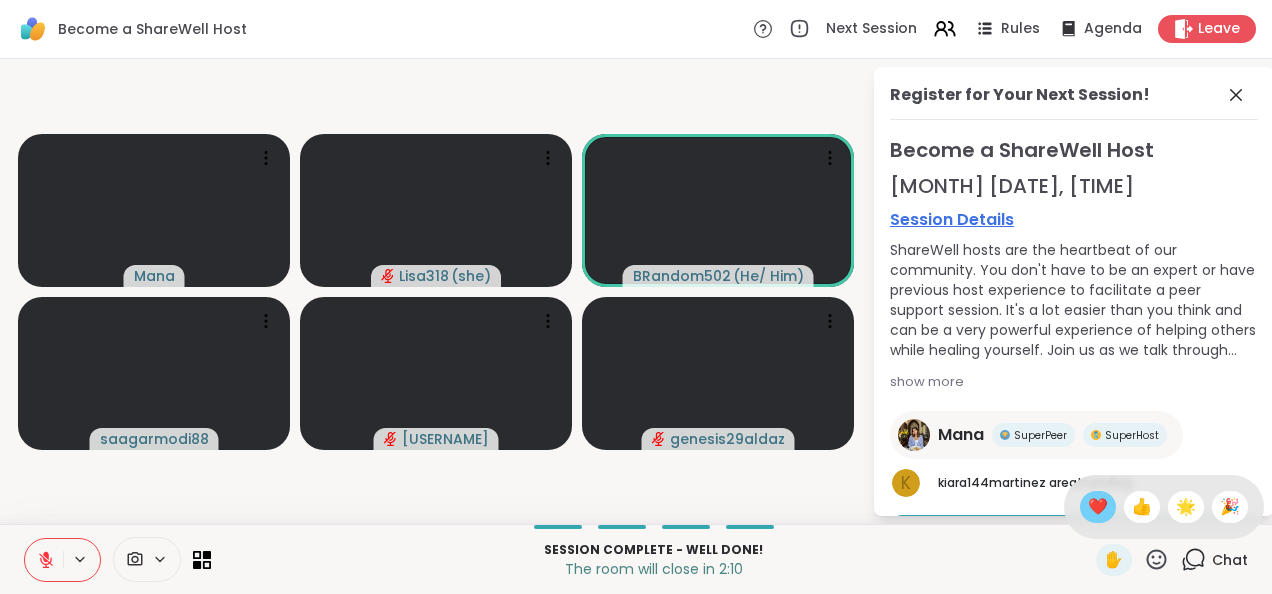 click on "❤️" at bounding box center [1098, 507] 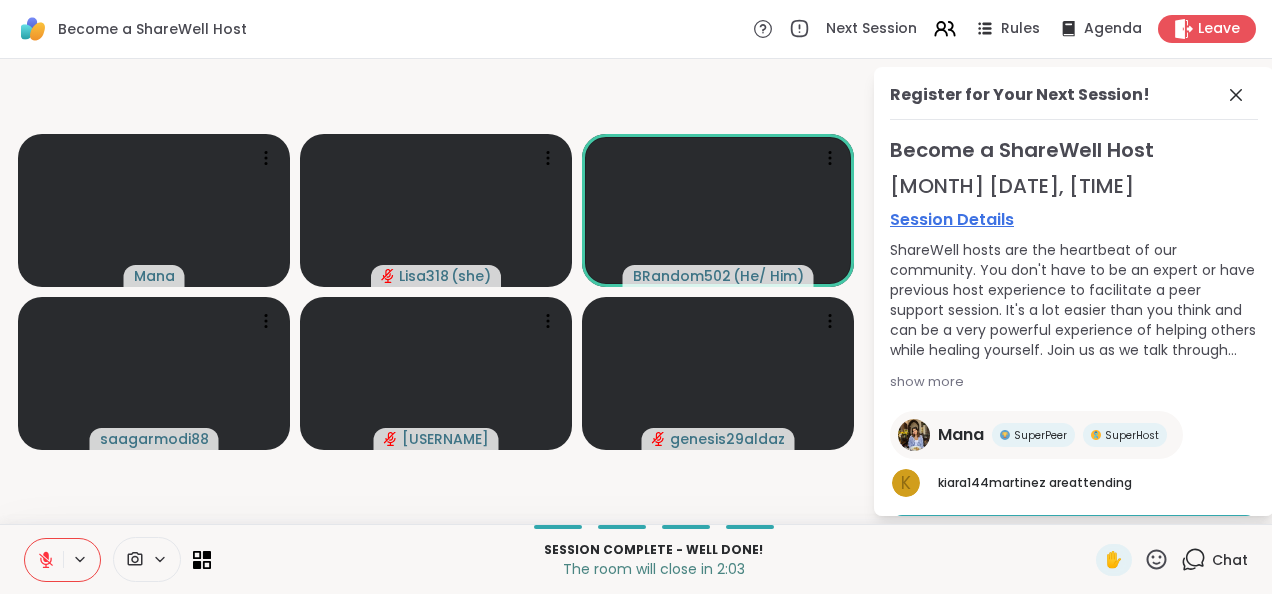 drag, startPoint x: 1148, startPoint y: 552, endPoint x: 984, endPoint y: 590, distance: 168.34488 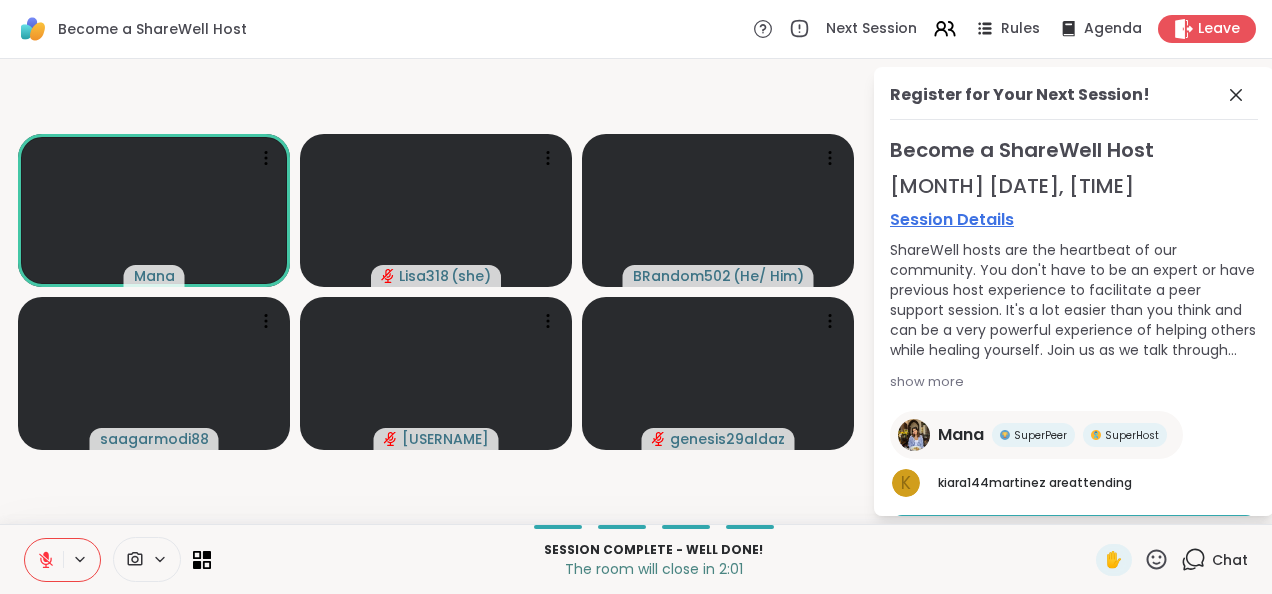 click 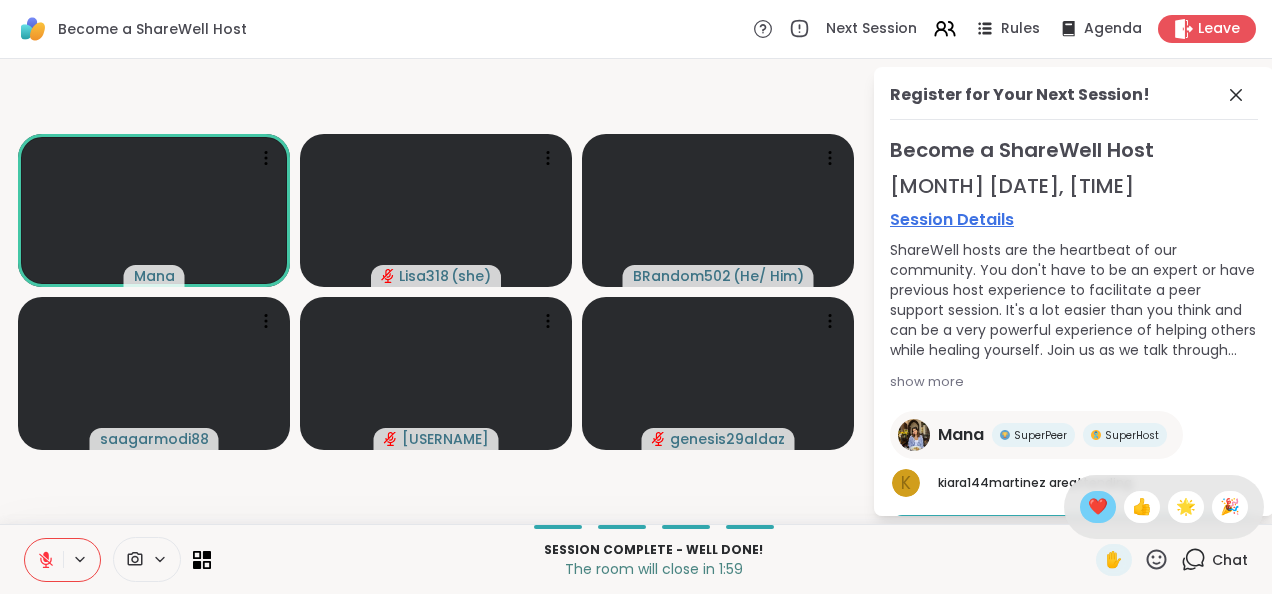 click on "❤️" at bounding box center [1098, 507] 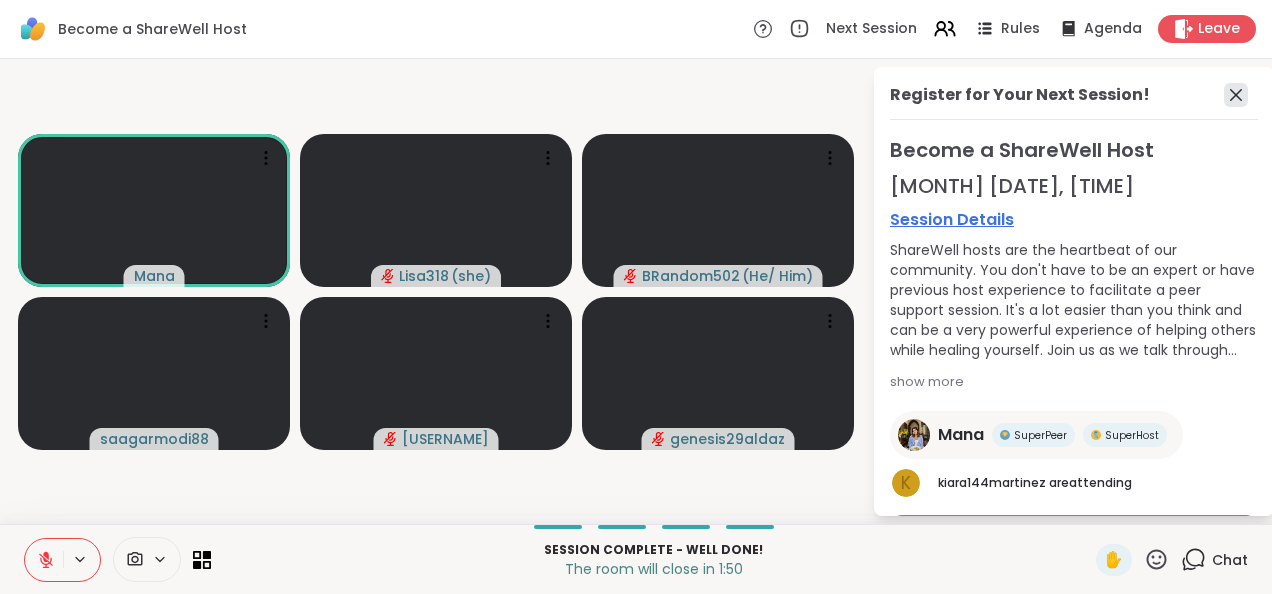 click 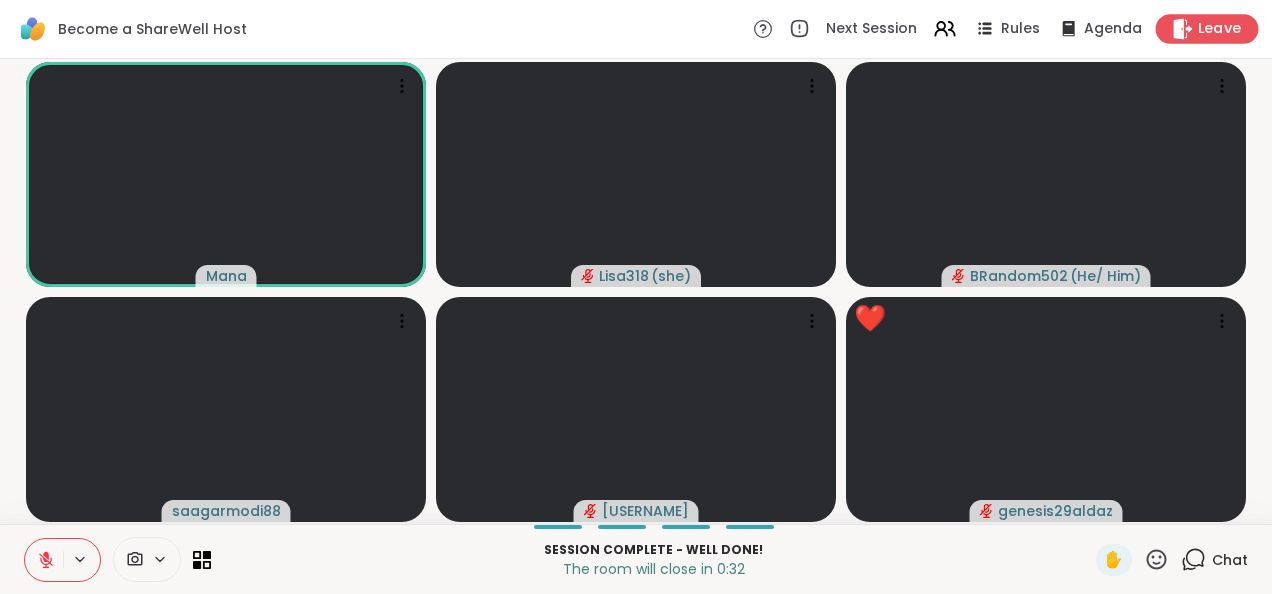 click on "Leave" at bounding box center [1220, 29] 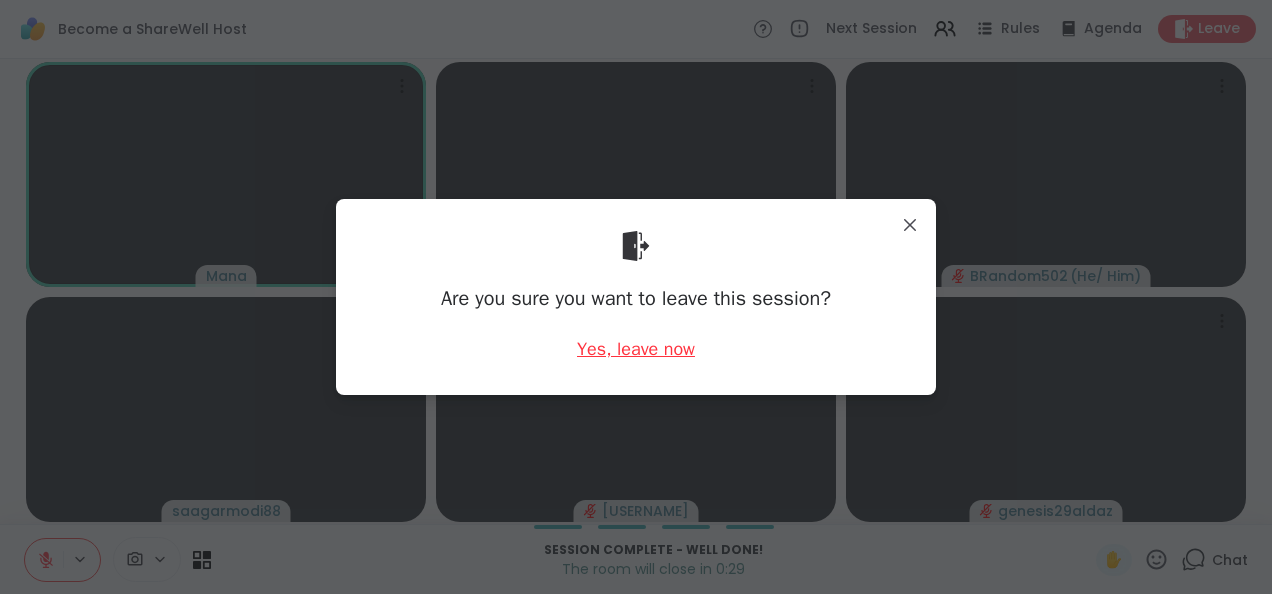 click on "Yes, leave now" at bounding box center (636, 349) 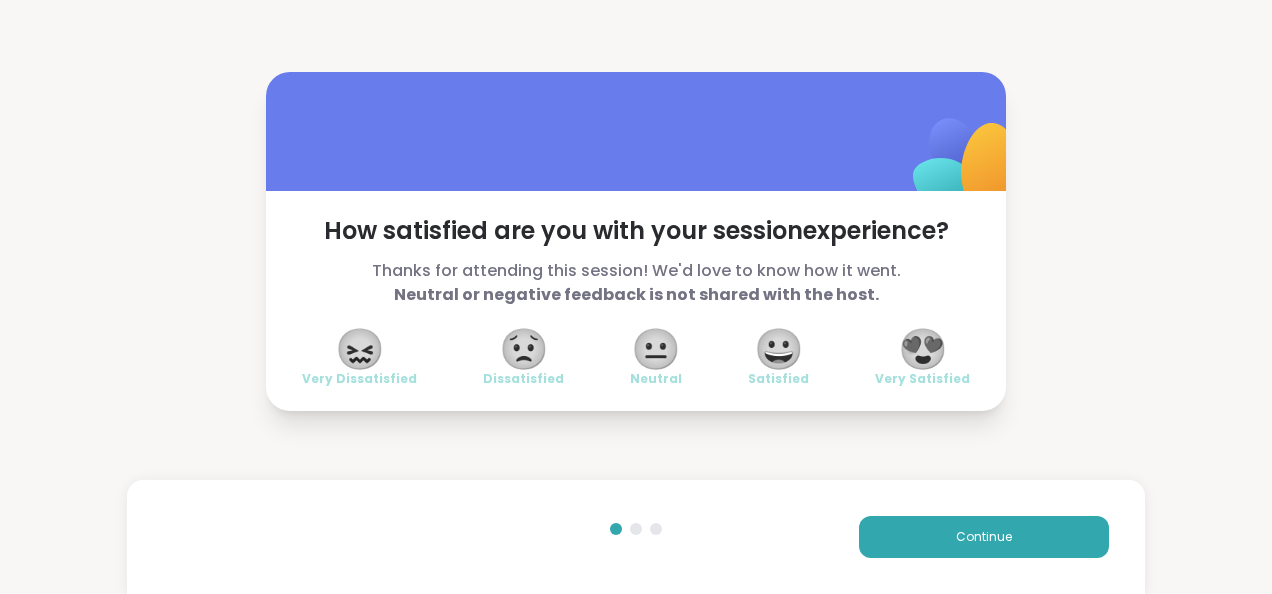click on "😍" at bounding box center [923, 349] 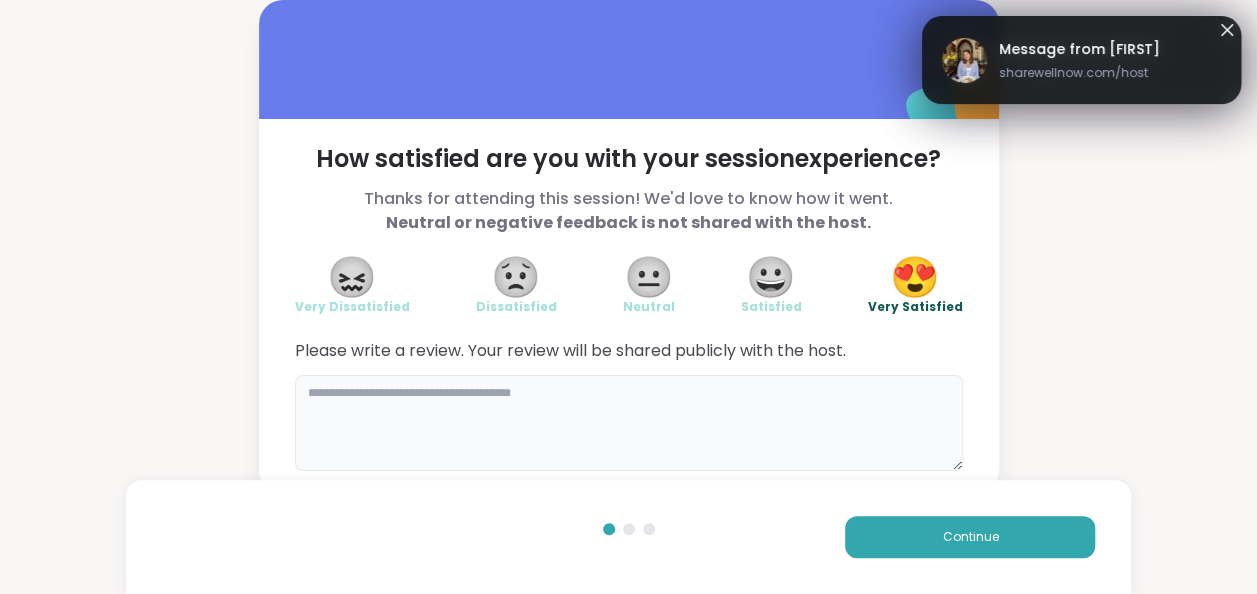 click at bounding box center (629, 423) 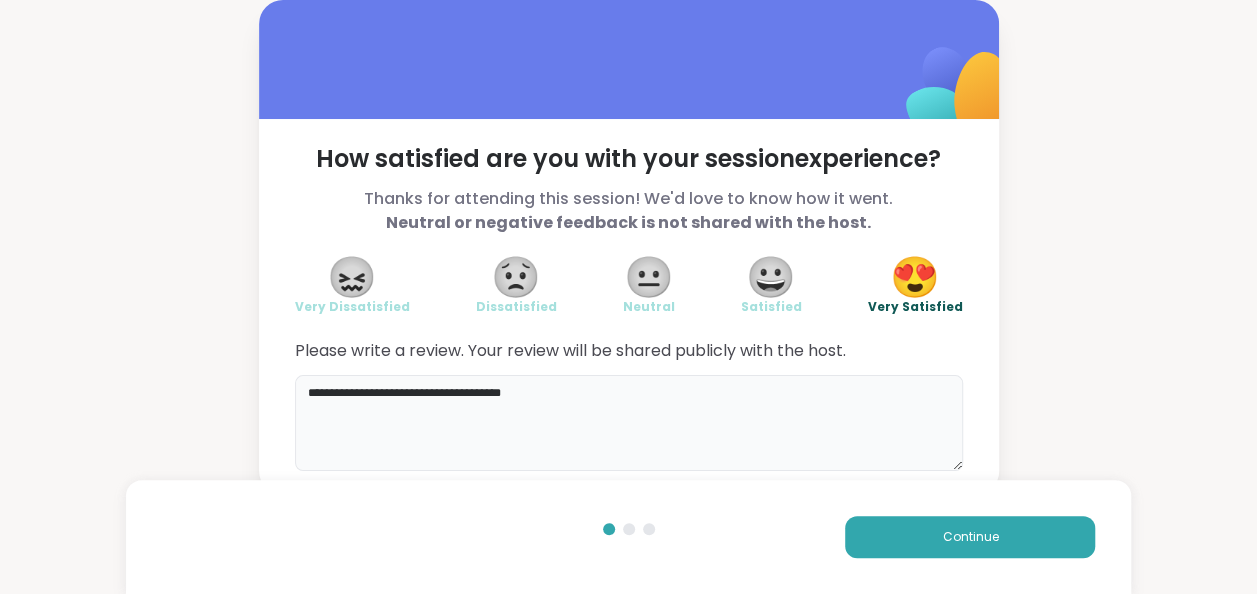 type on "**********" 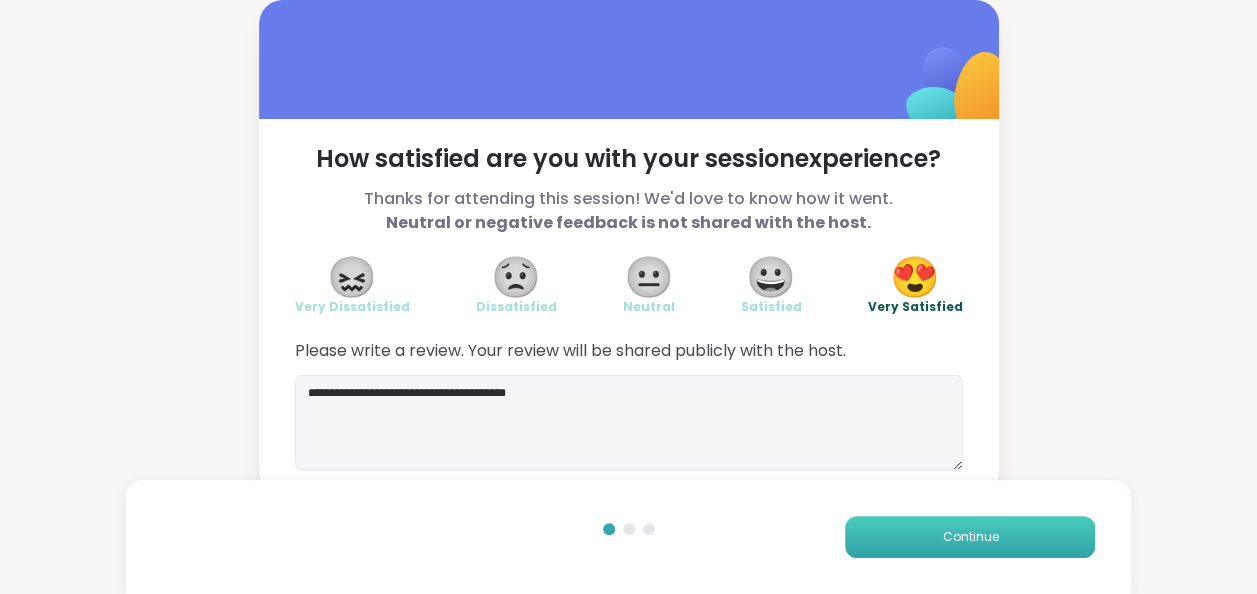 click on "Continue" at bounding box center (970, 537) 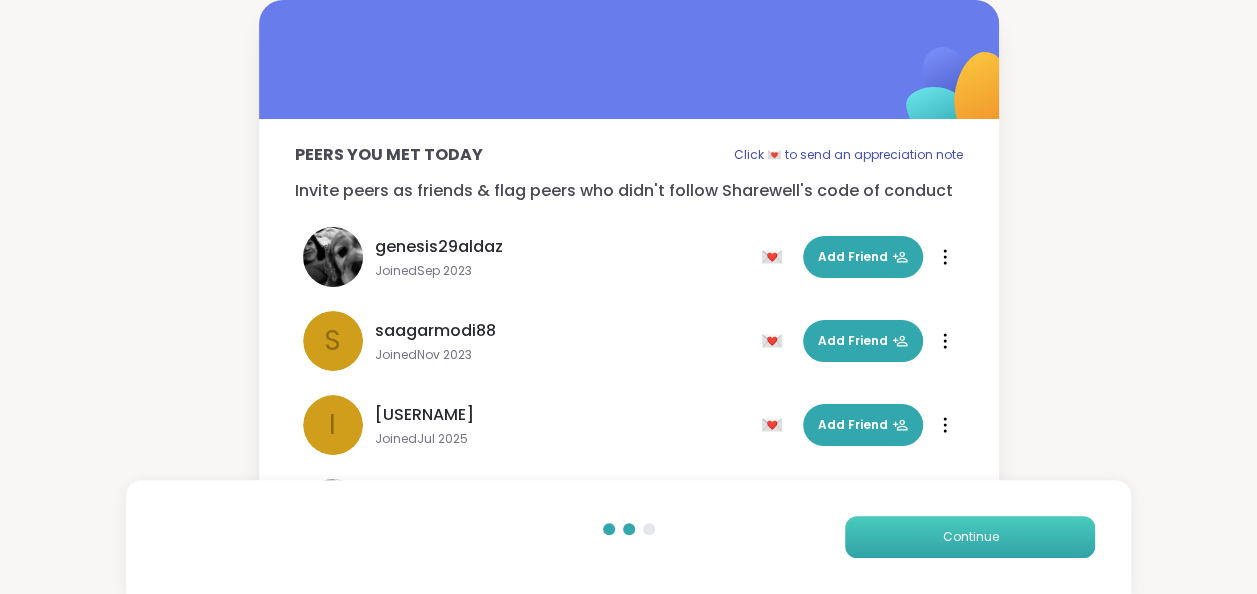 click on "Continue" at bounding box center [970, 537] 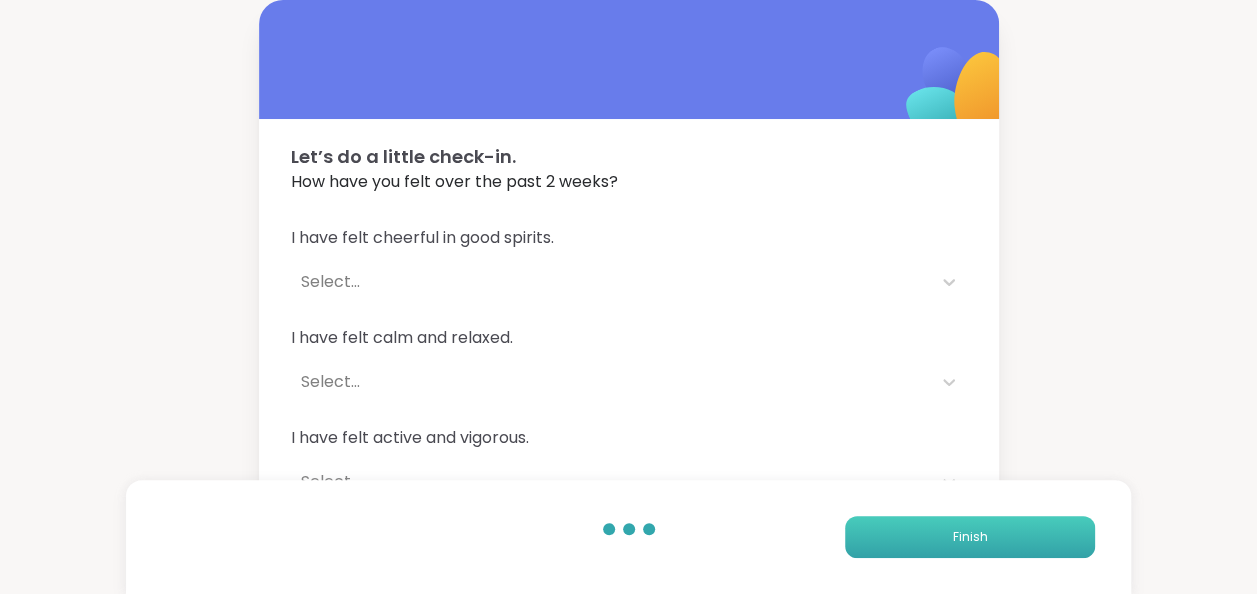 click on "Finish" at bounding box center [970, 537] 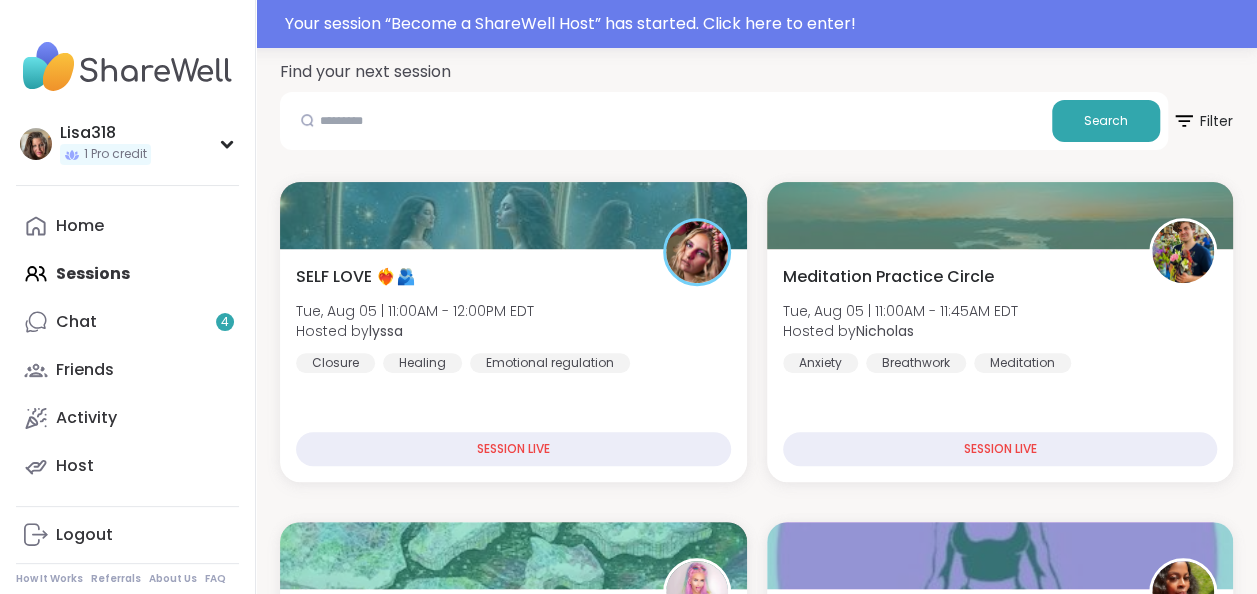 scroll, scrollTop: 285, scrollLeft: 0, axis: vertical 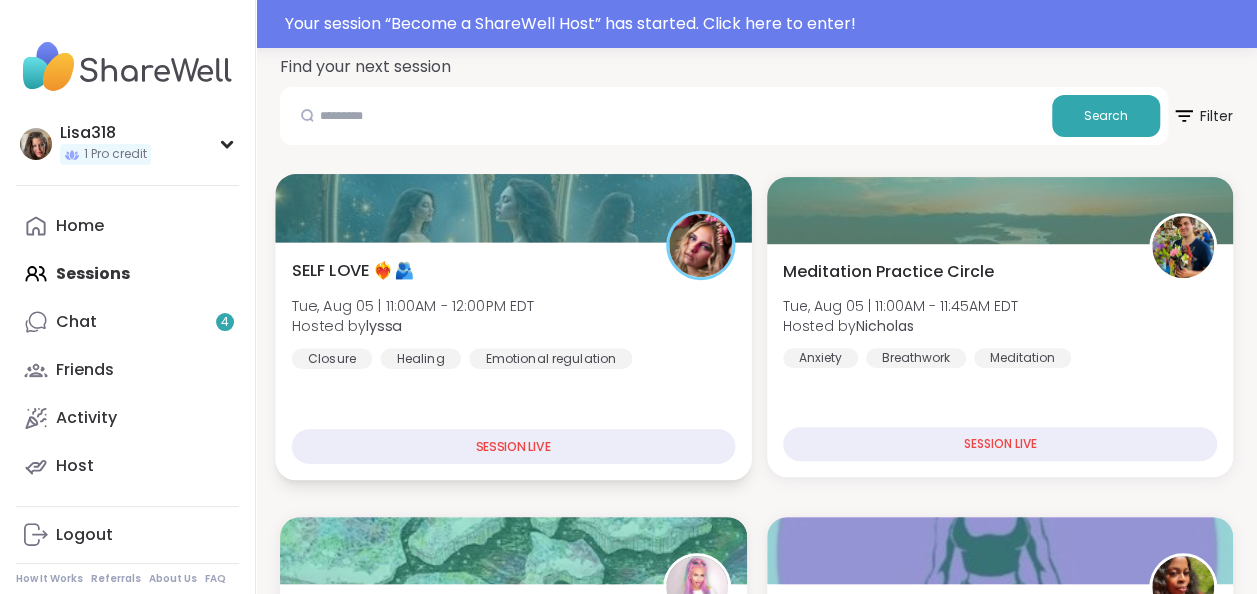 click on "SESSION LIVE" at bounding box center [513, 446] 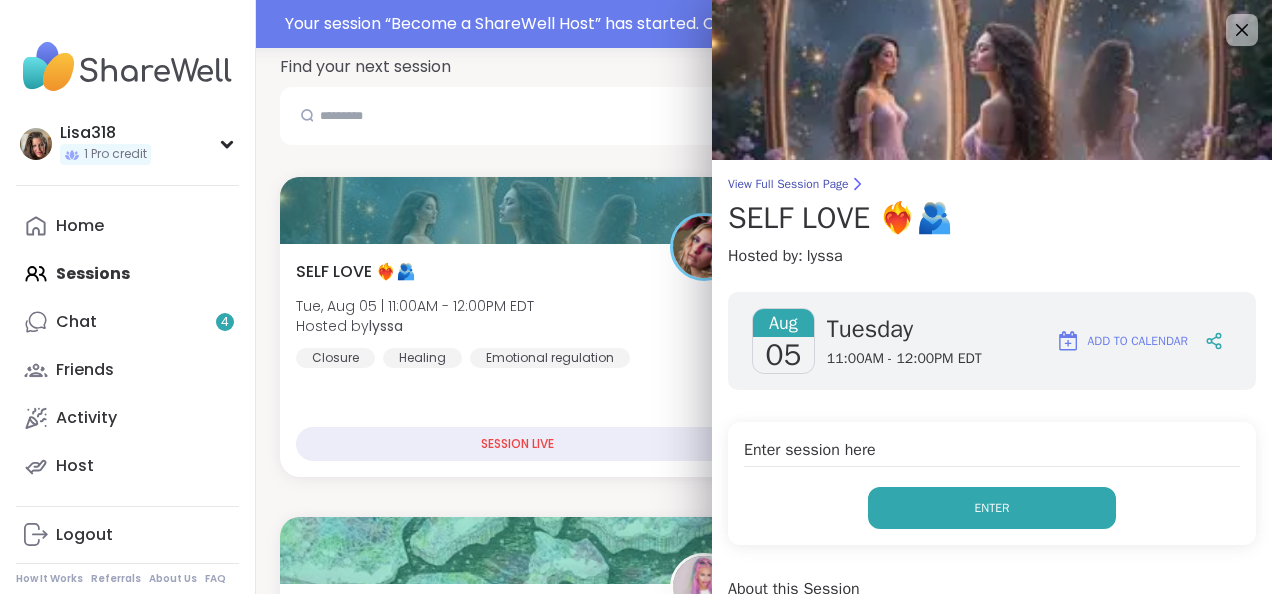 click on "Enter" at bounding box center [992, 508] 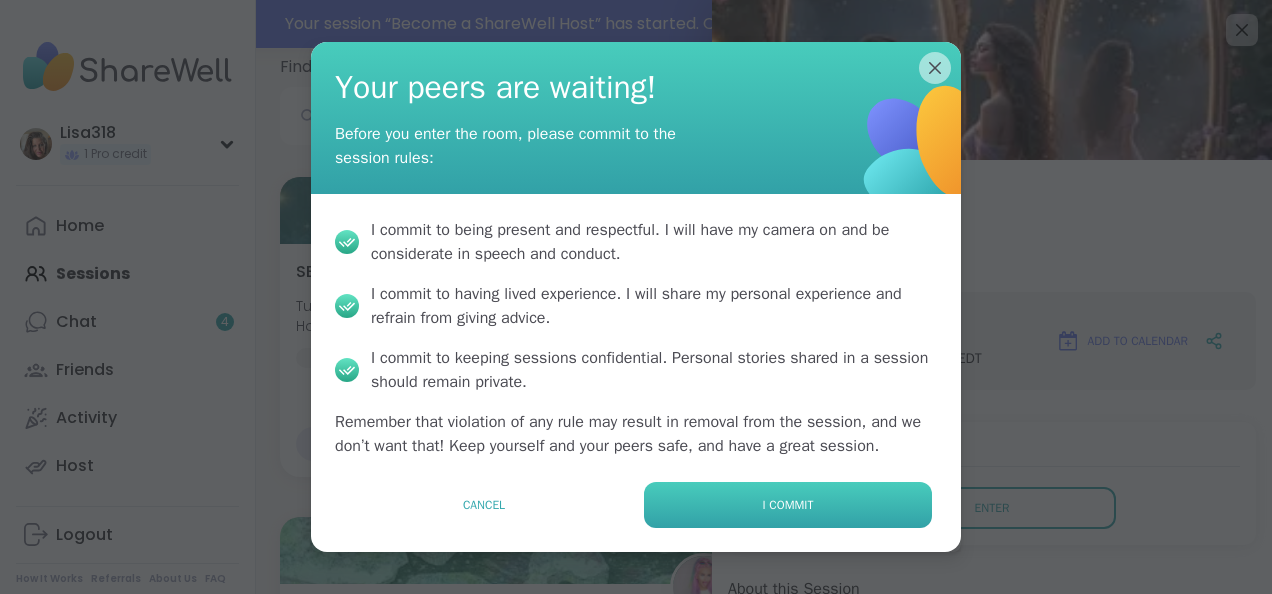 click on "I commit" at bounding box center [788, 505] 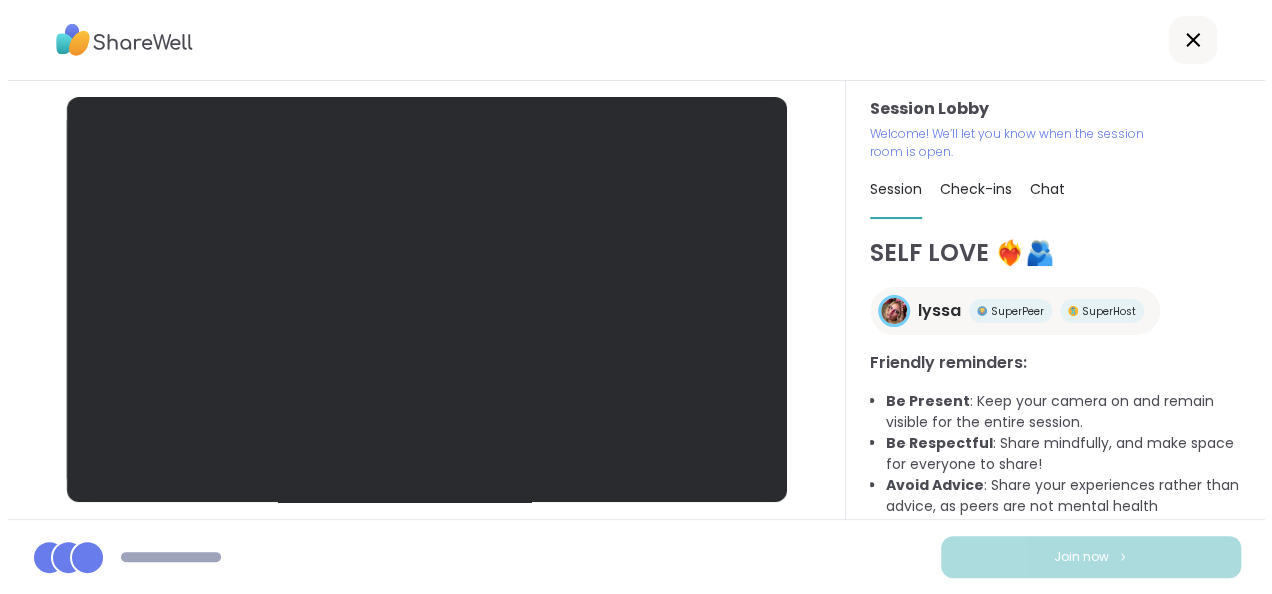 scroll, scrollTop: 0, scrollLeft: 0, axis: both 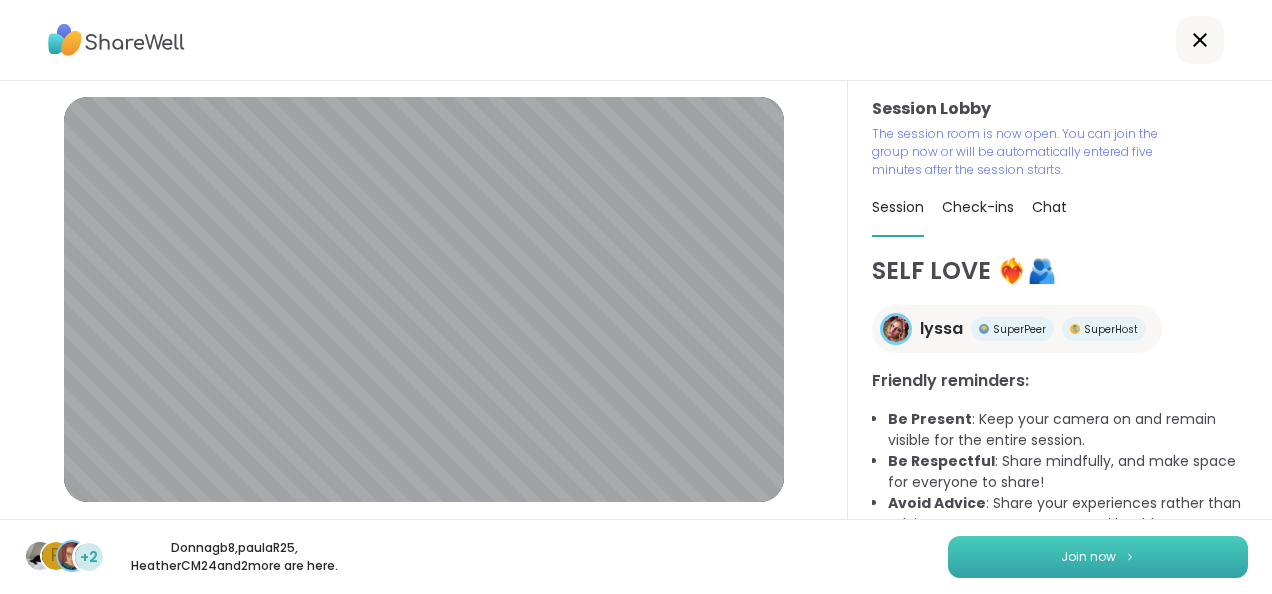 click on "Join now" at bounding box center (1088, 557) 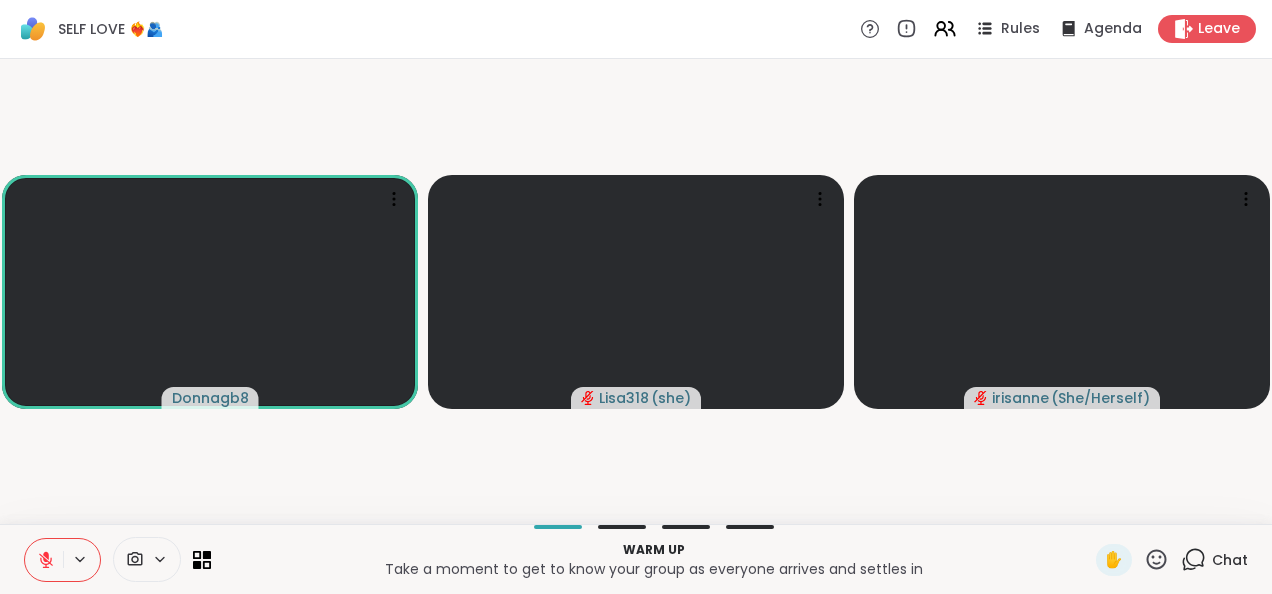 click 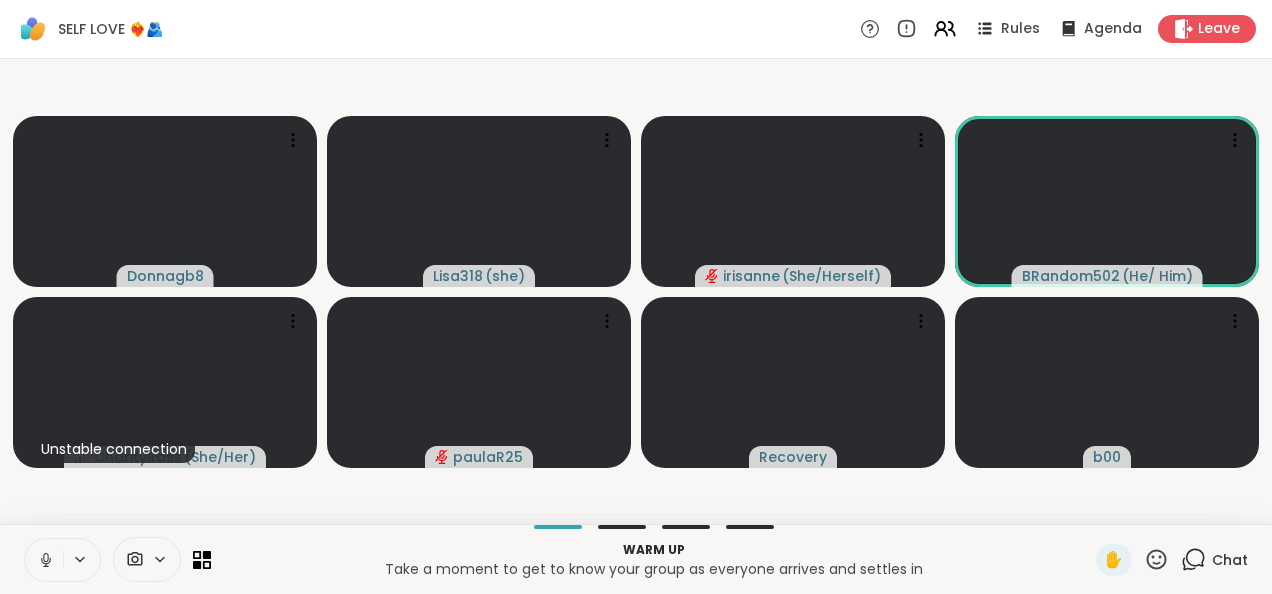 click 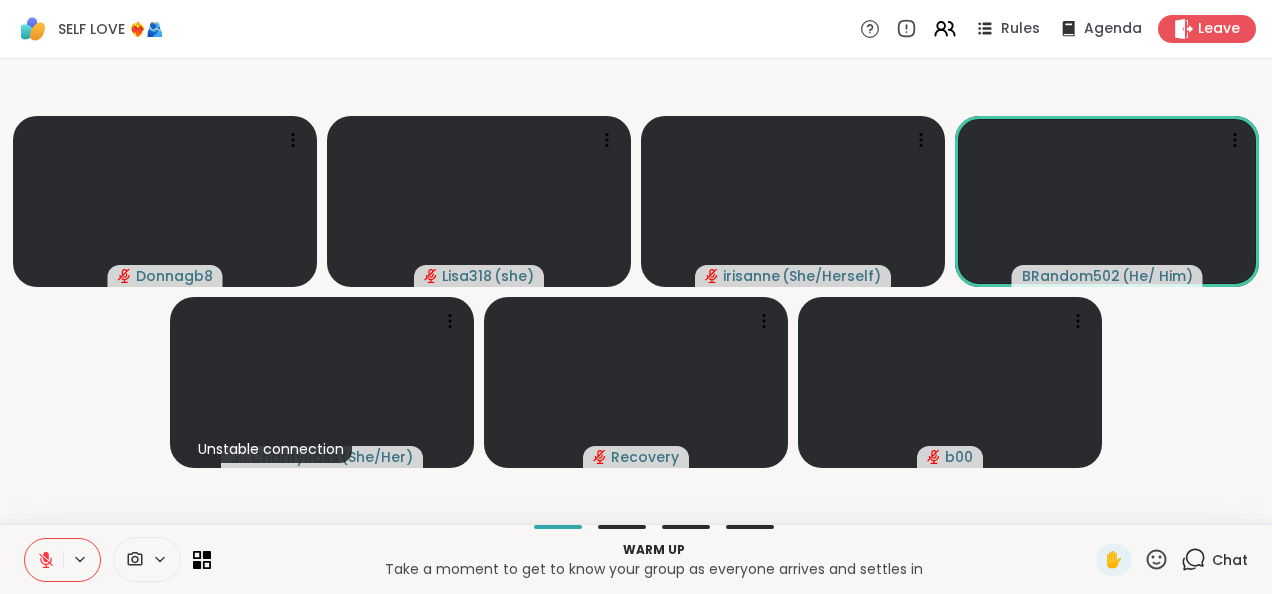 click 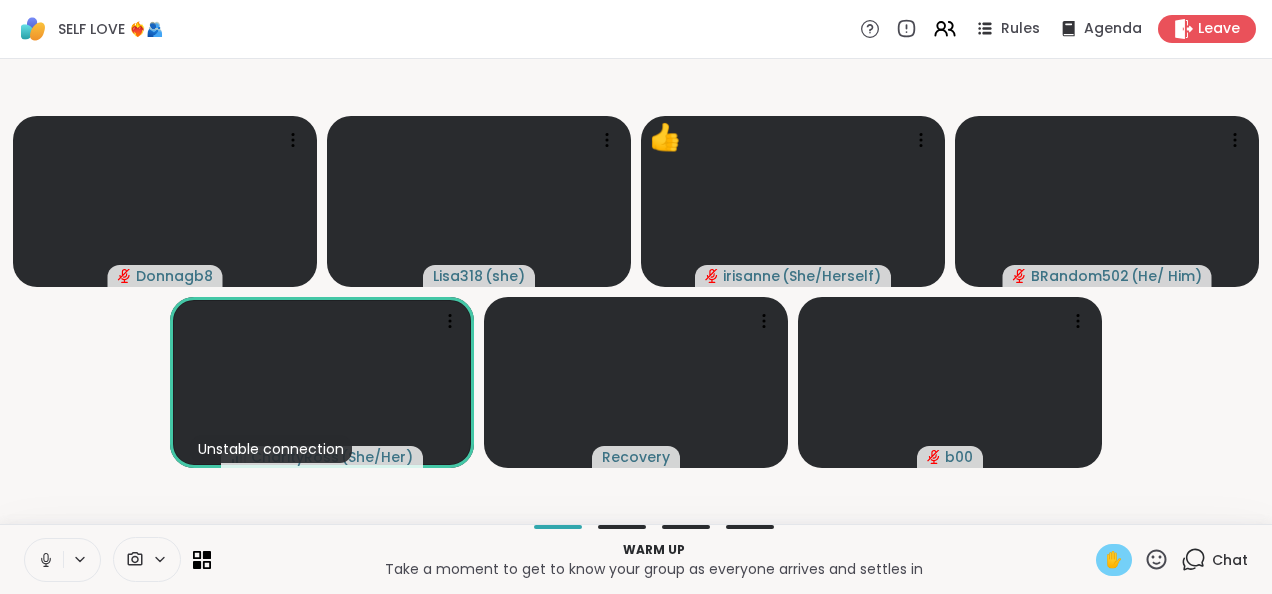 click on "✋" at bounding box center (1114, 560) 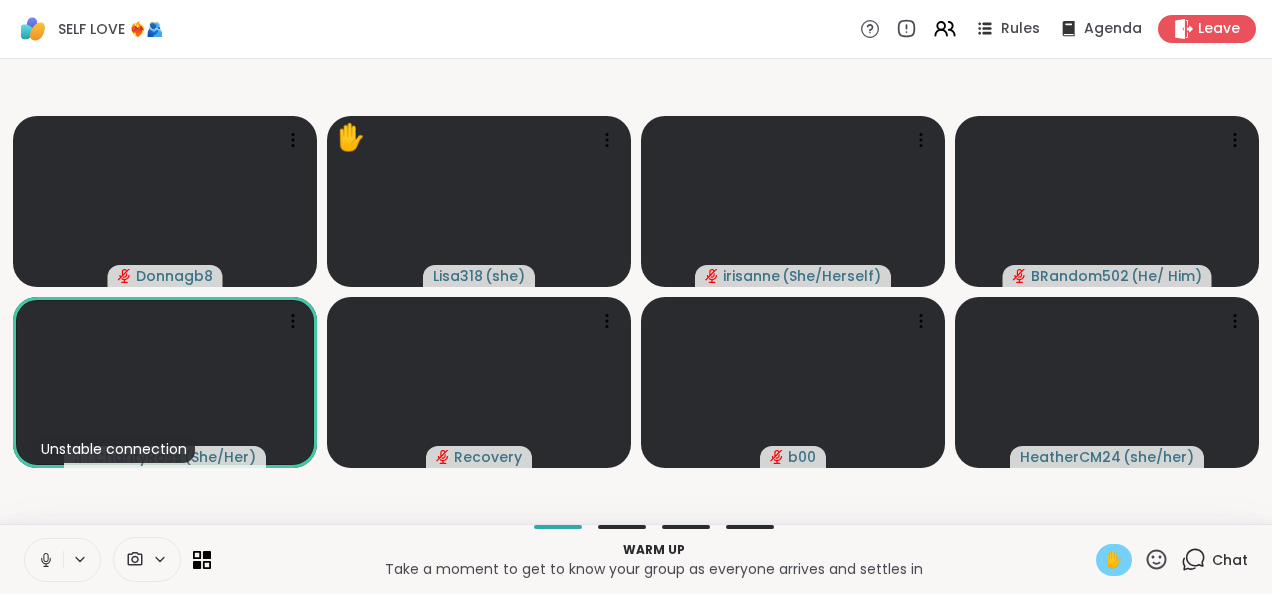 click on "✋" at bounding box center [1114, 560] 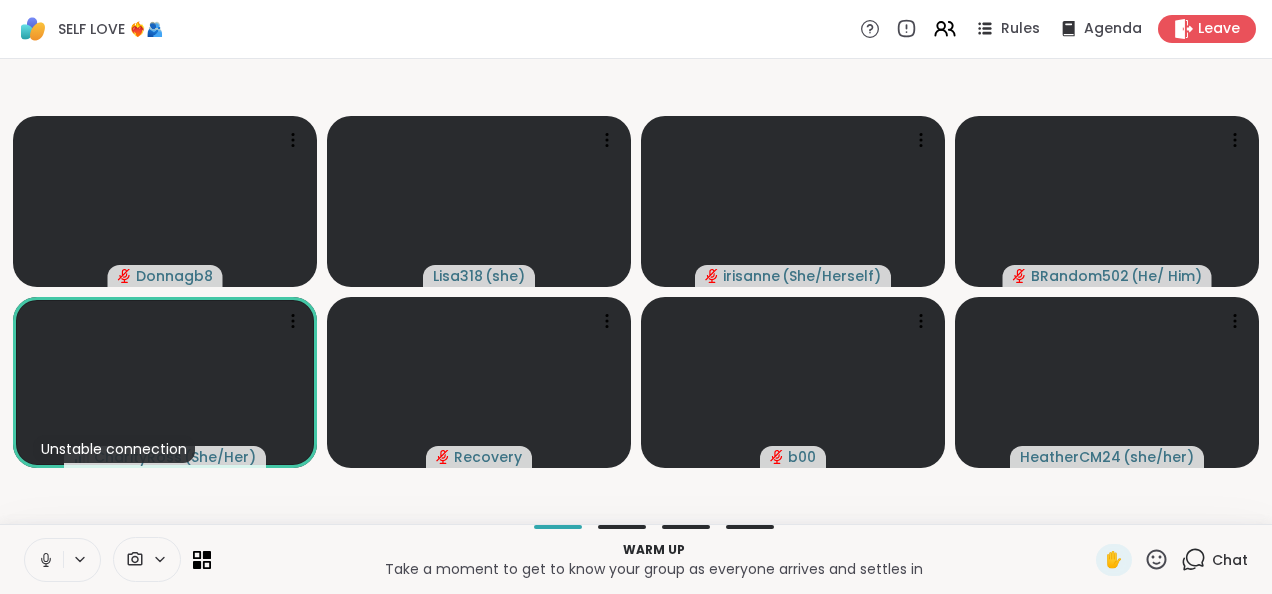 click 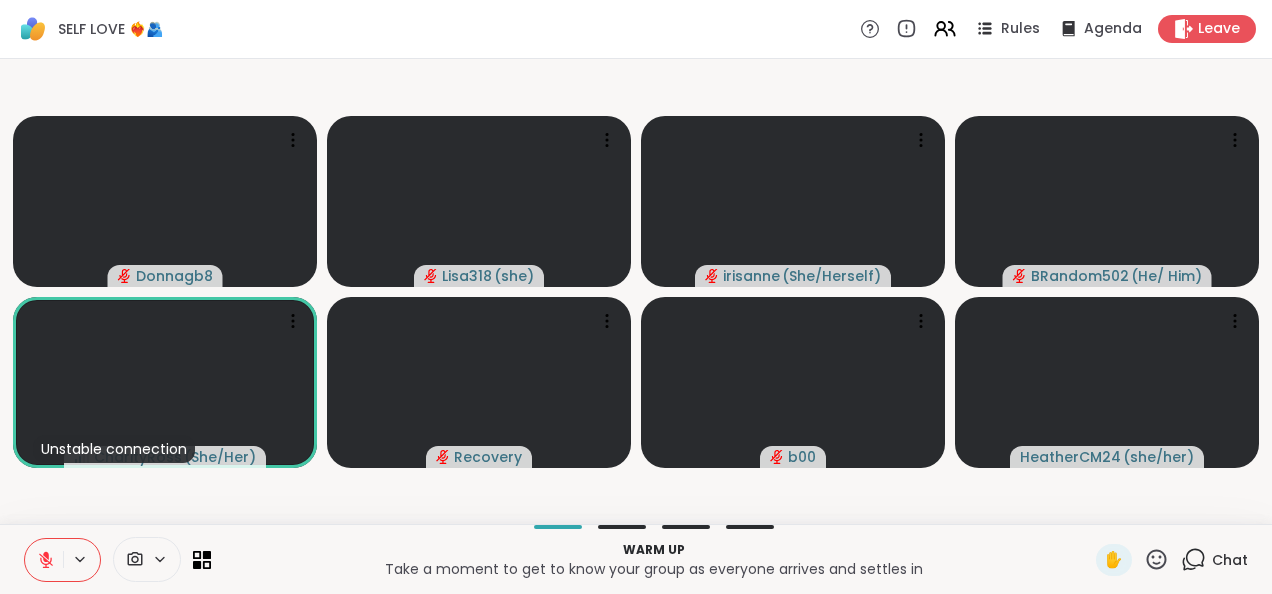 click 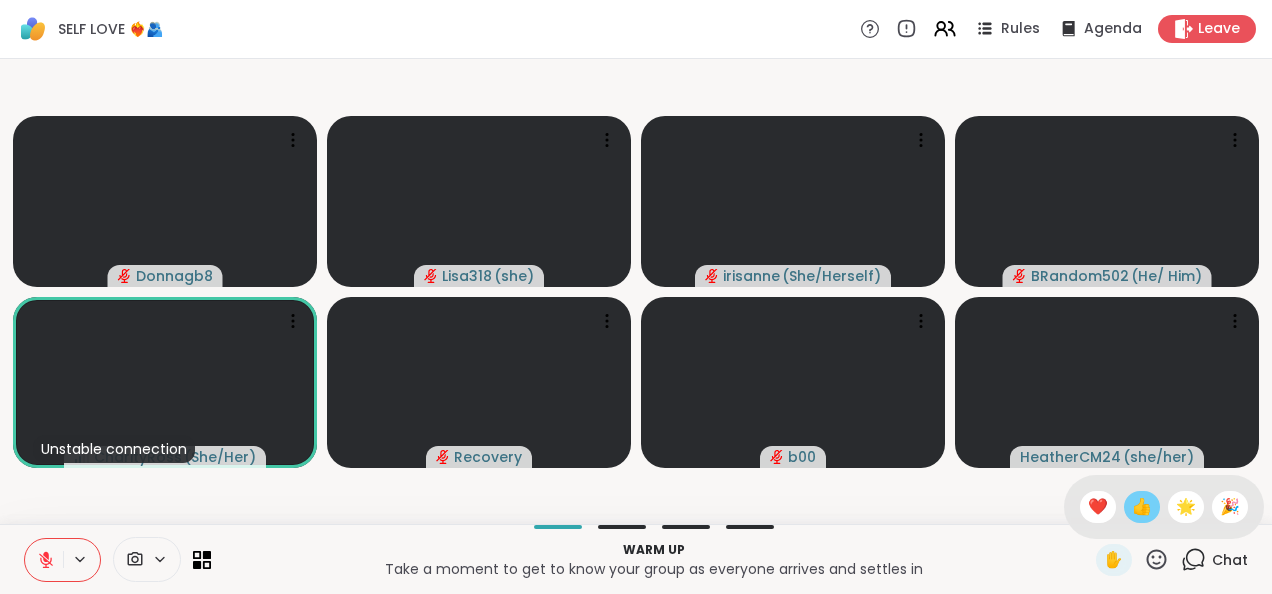 click on "👍" at bounding box center [1142, 507] 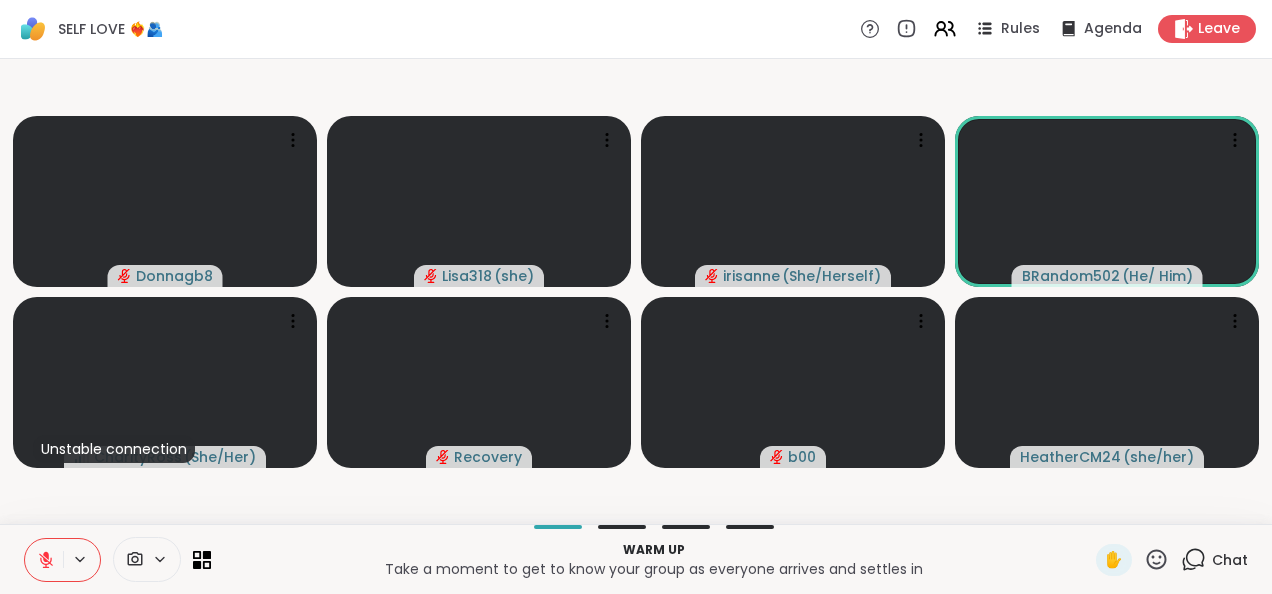click 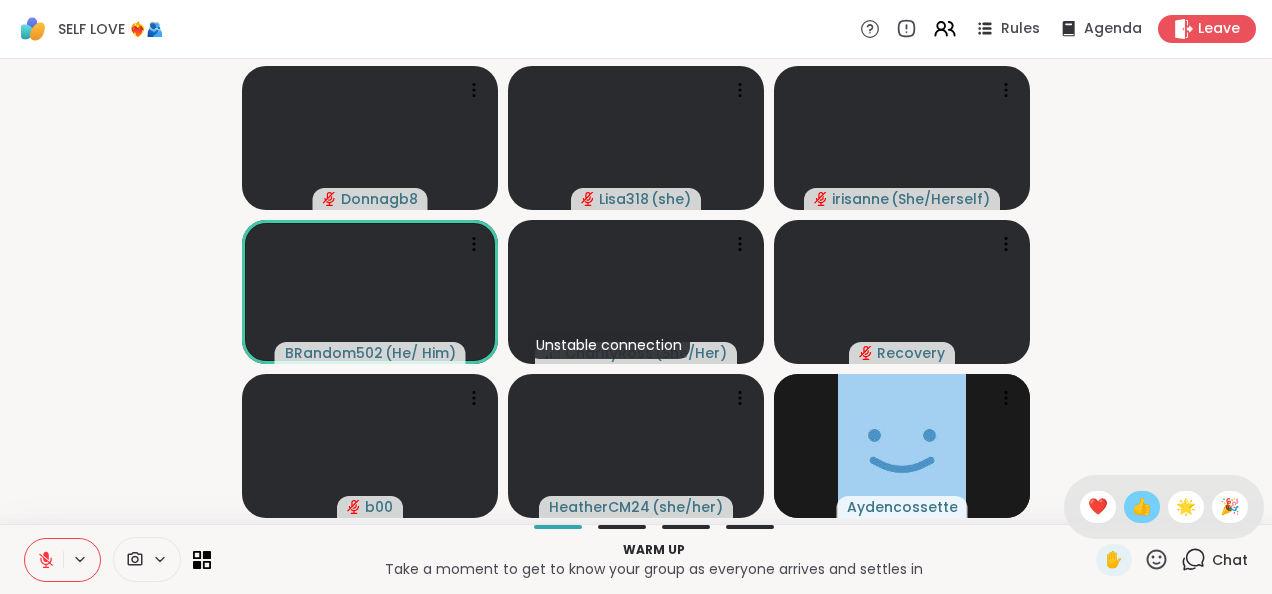 click on "👍" at bounding box center (1142, 507) 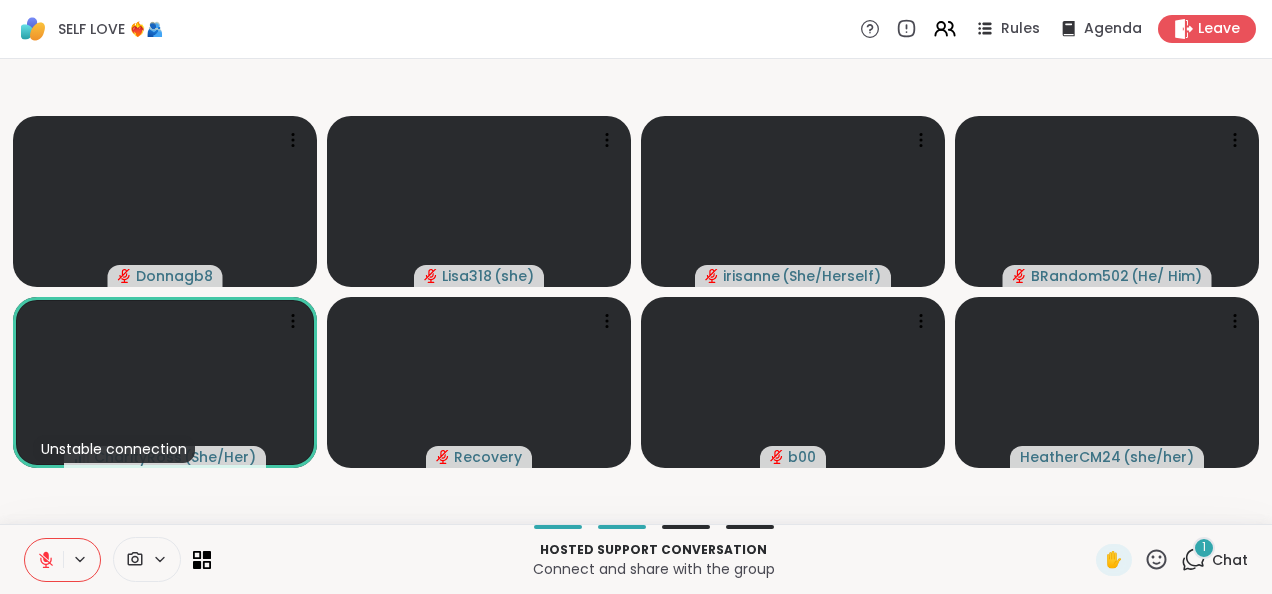 click 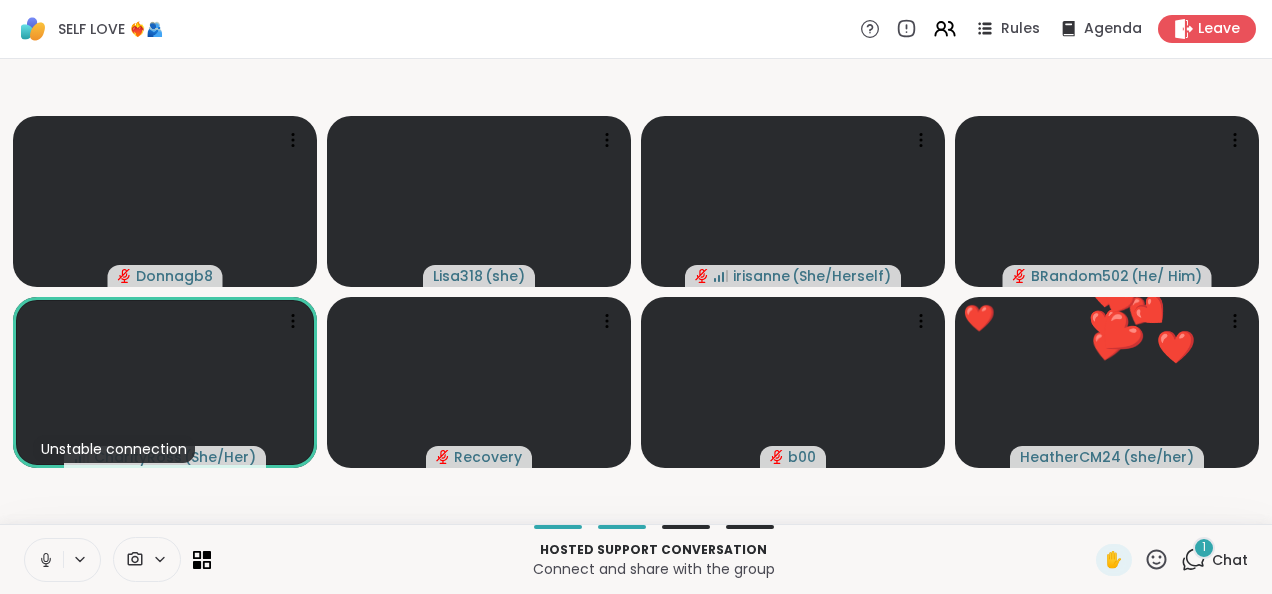 click at bounding box center (44, 560) 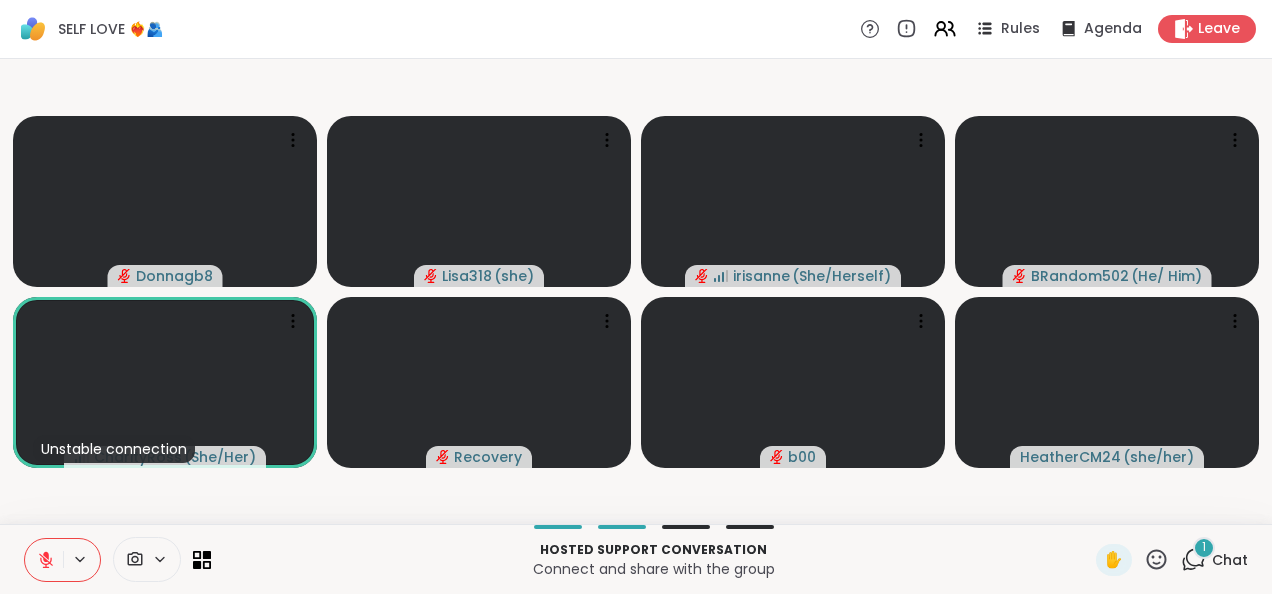 click 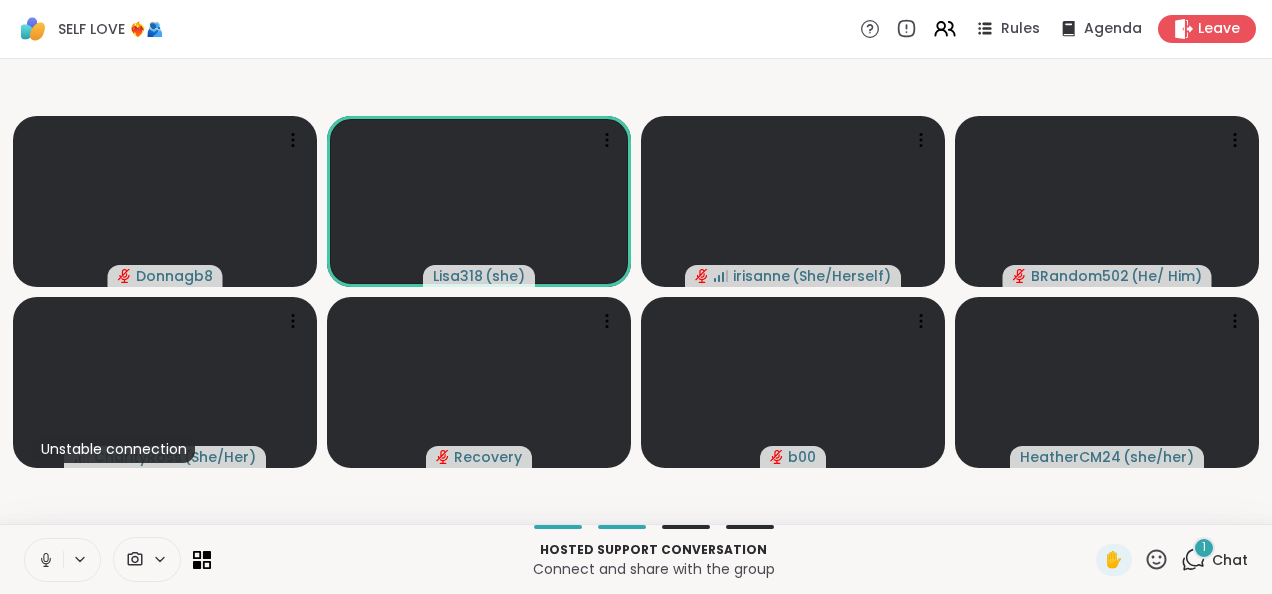 click 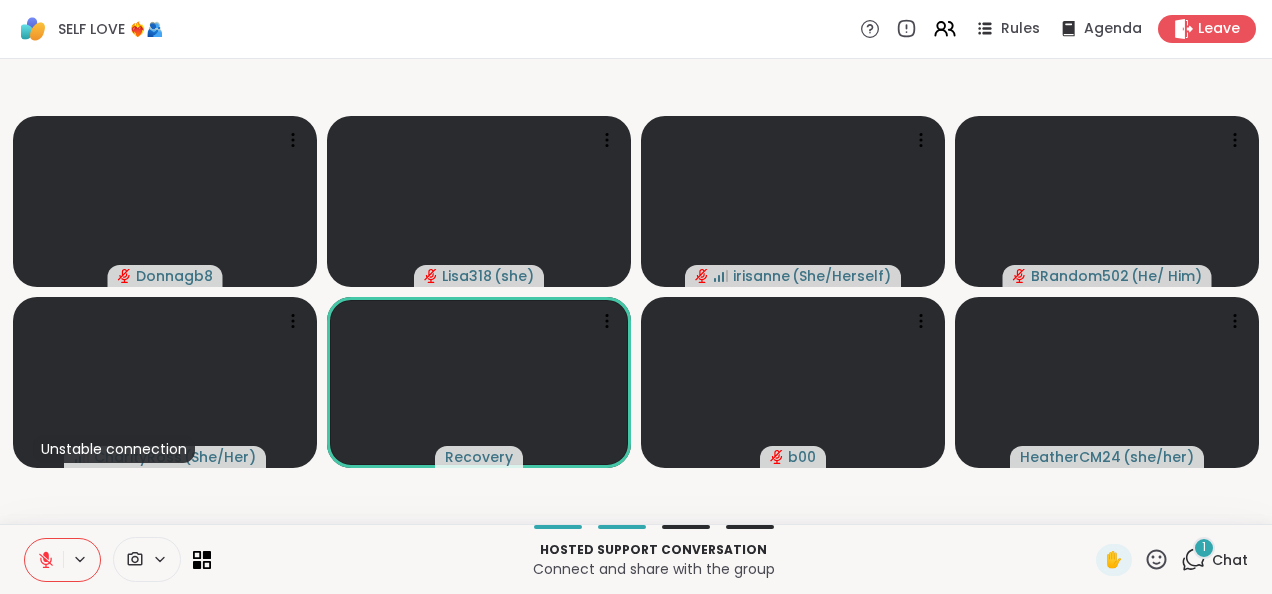 click 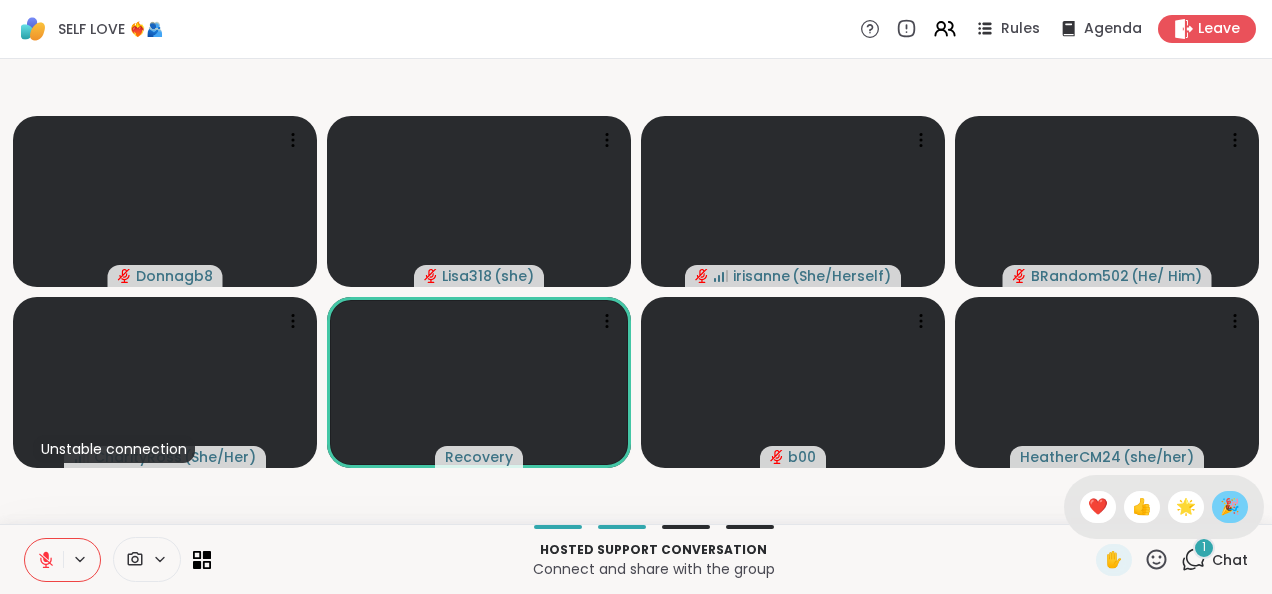 click on "🎉" at bounding box center [1230, 507] 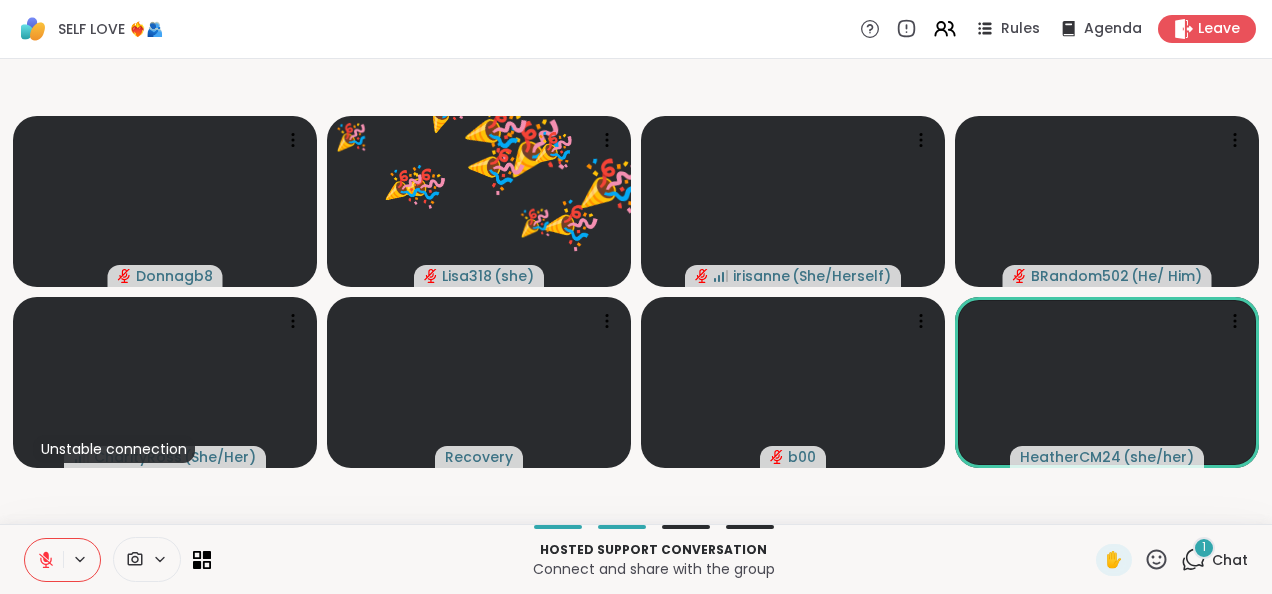 click 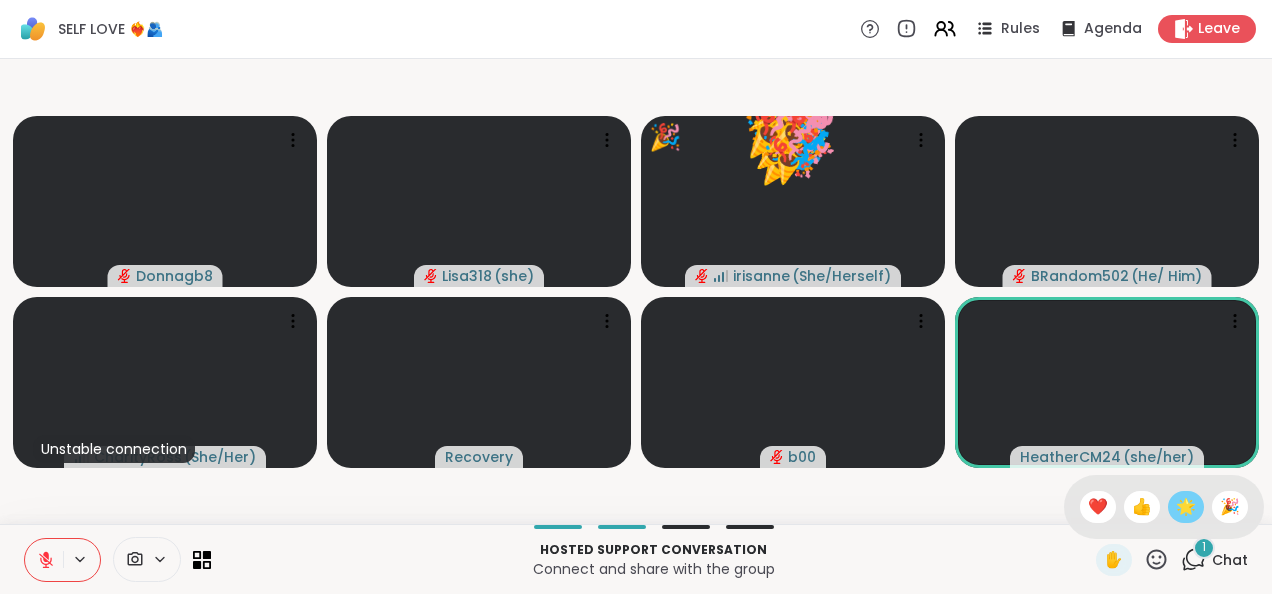 click on "🌟" at bounding box center (1186, 507) 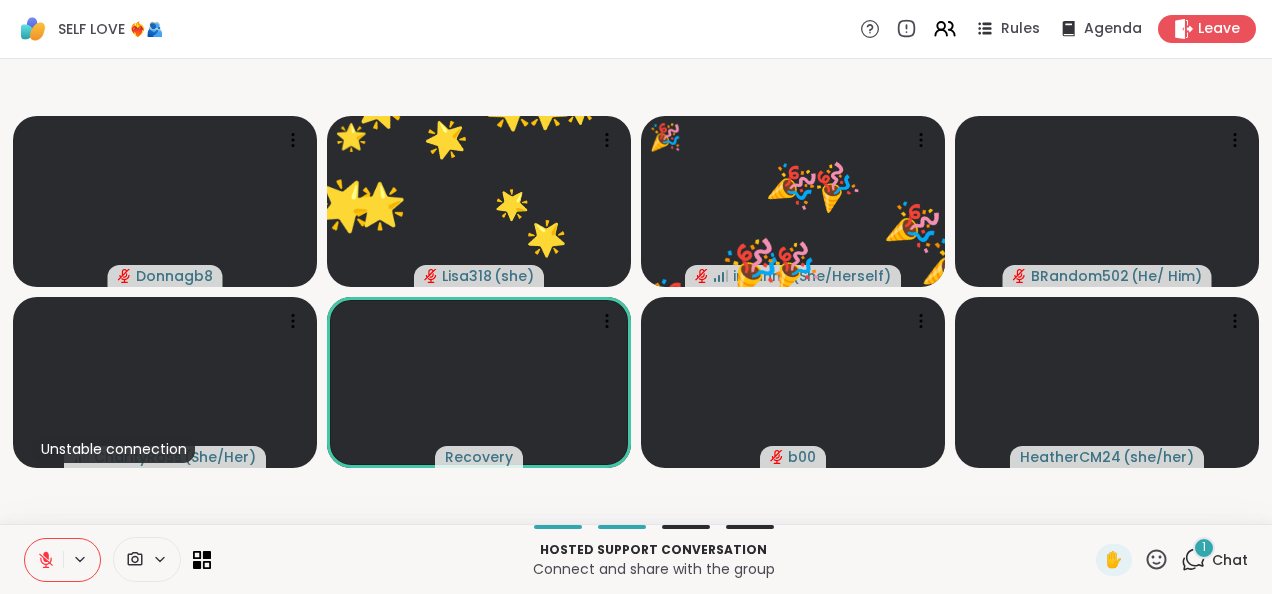 click 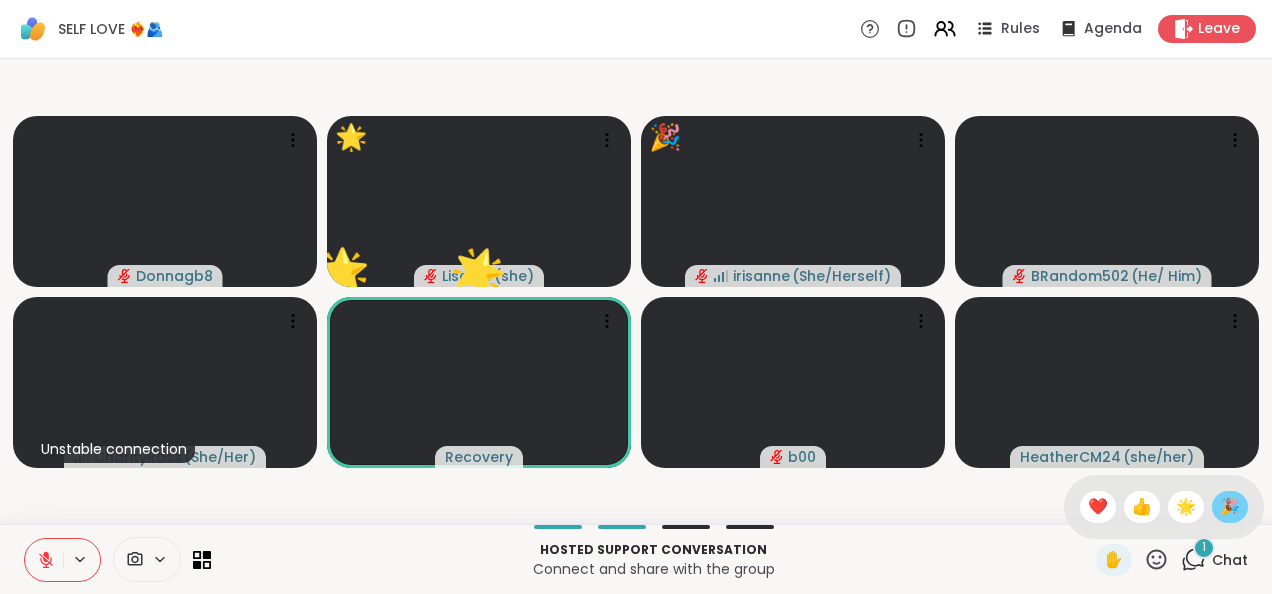 click on "🎉" at bounding box center (1230, 507) 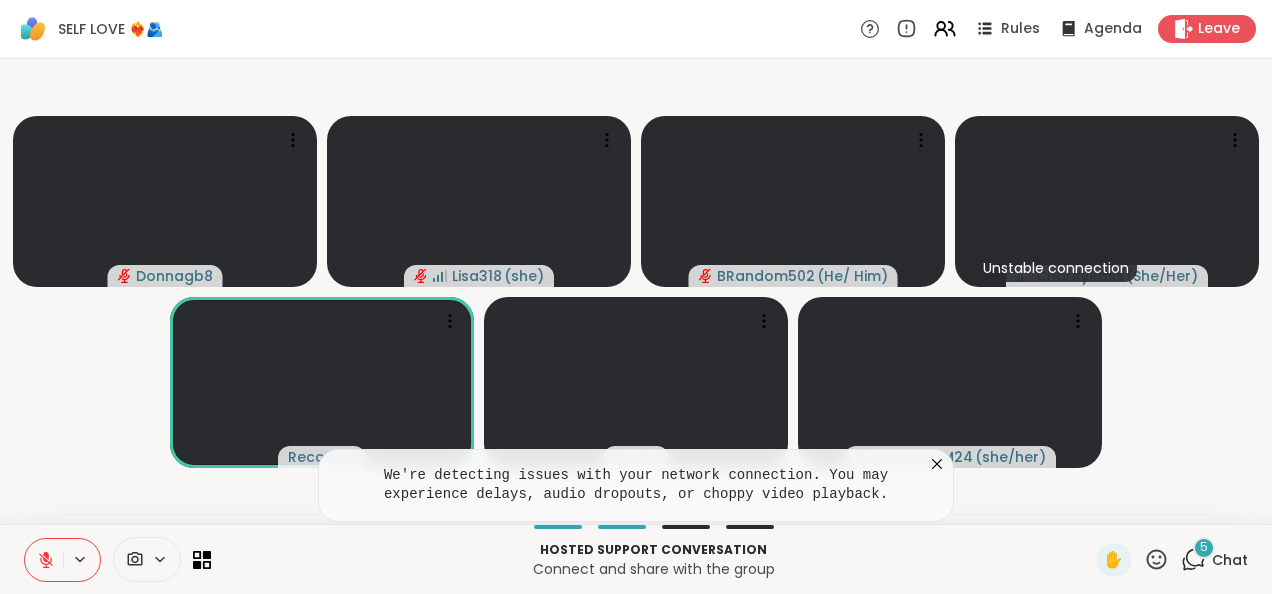 click 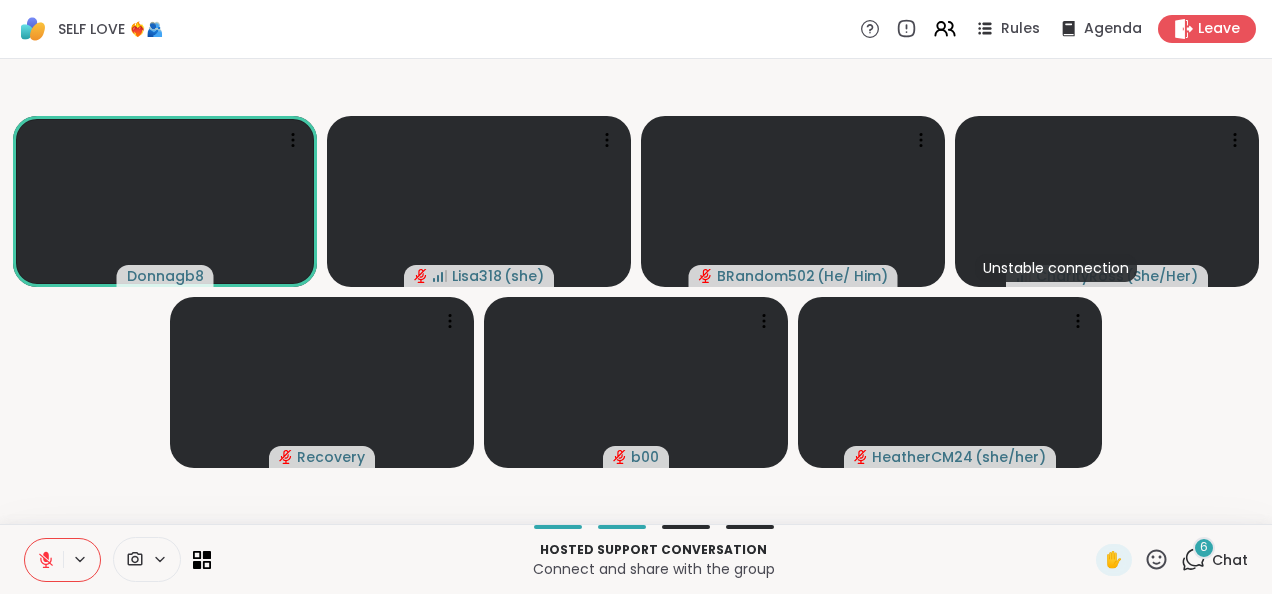 click 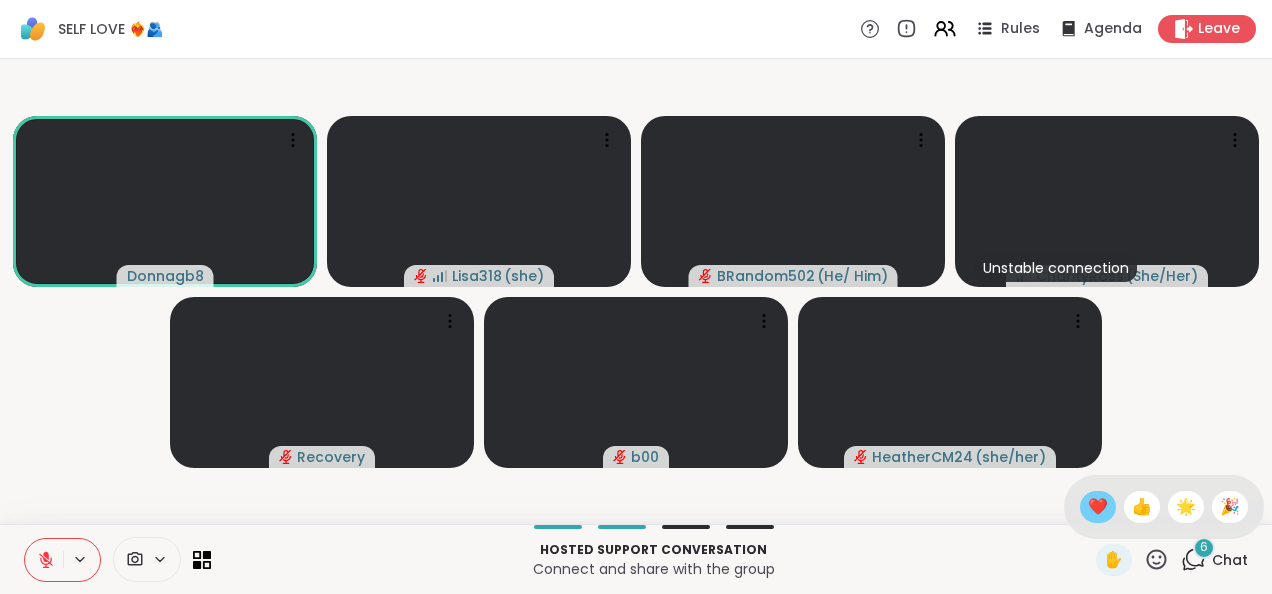 click on "❤️" at bounding box center (1098, 507) 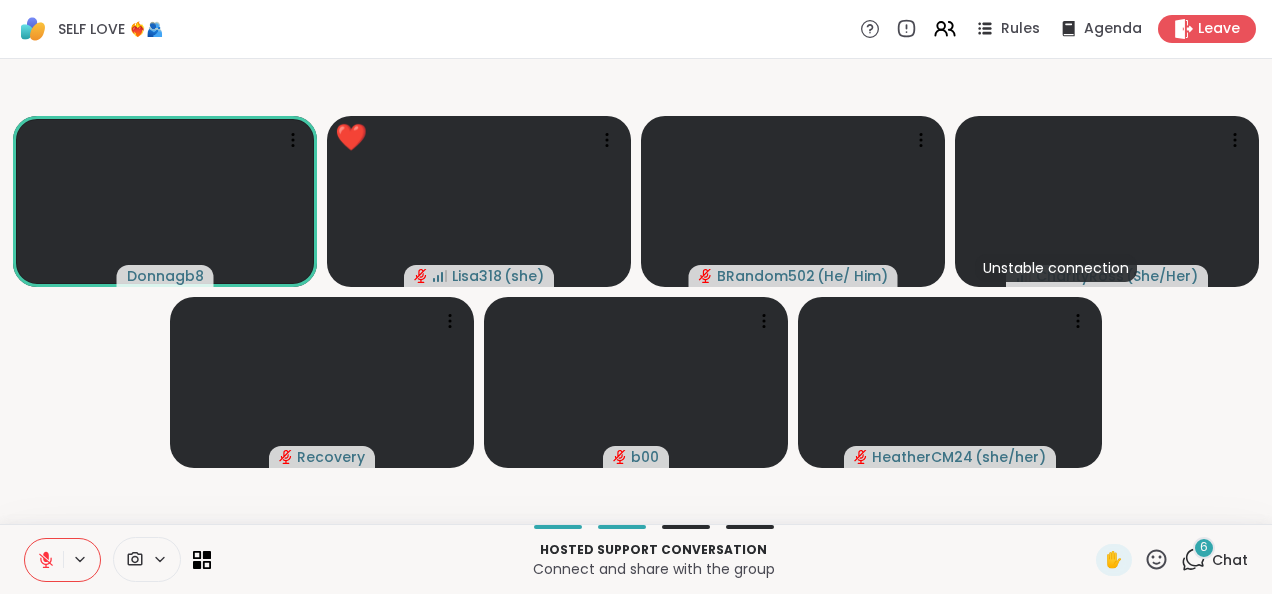 drag, startPoint x: 1136, startPoint y: 549, endPoint x: 994, endPoint y: 572, distance: 143.85062 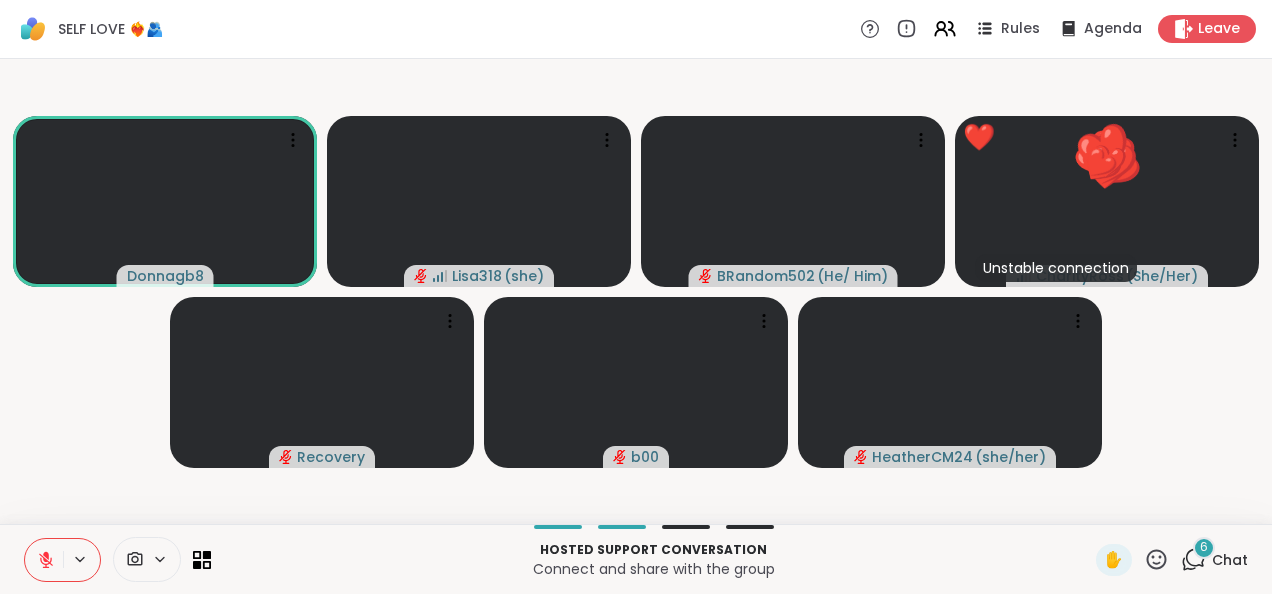 click 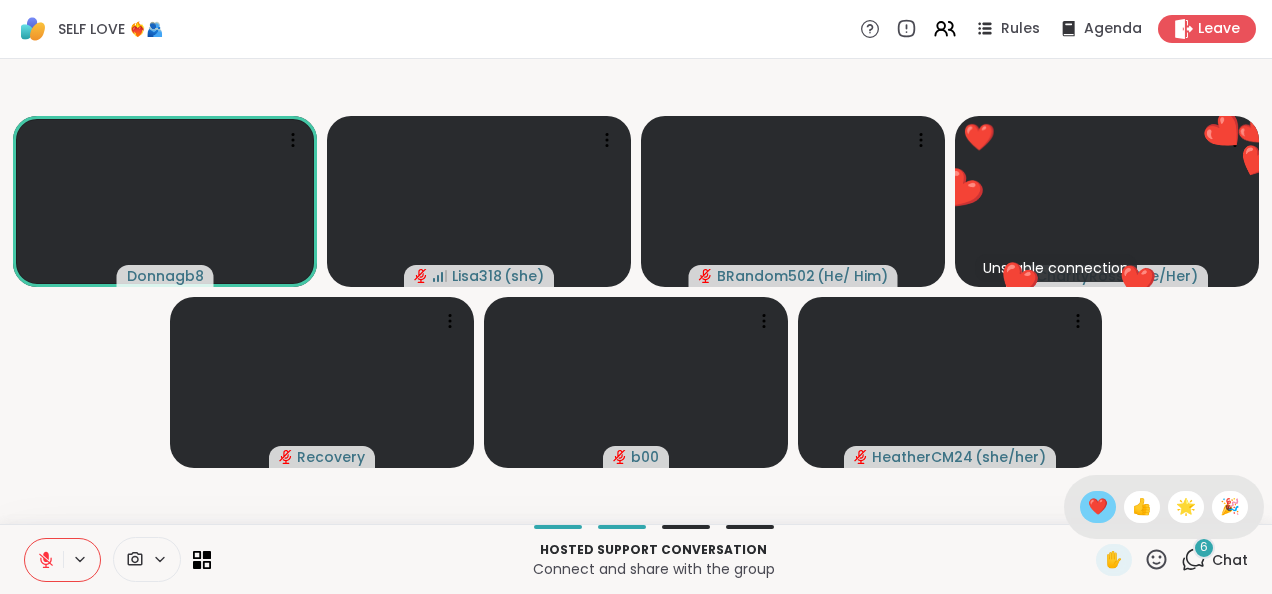 click on "❤️" at bounding box center (1098, 507) 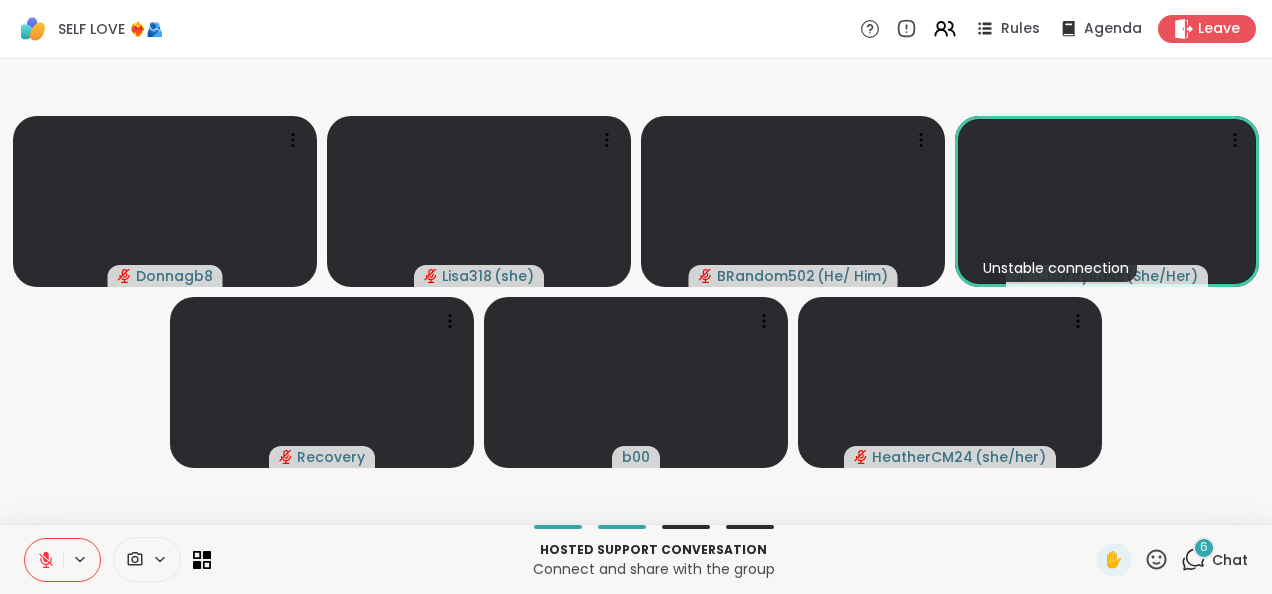 click 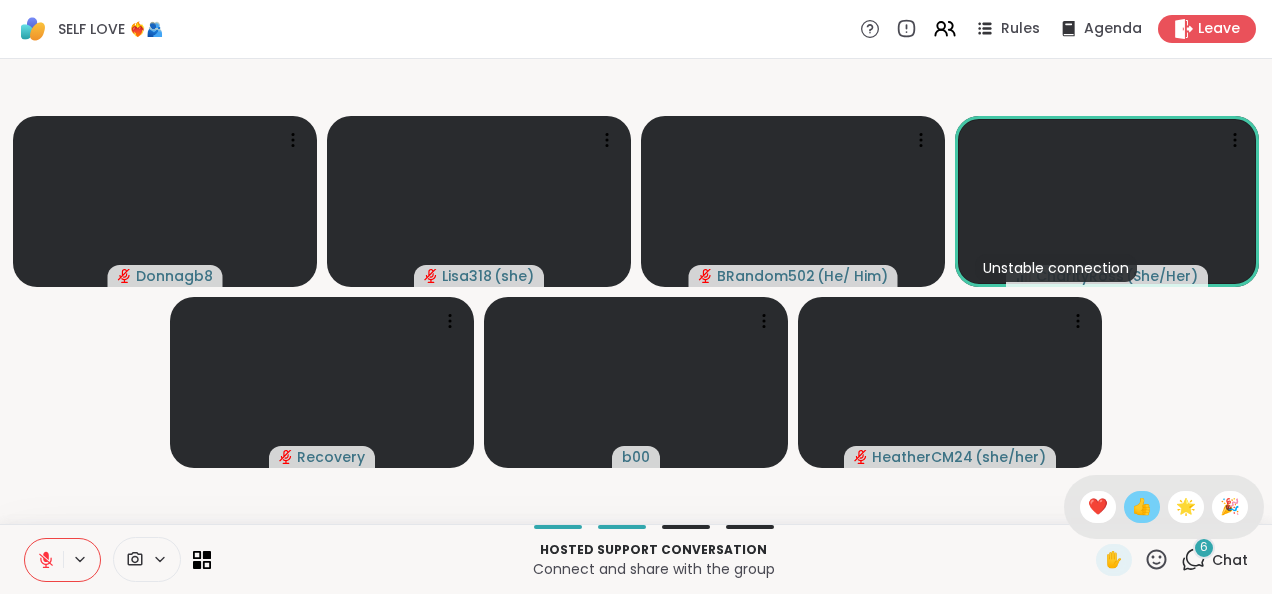 click on "👍" at bounding box center (1142, 507) 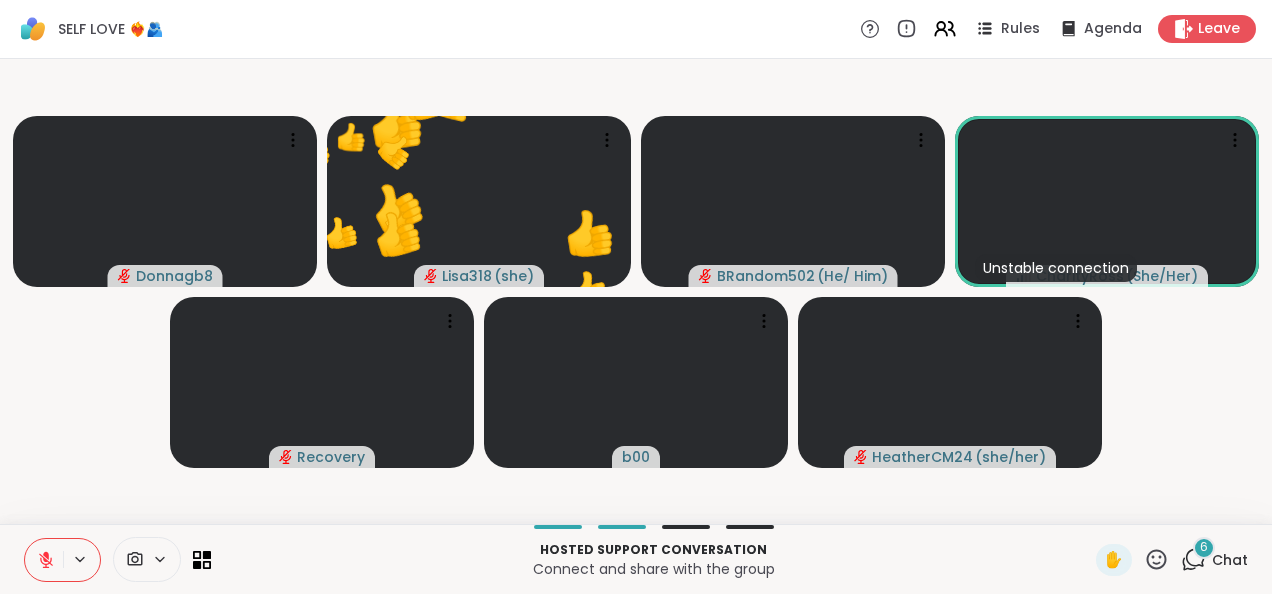 click 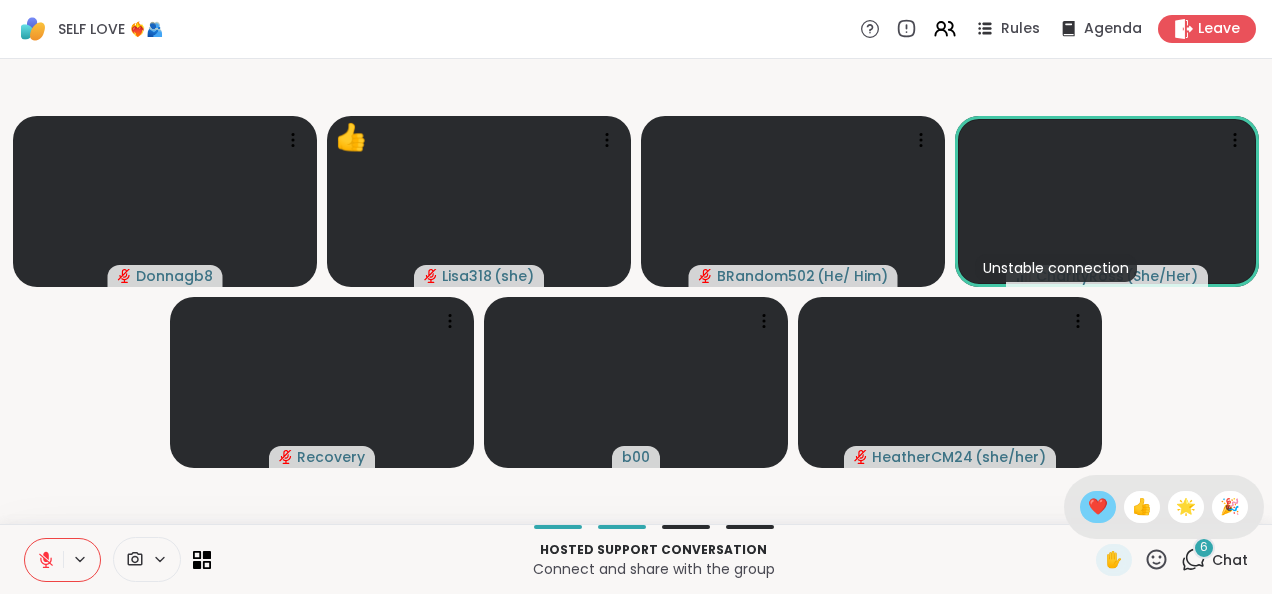click on "❤️" at bounding box center [1098, 507] 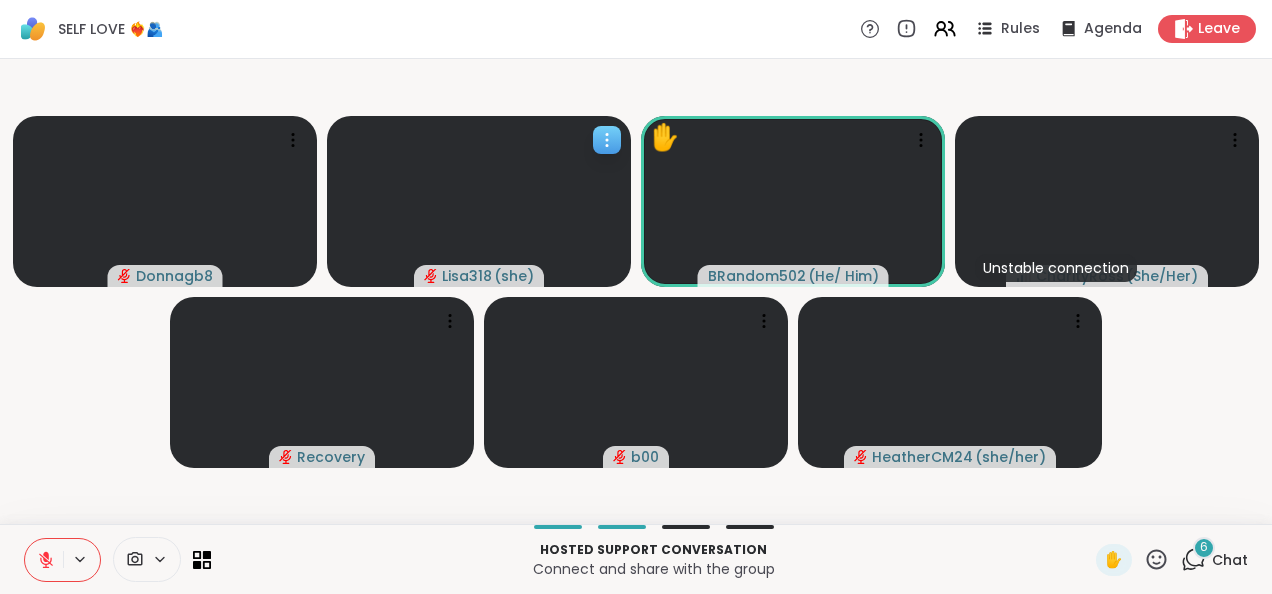 click at bounding box center [479, 201] 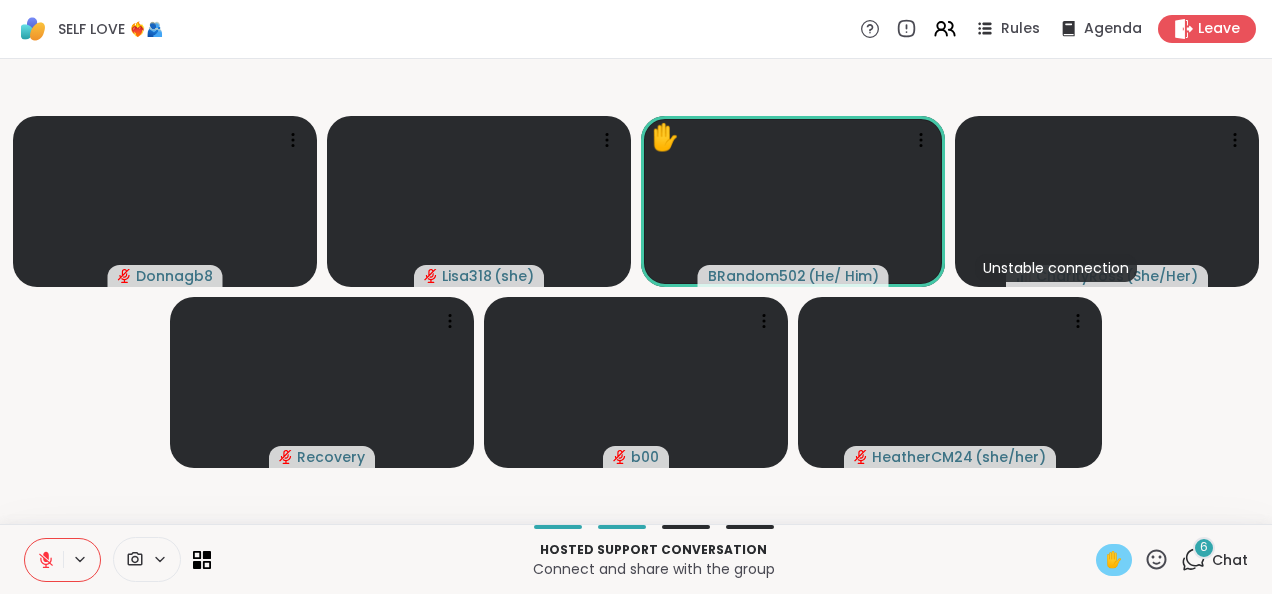 click on "✋" at bounding box center [1114, 560] 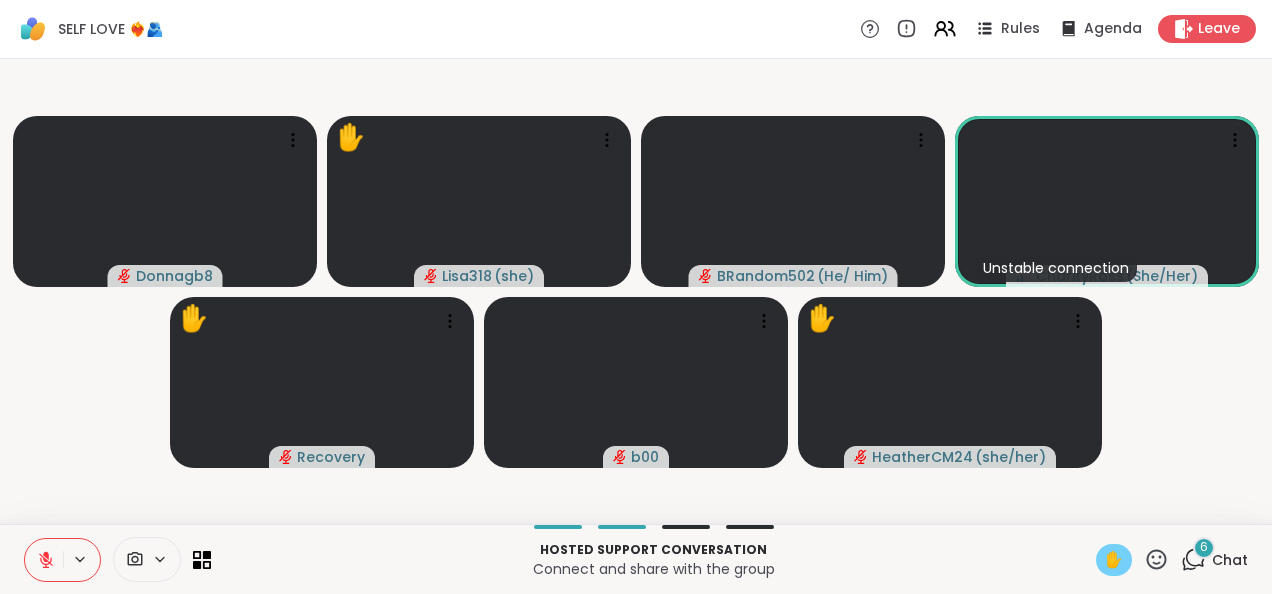click at bounding box center [44, 560] 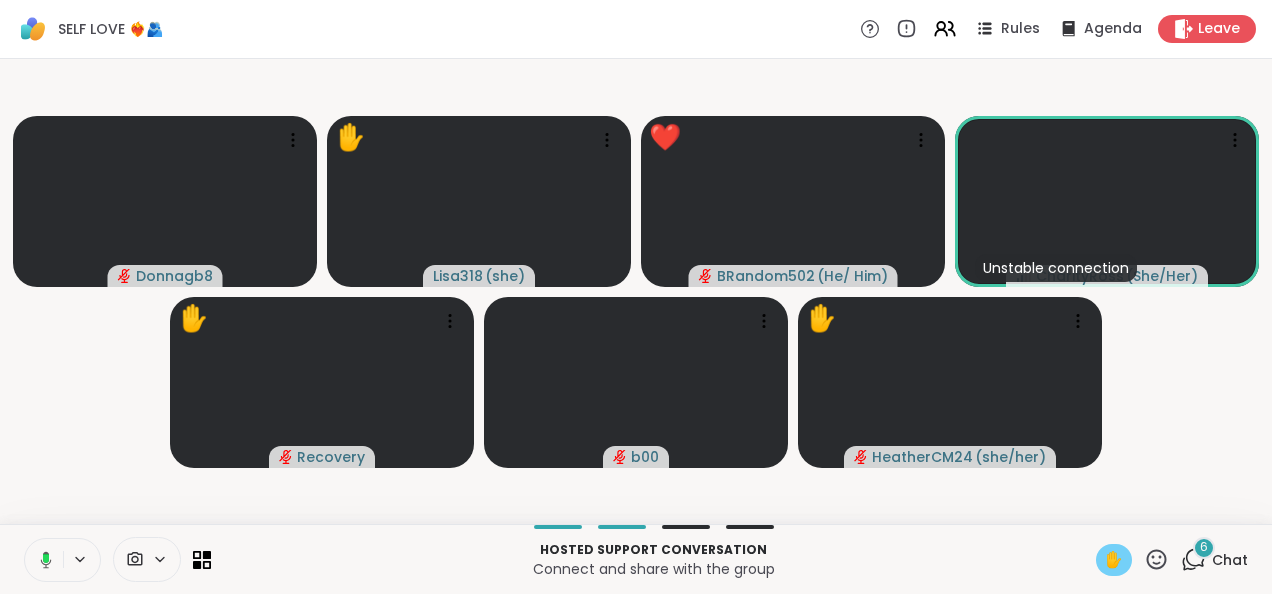 click 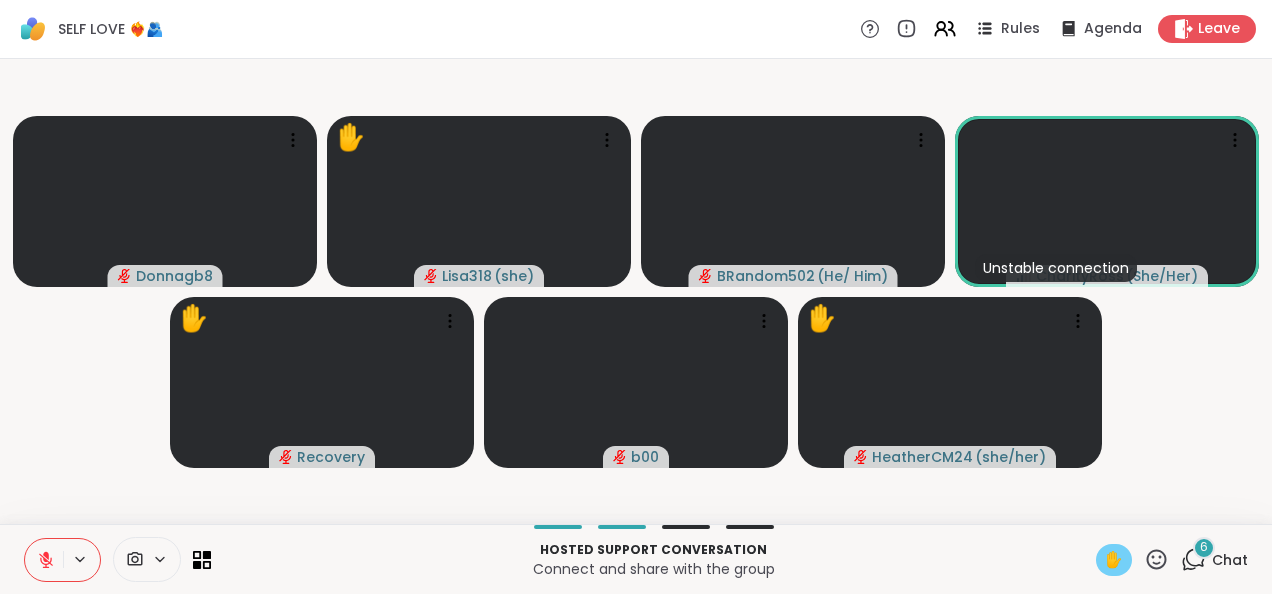 click 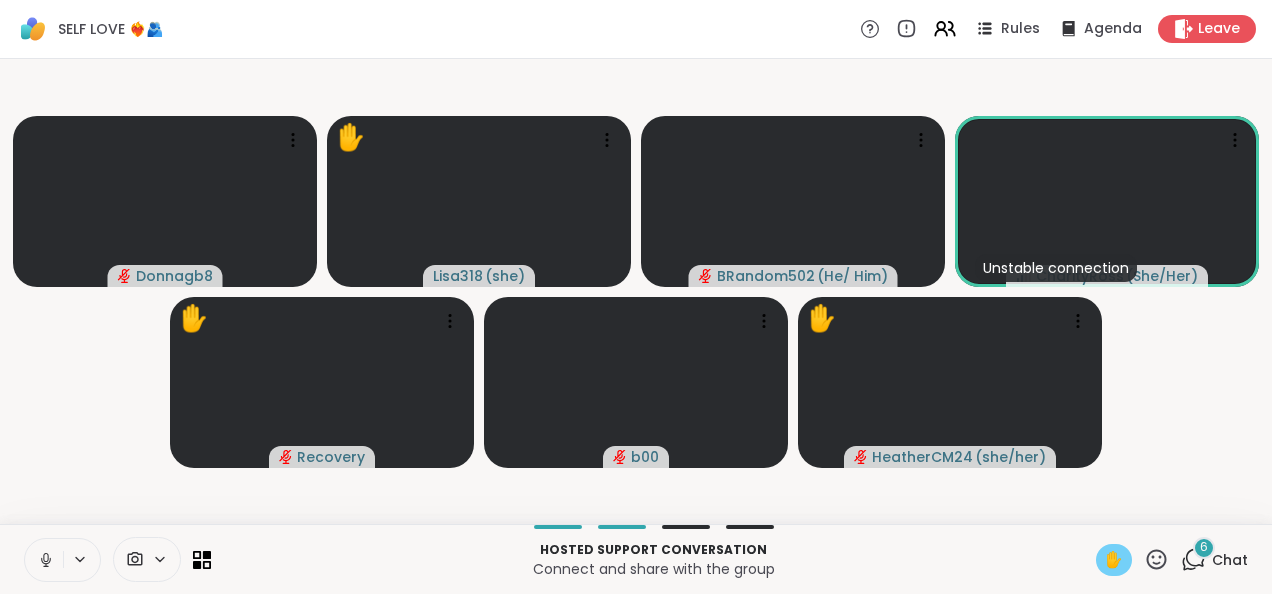 click at bounding box center [44, 560] 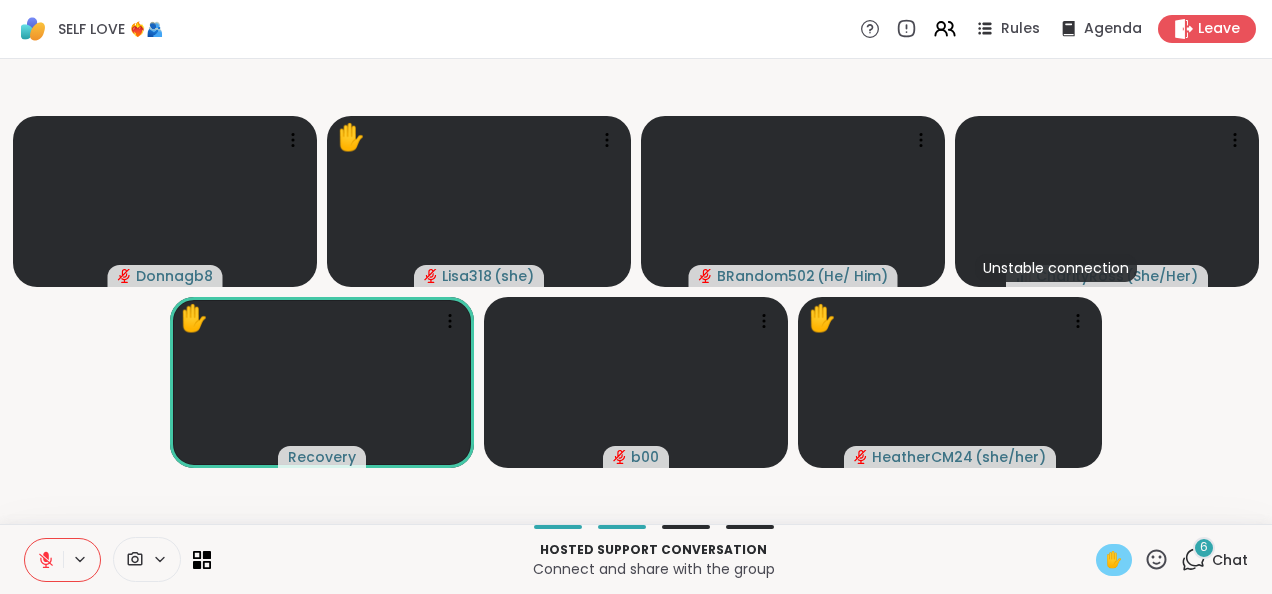 click 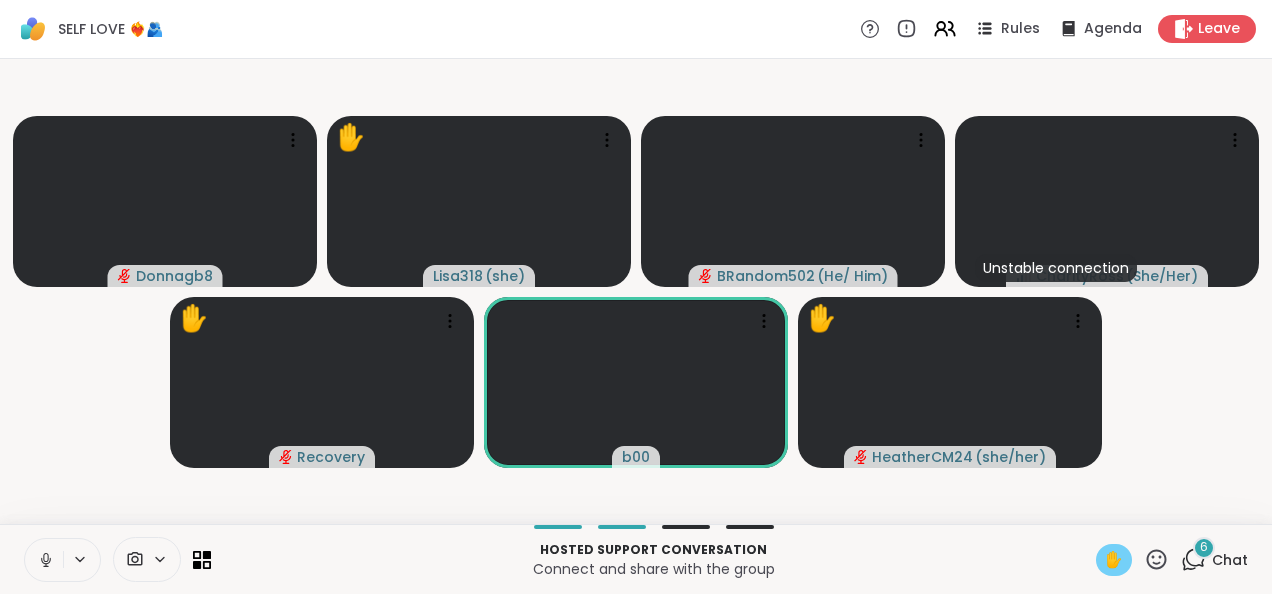click 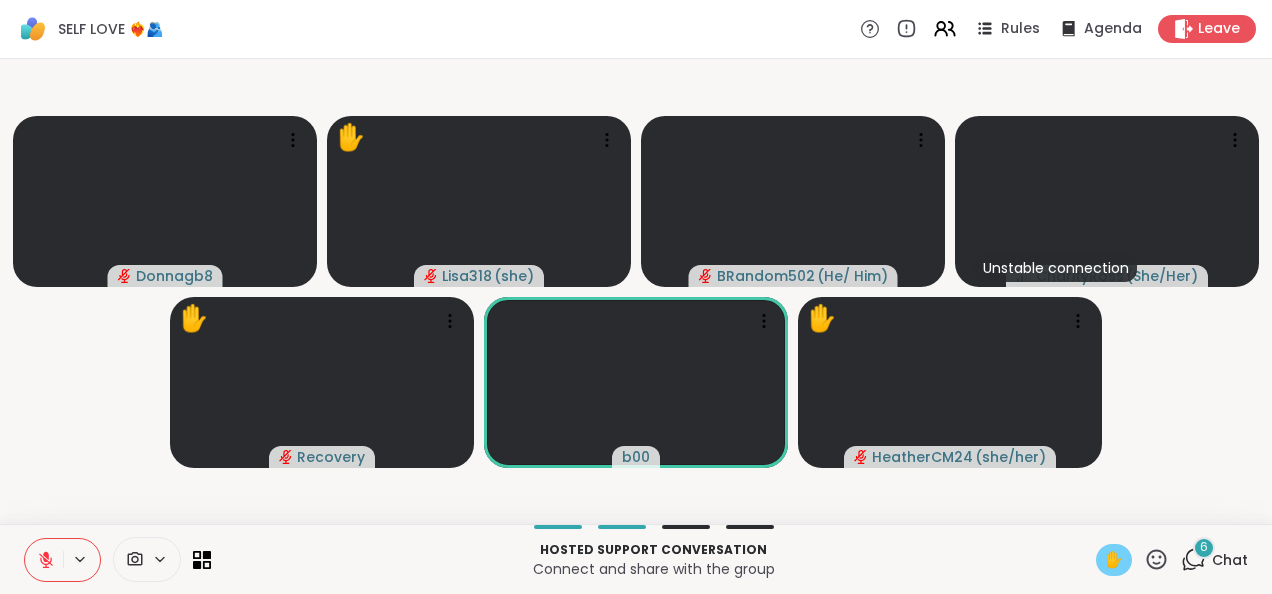 click on "✋" at bounding box center [1114, 560] 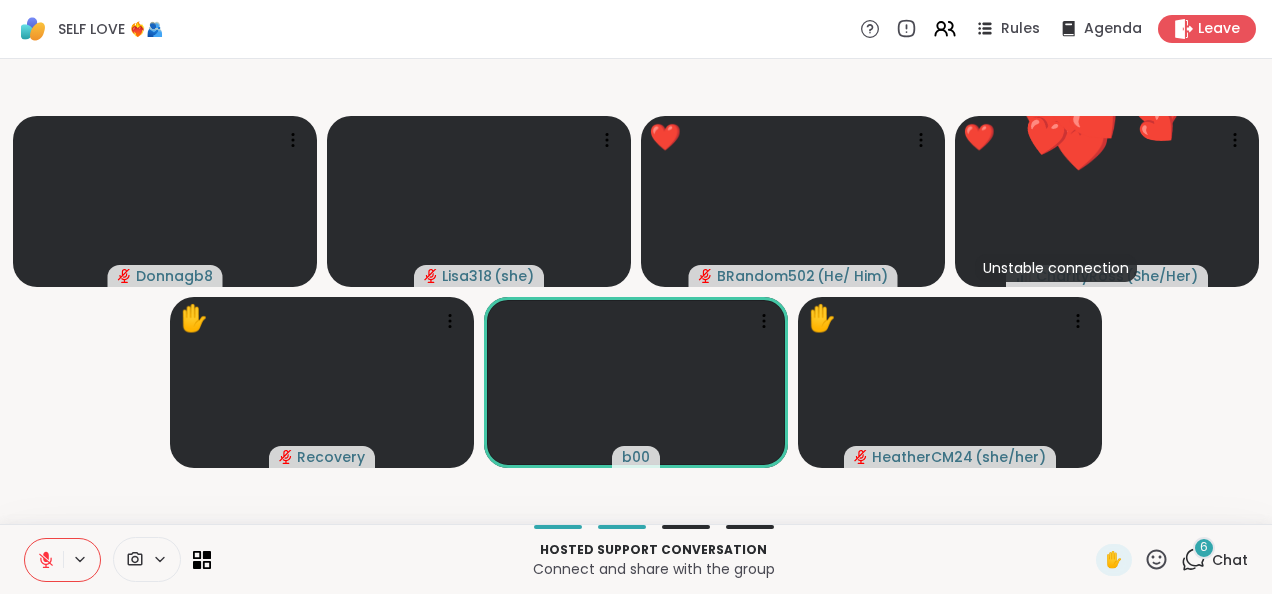 click 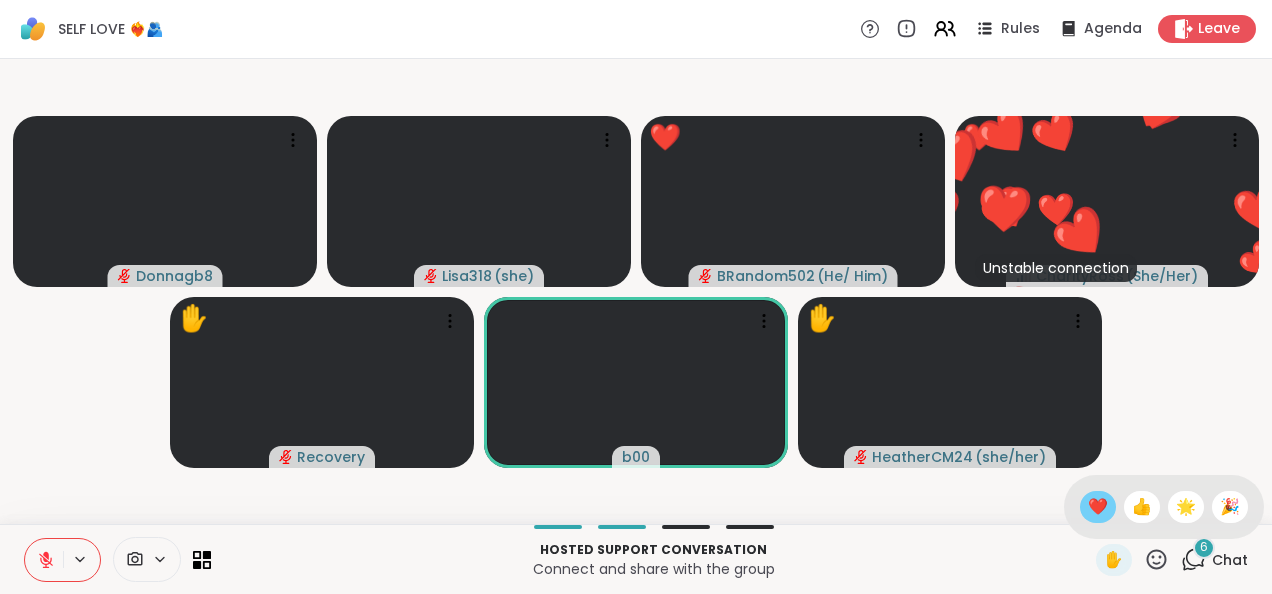 click on "❤️" at bounding box center (1098, 507) 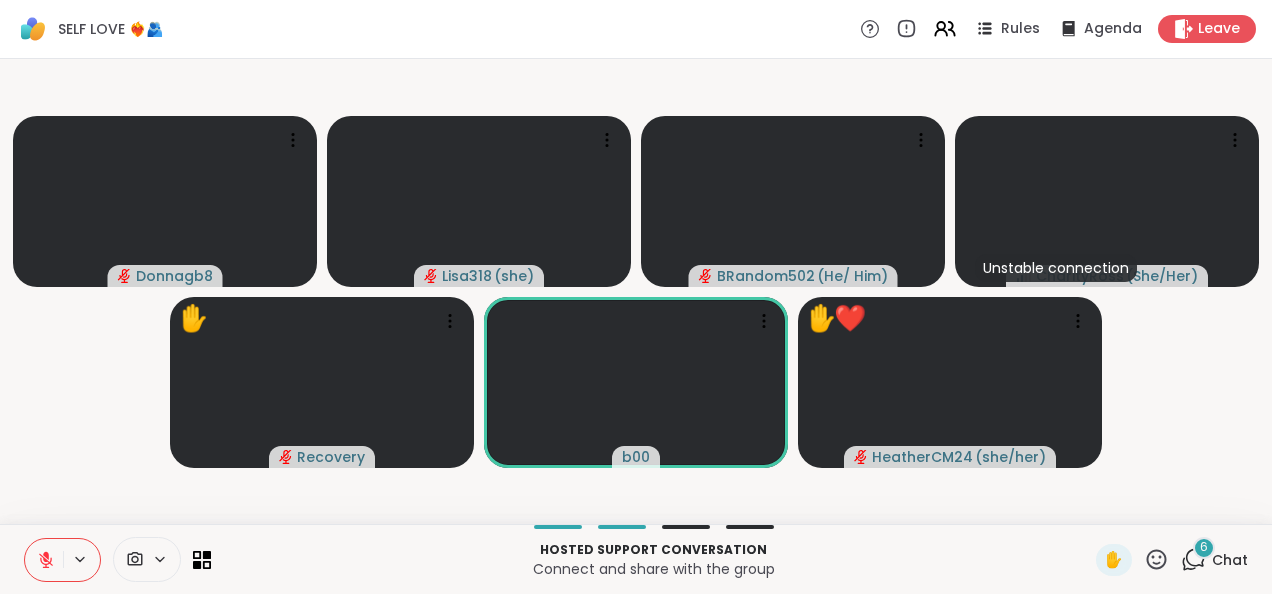 click 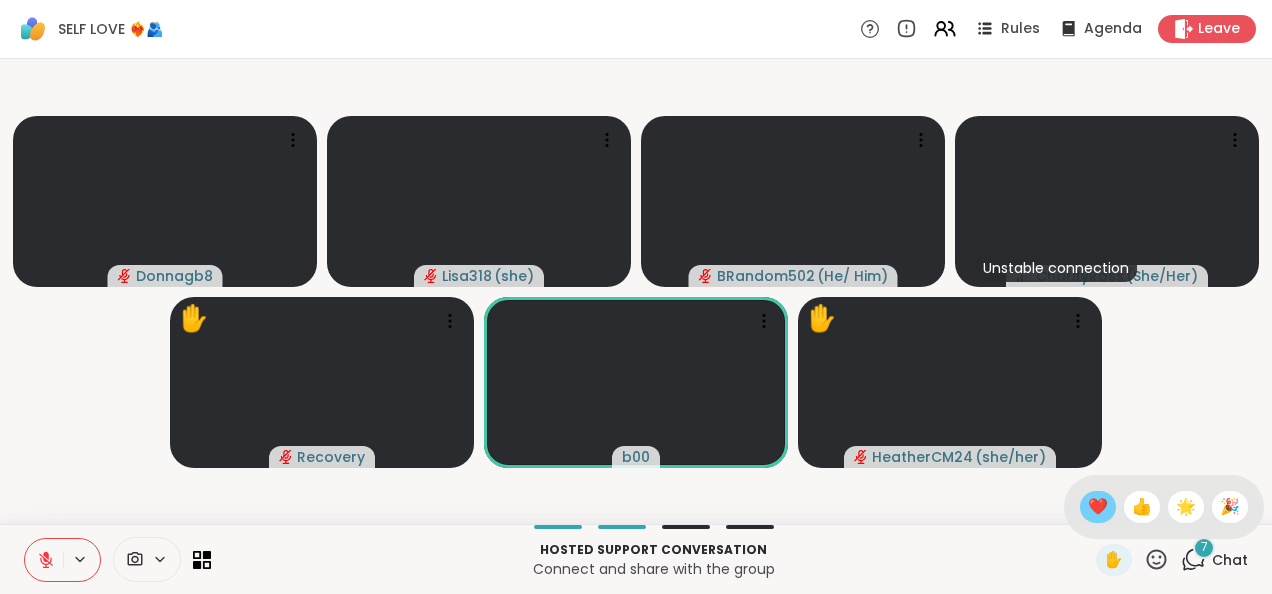 click on "❤️" at bounding box center (1098, 507) 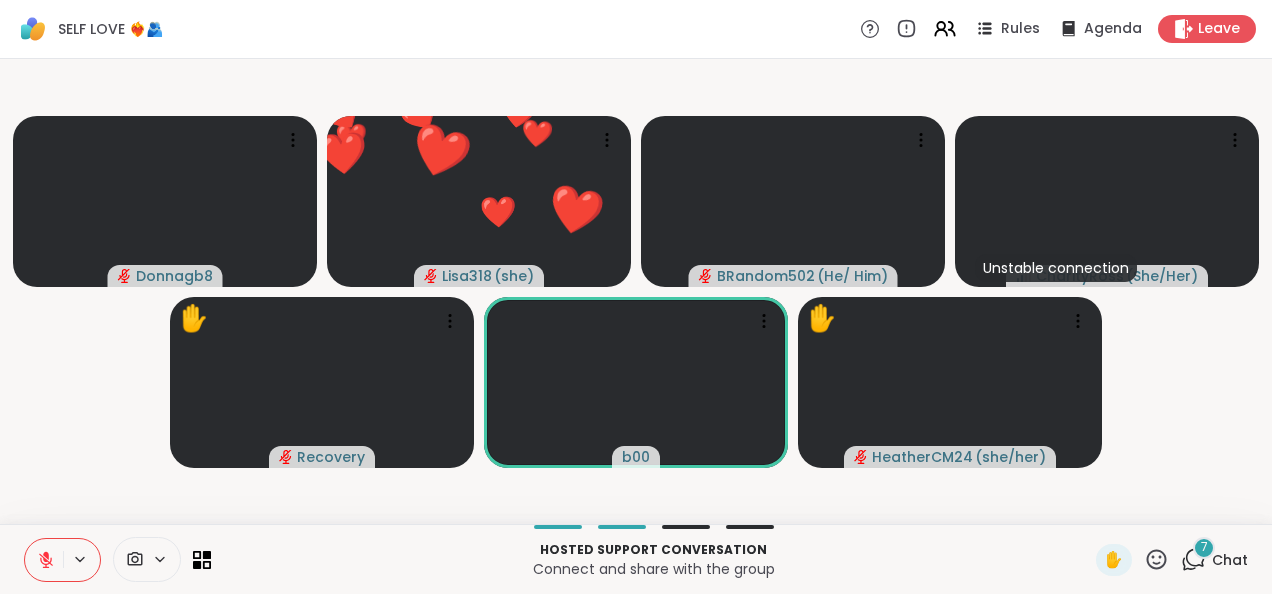 click 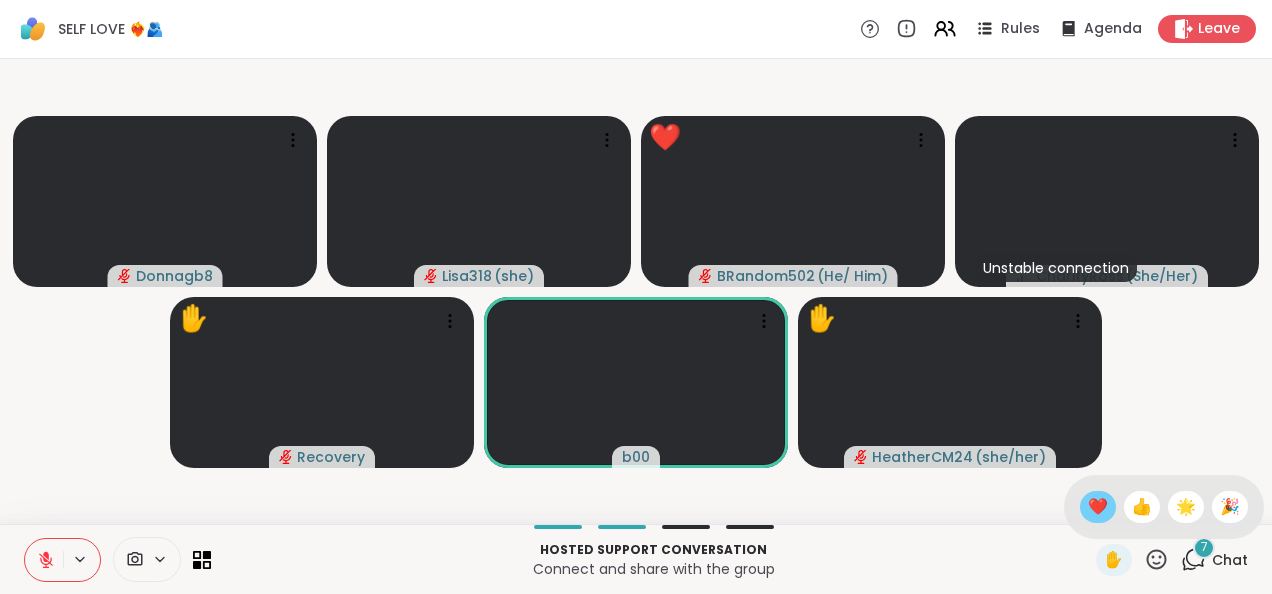 click on "❤️" at bounding box center (1098, 507) 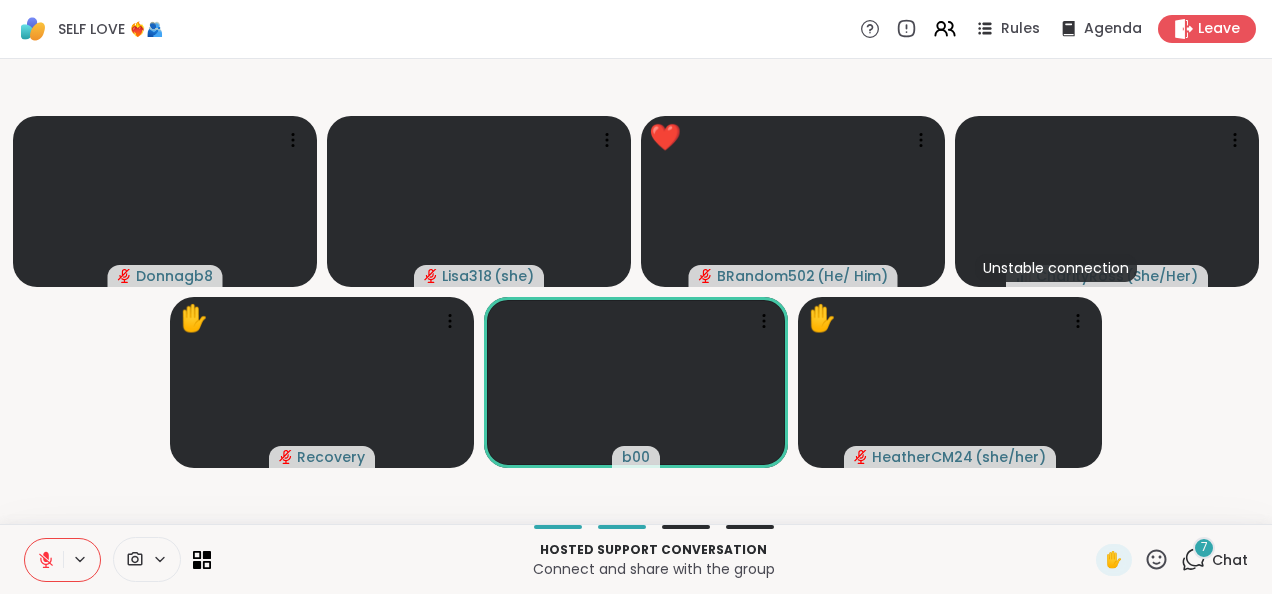 click 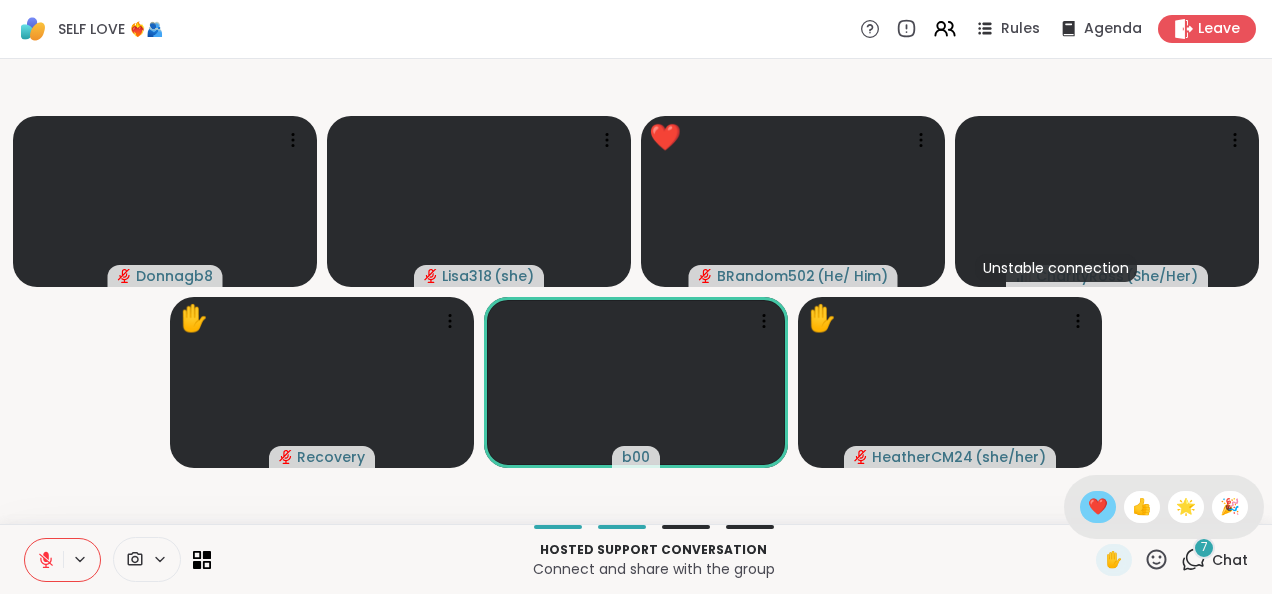 click on "❤️" at bounding box center [1098, 507] 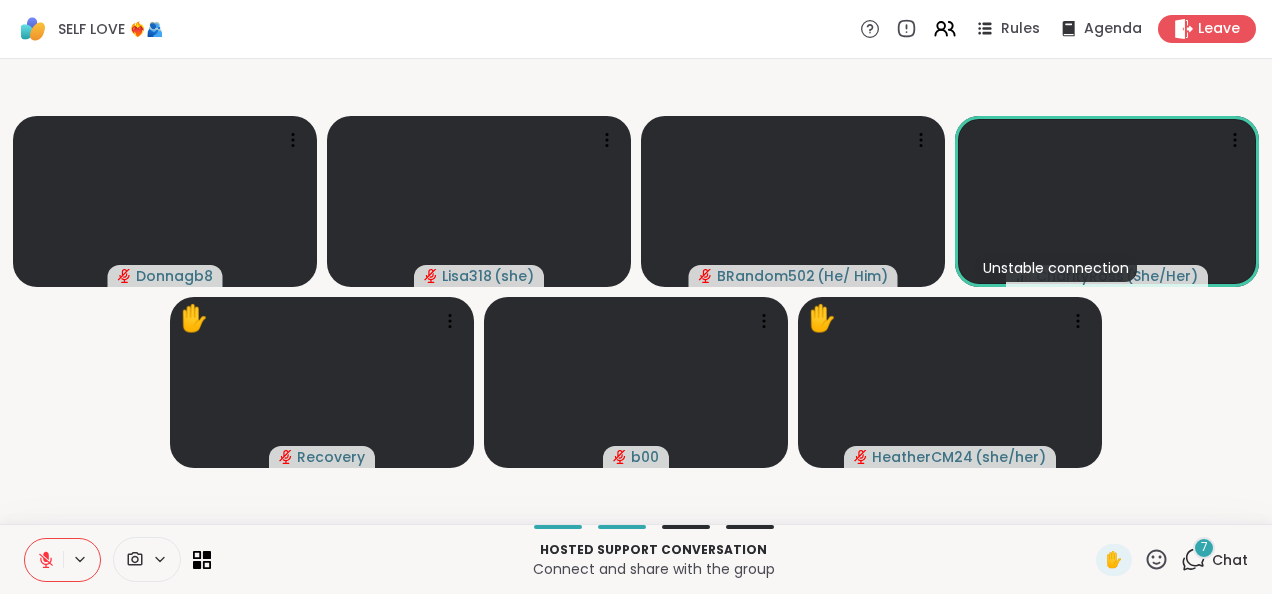 click 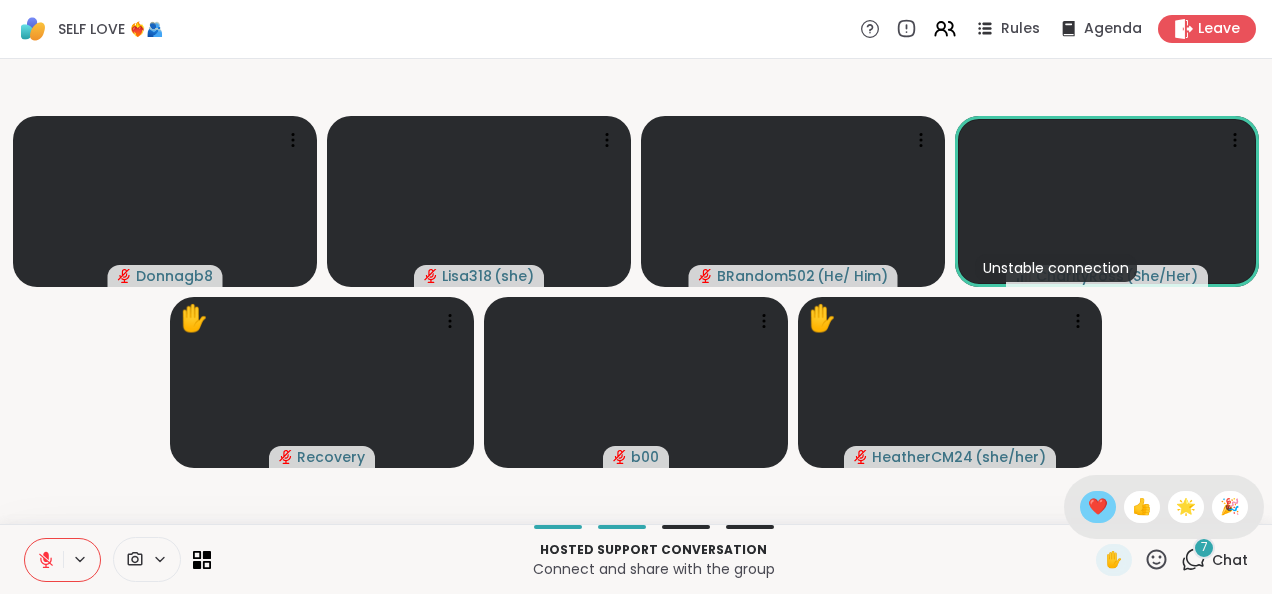 click on "❤️" at bounding box center [1098, 507] 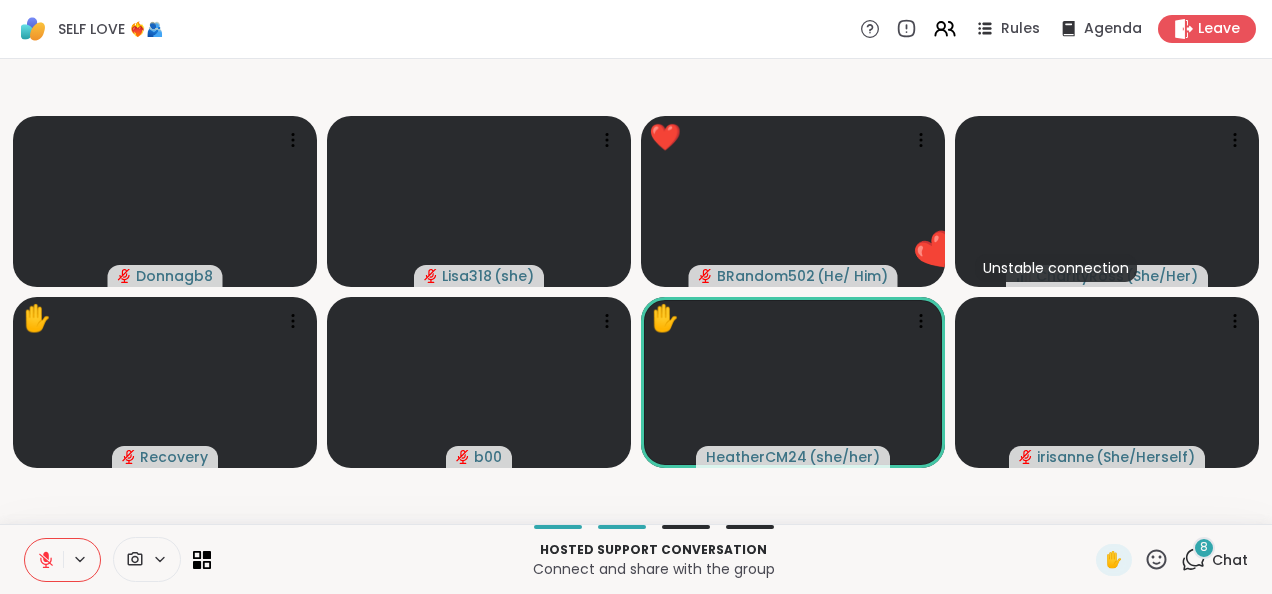 click 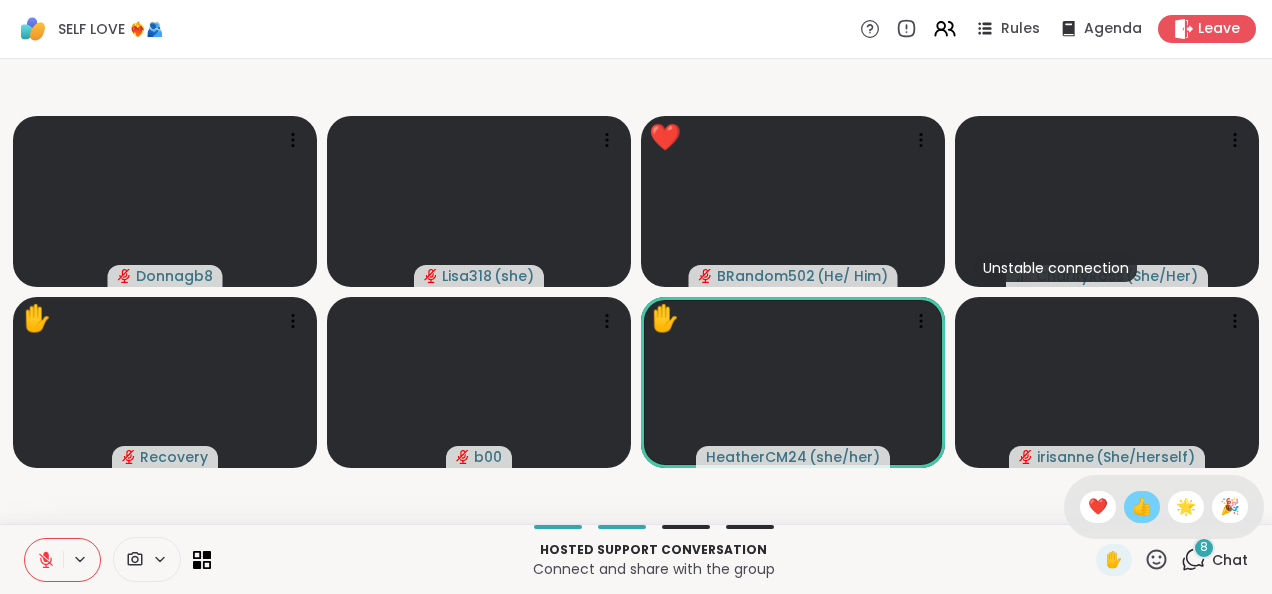 click on "👍" at bounding box center [1142, 507] 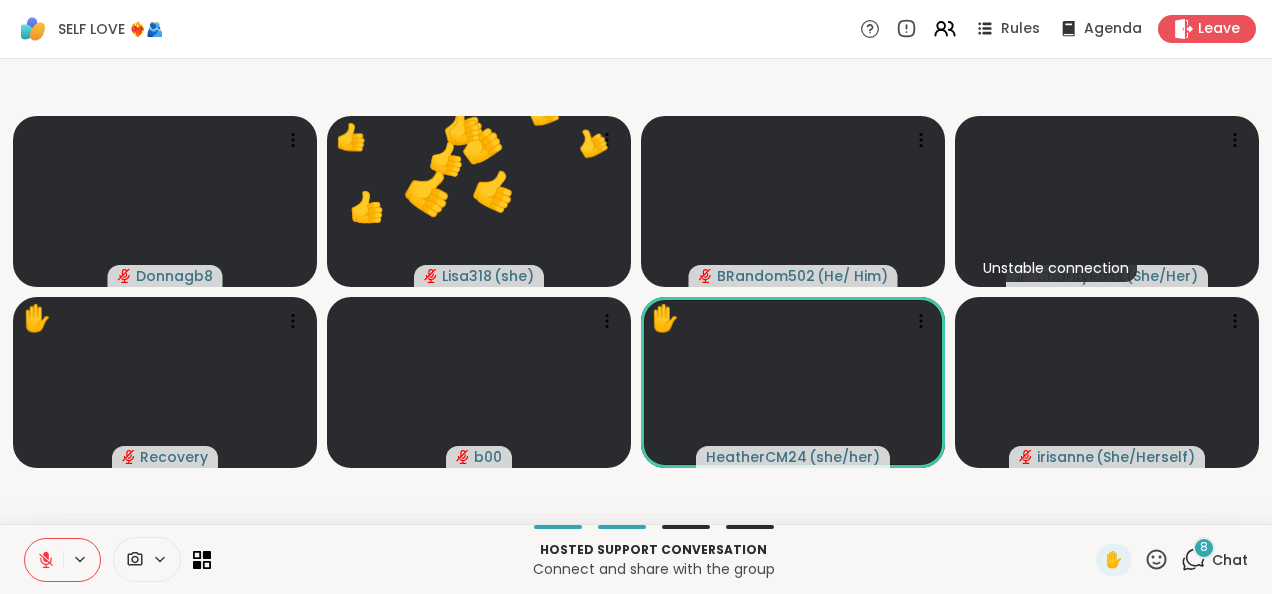 click 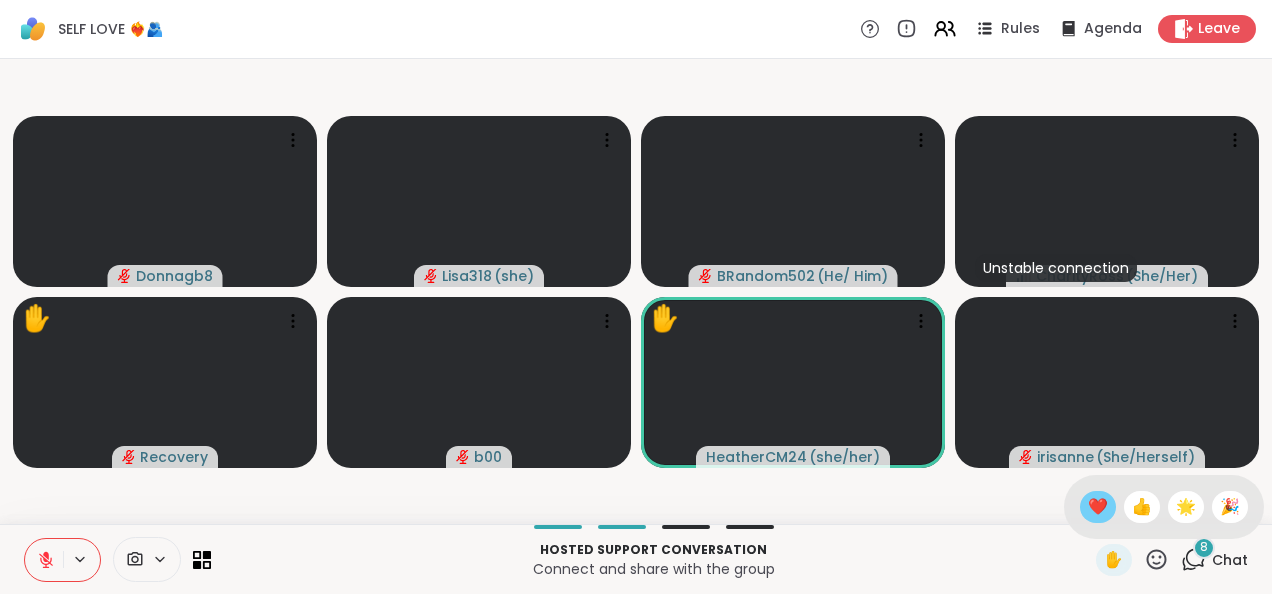 click on "❤️" at bounding box center (1098, 507) 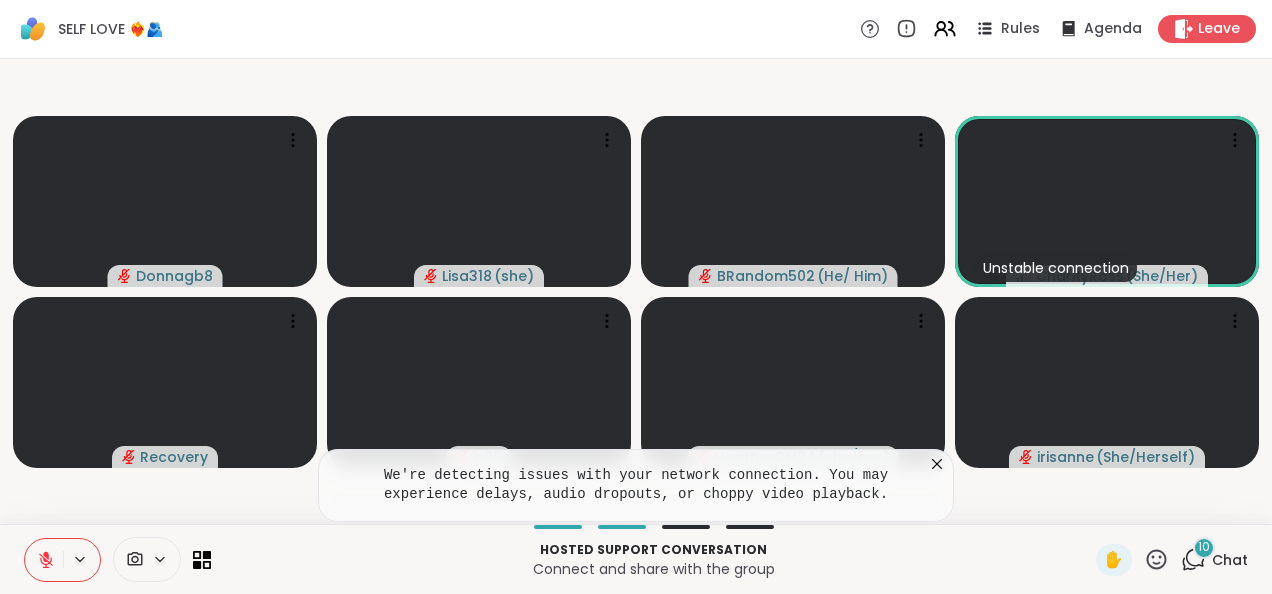 click 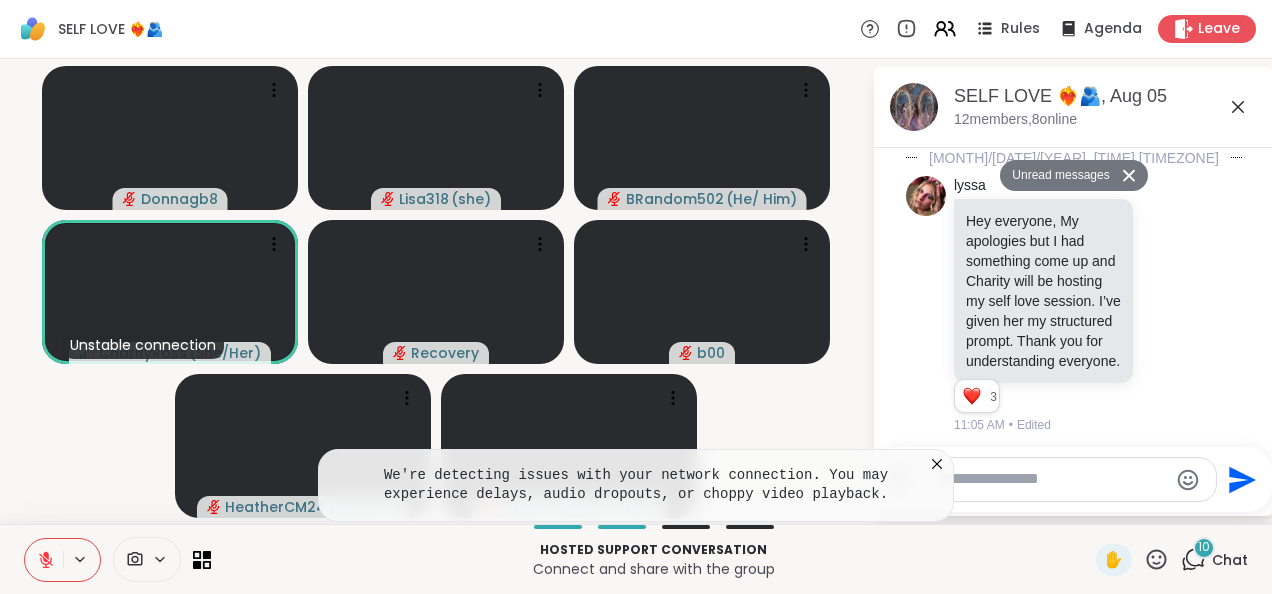scroll, scrollTop: 2252, scrollLeft: 0, axis: vertical 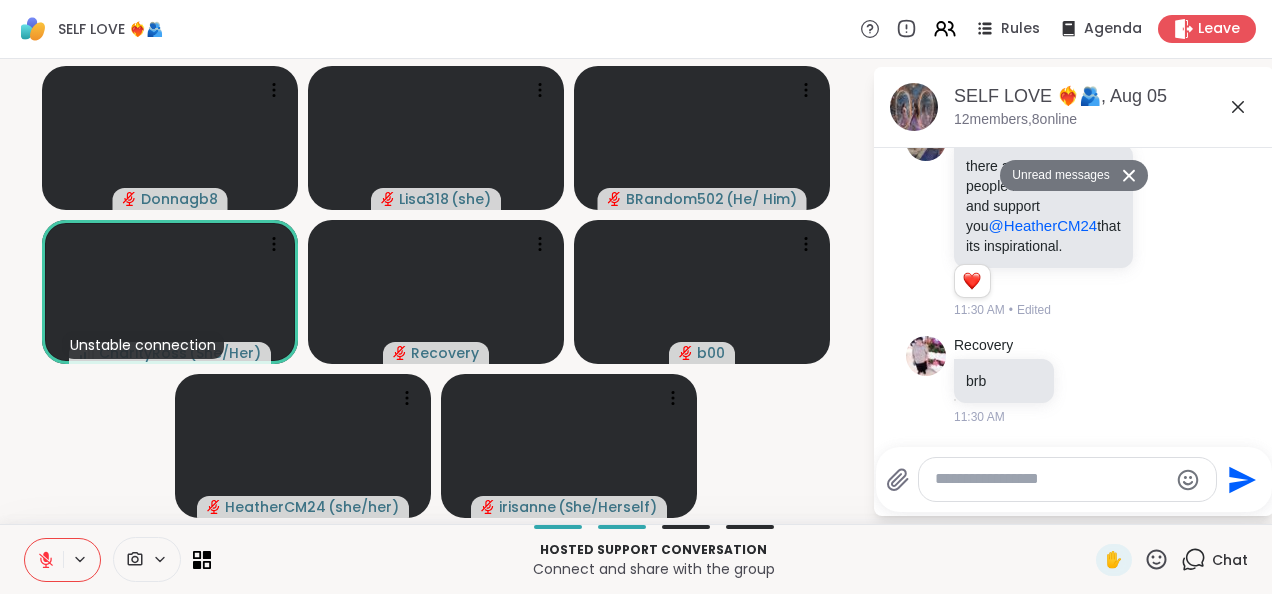 click at bounding box center [1051, 479] 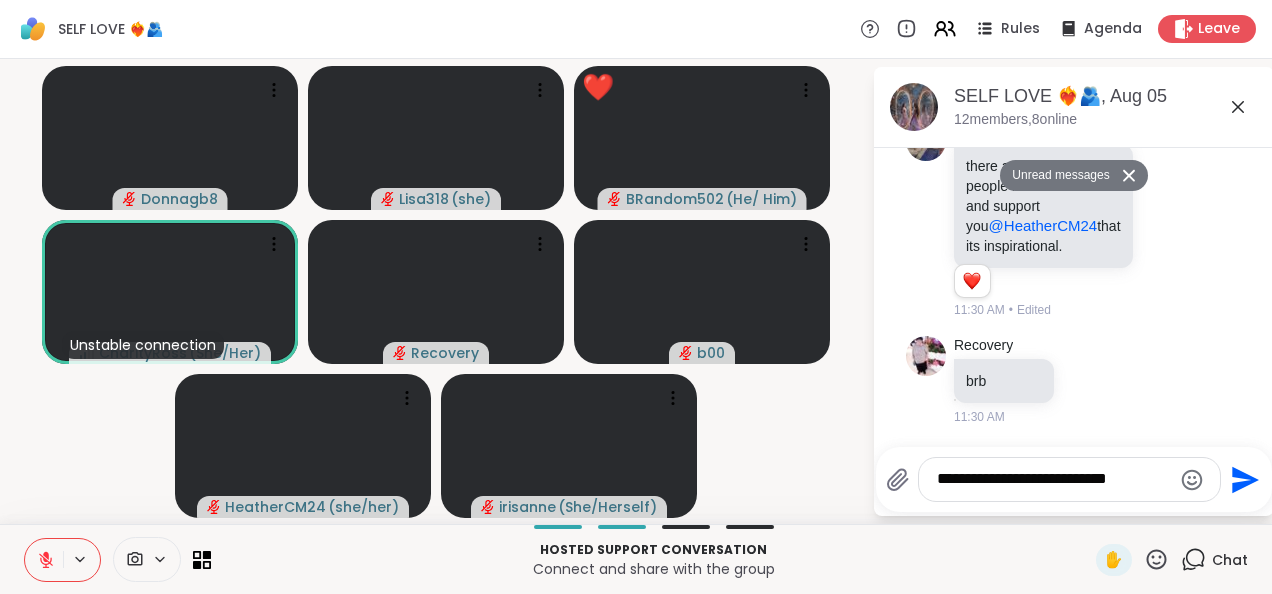 type on "**********" 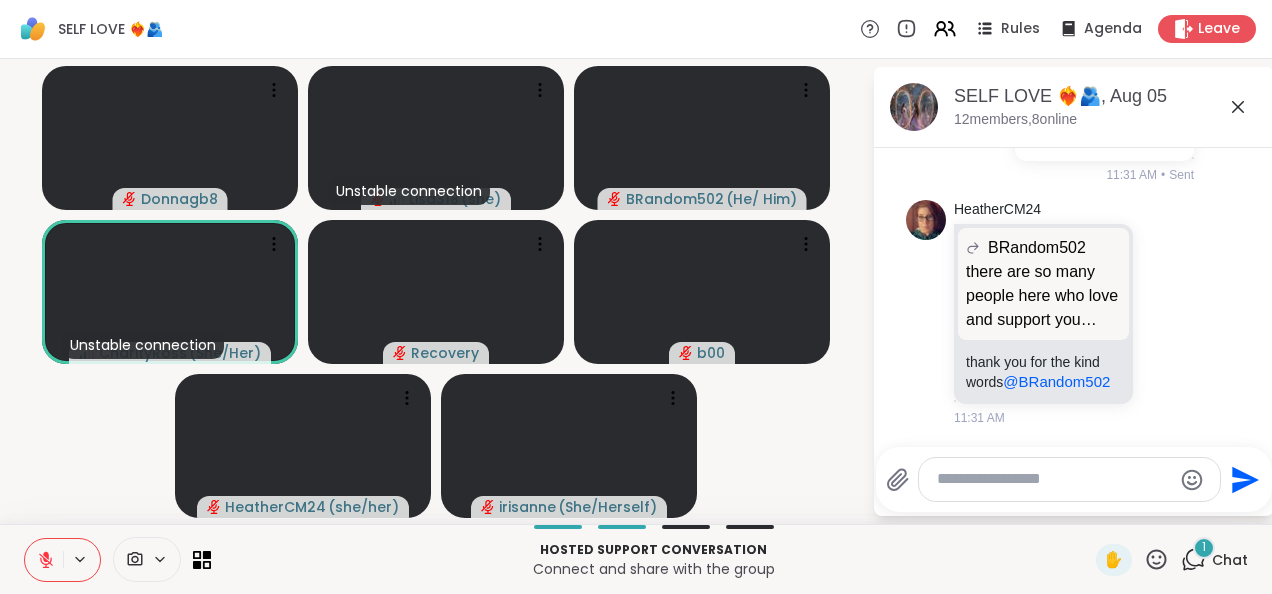 scroll, scrollTop: 2621, scrollLeft: 0, axis: vertical 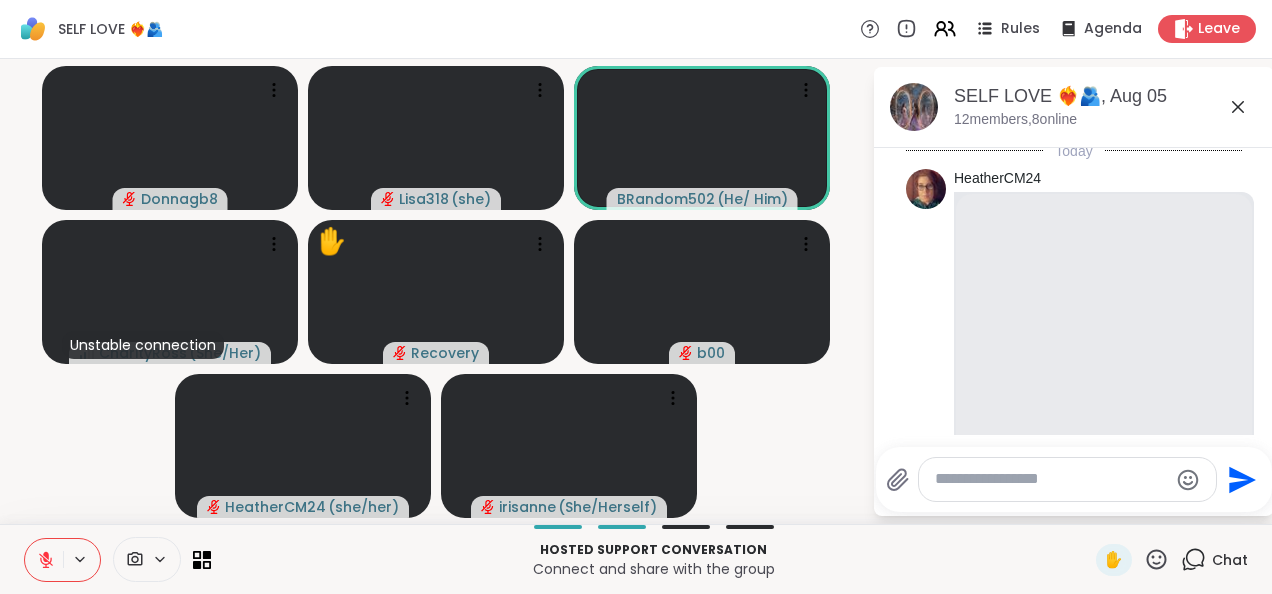 click at bounding box center (1051, 479) 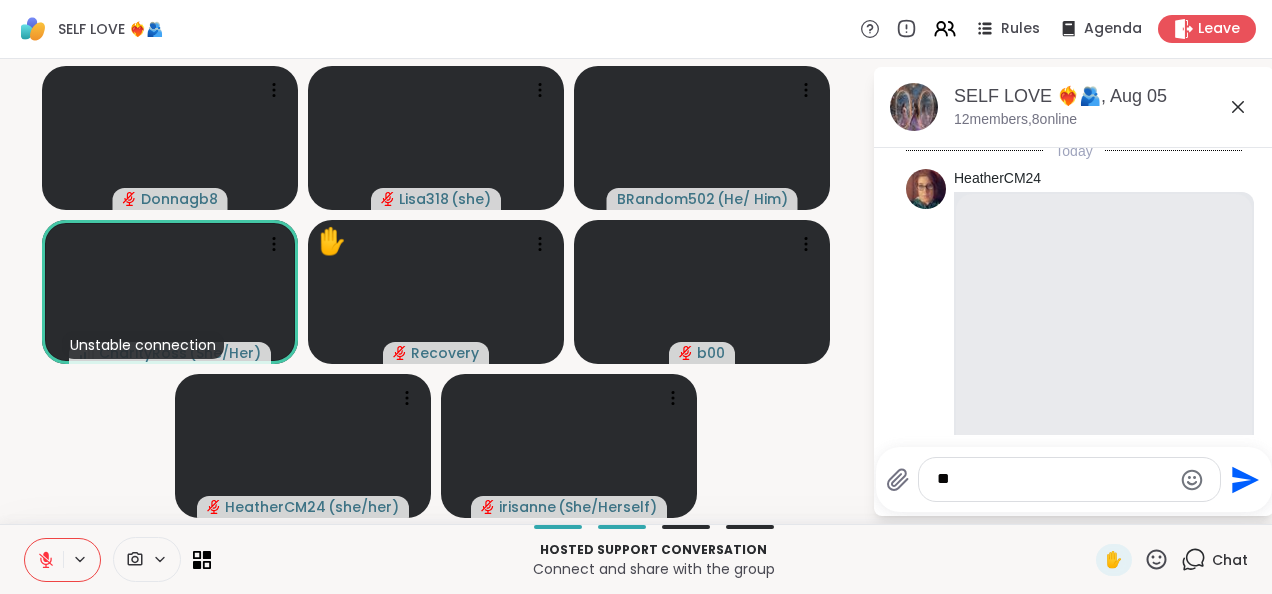 type on "*" 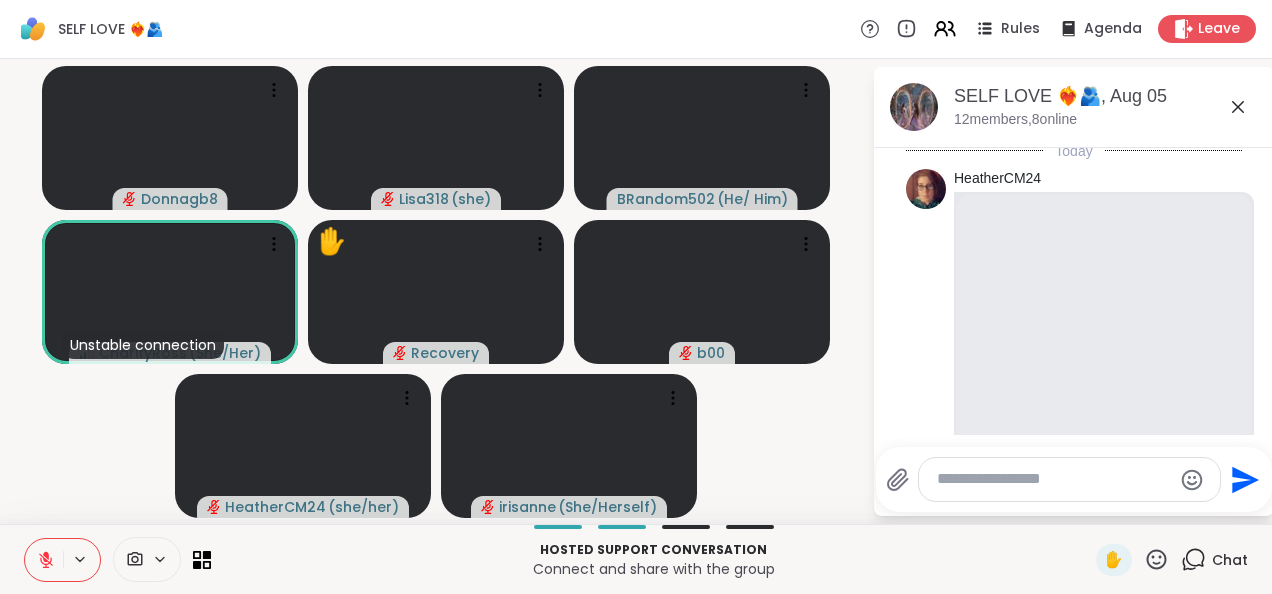 click at bounding box center (1054, 479) 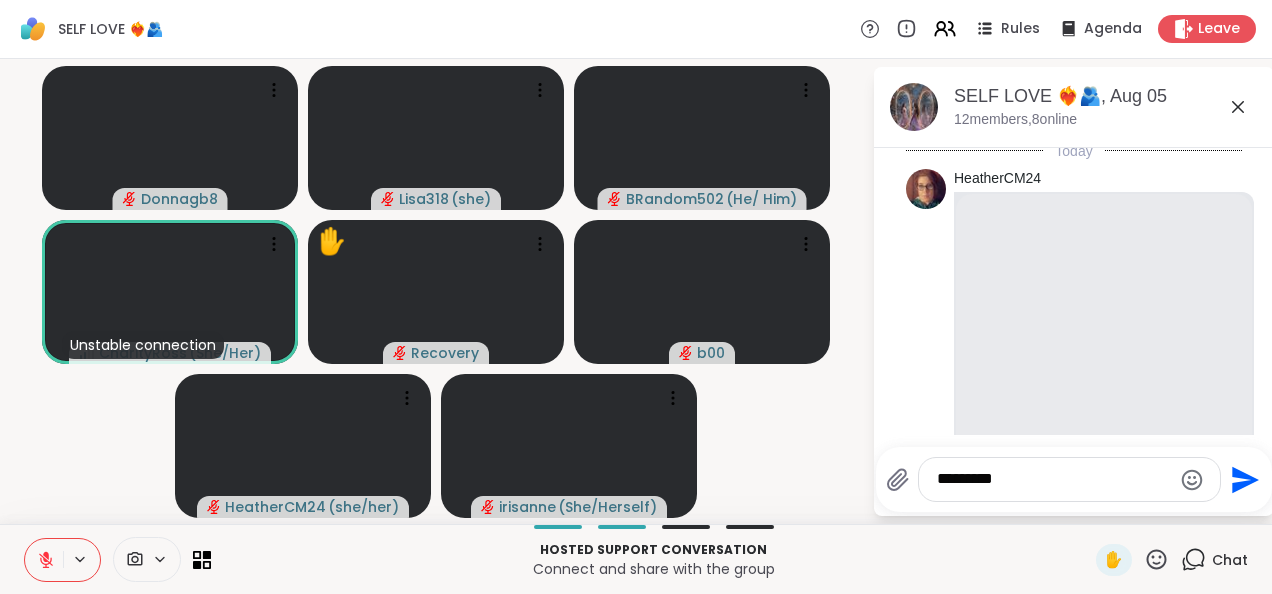 type on "*********" 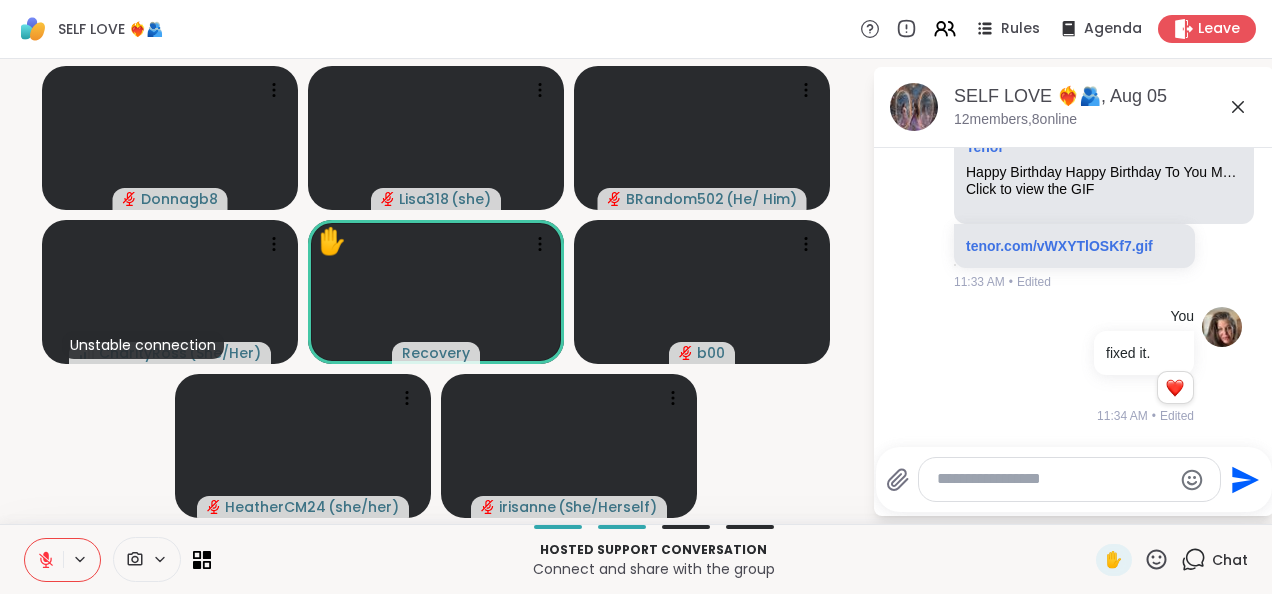 scroll, scrollTop: 3246, scrollLeft: 0, axis: vertical 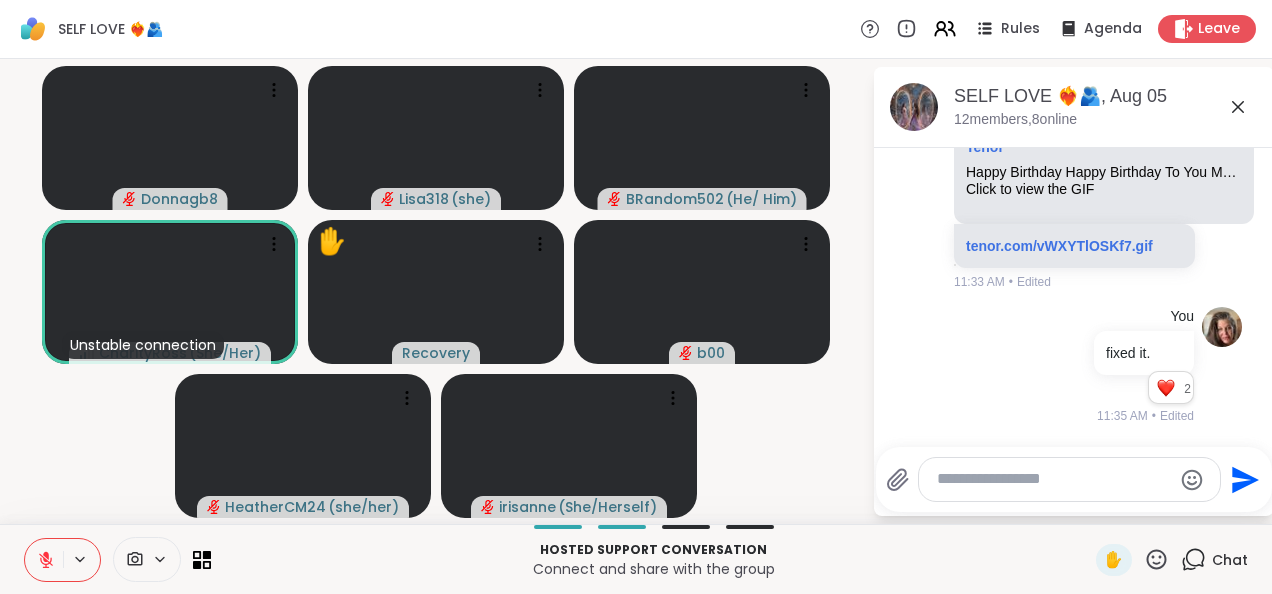 click at bounding box center [1054, 479] 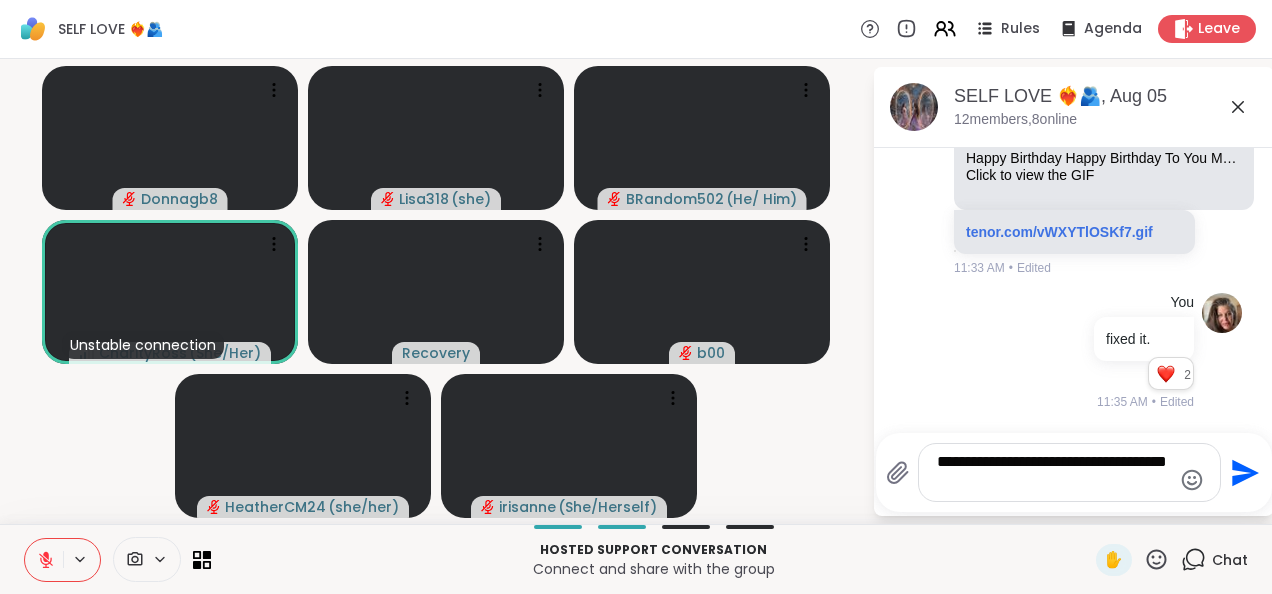 type on "**********" 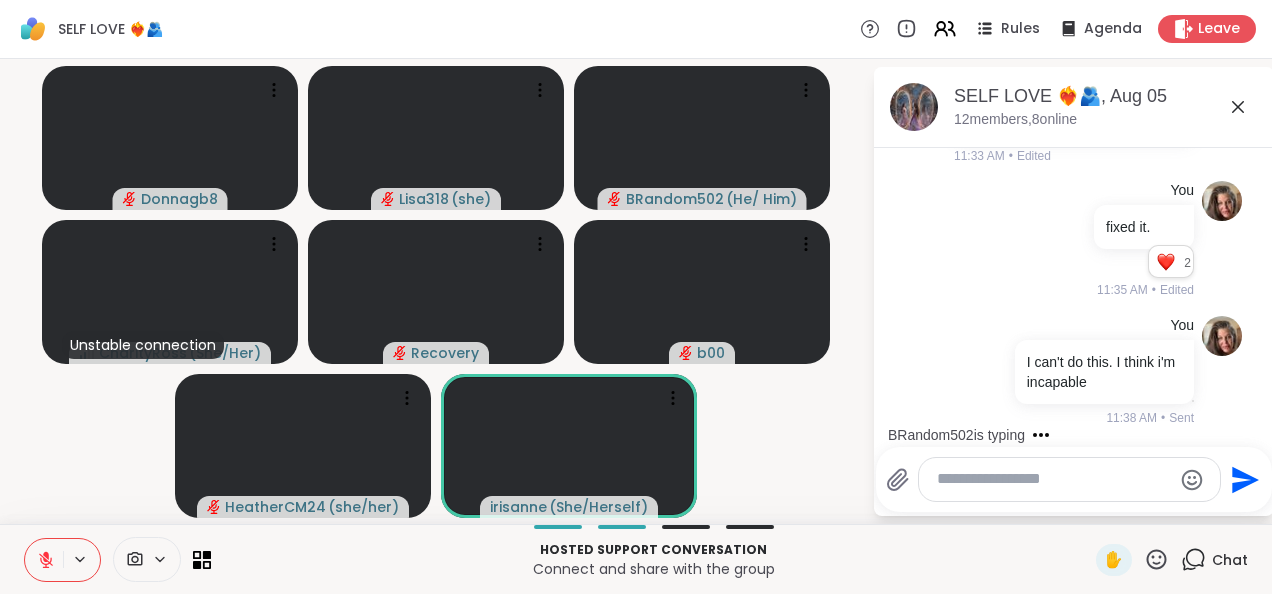 scroll, scrollTop: 3630, scrollLeft: 0, axis: vertical 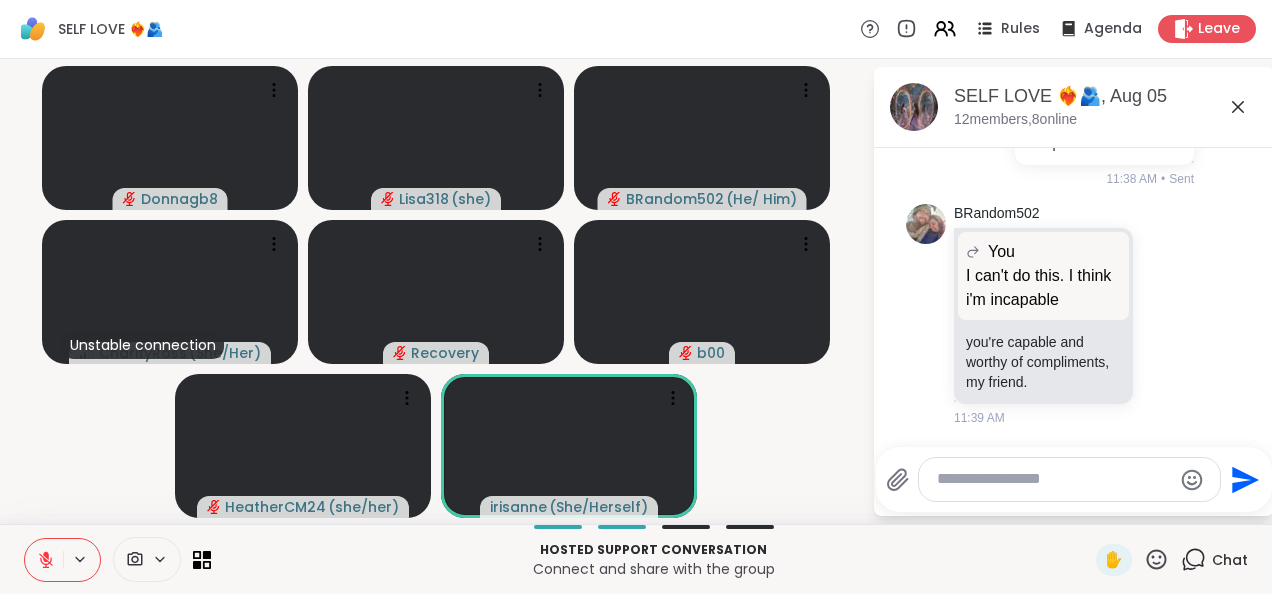 type 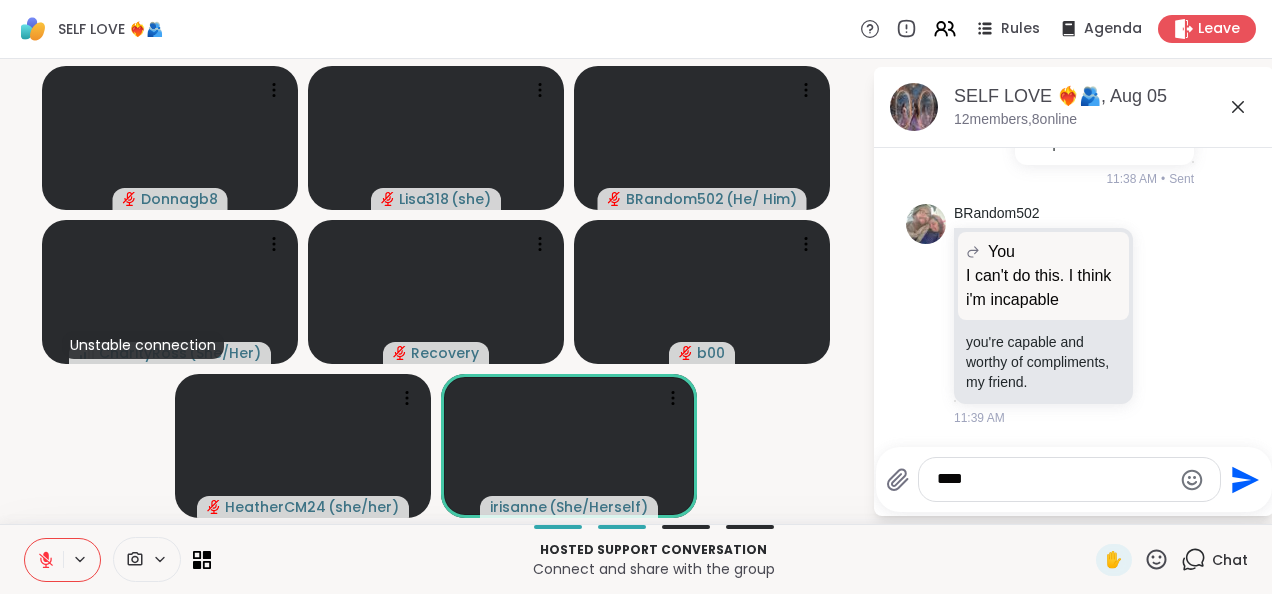 scroll, scrollTop: 3659, scrollLeft: 0, axis: vertical 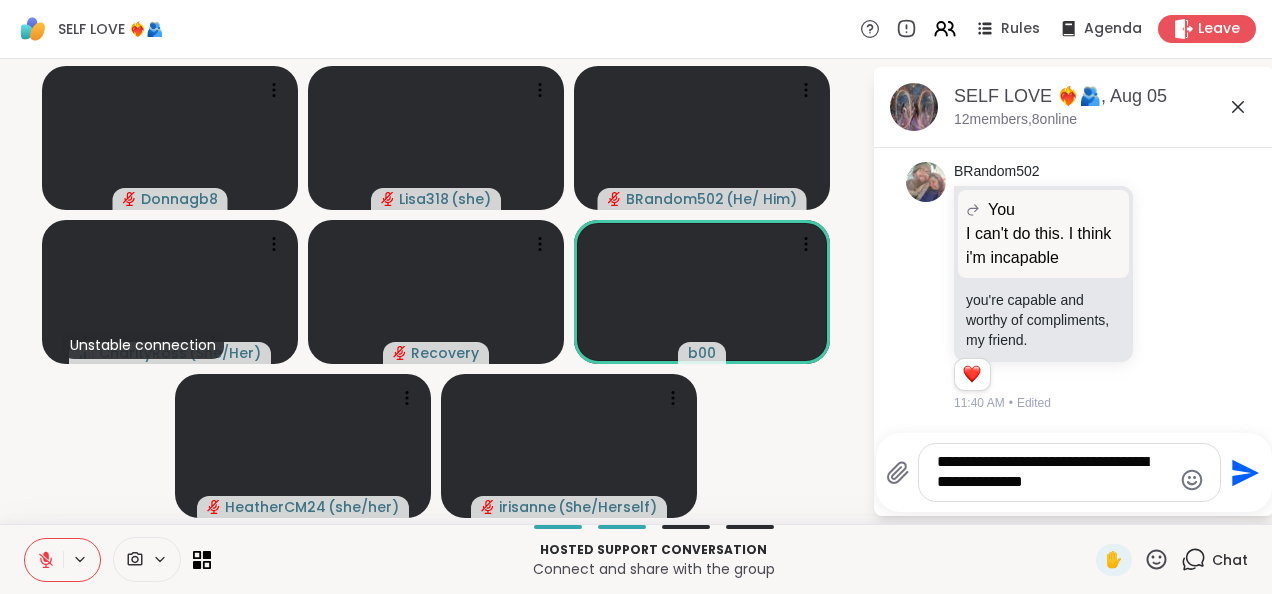 type on "**********" 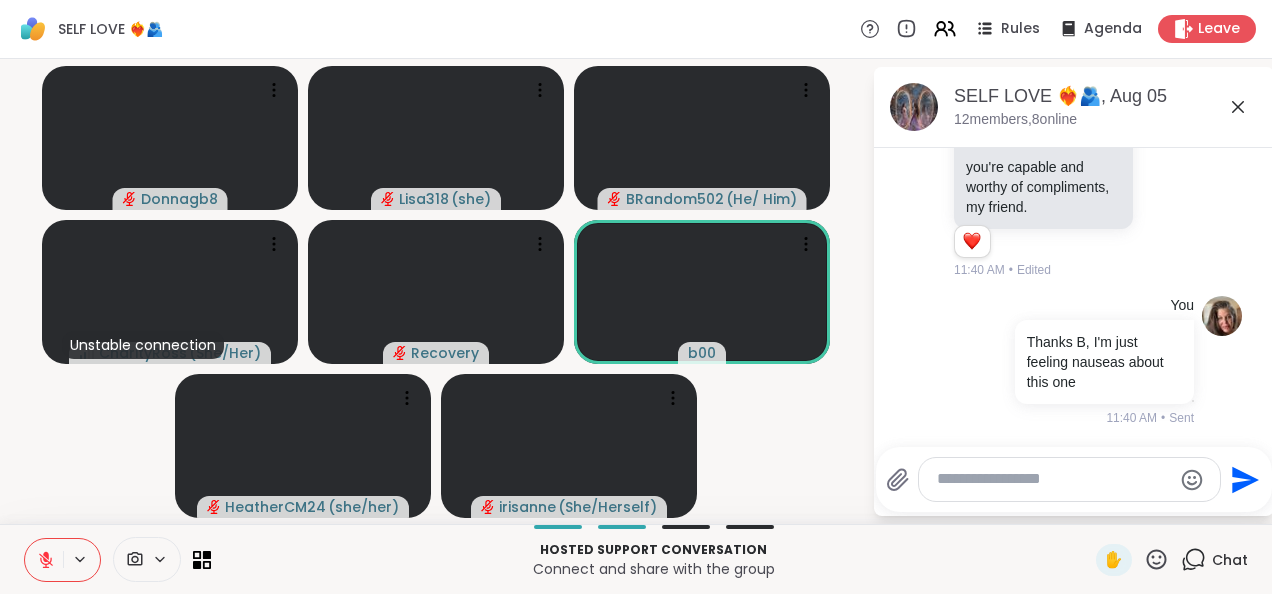 scroll, scrollTop: 3834, scrollLeft: 0, axis: vertical 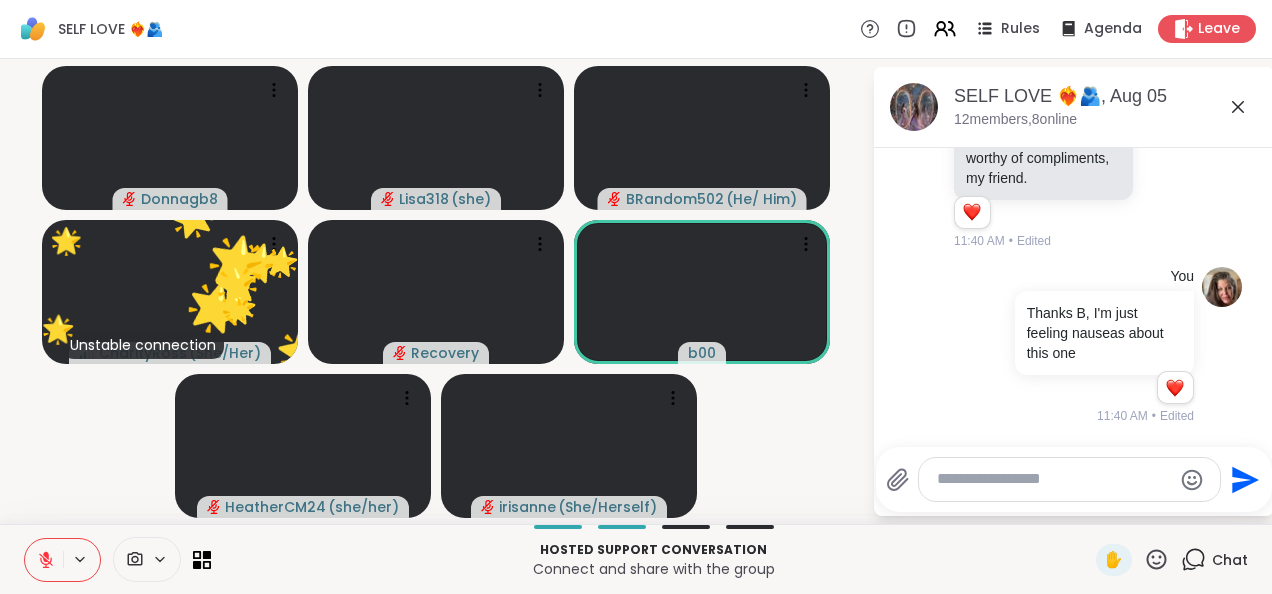 click 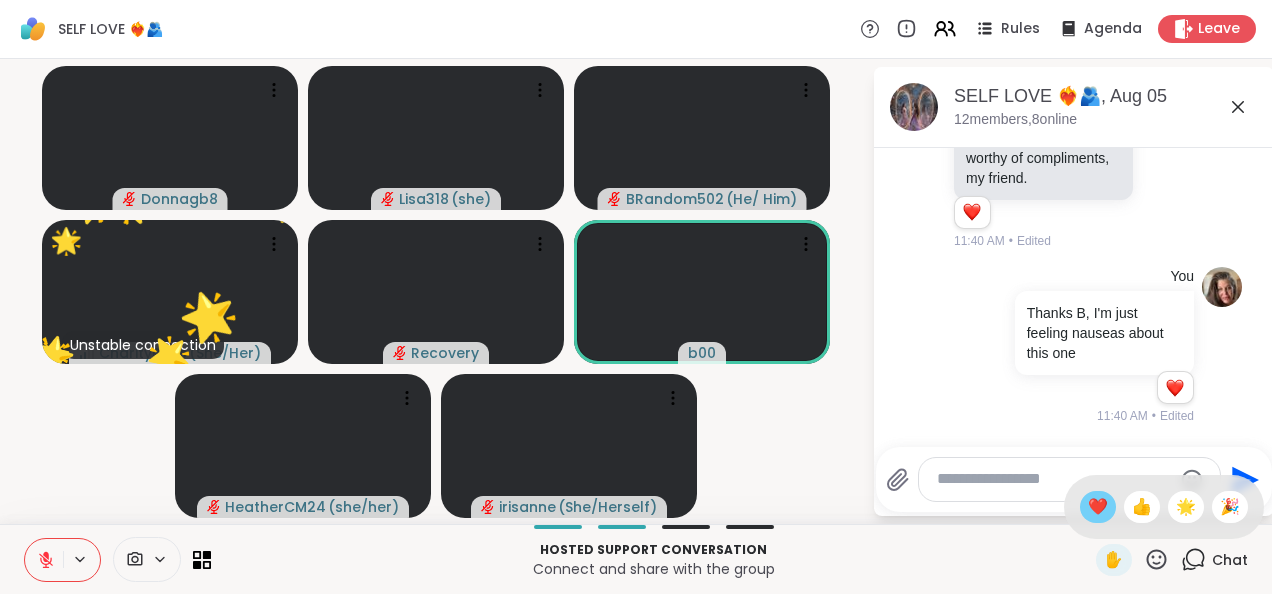 click on "❤️" at bounding box center (1098, 507) 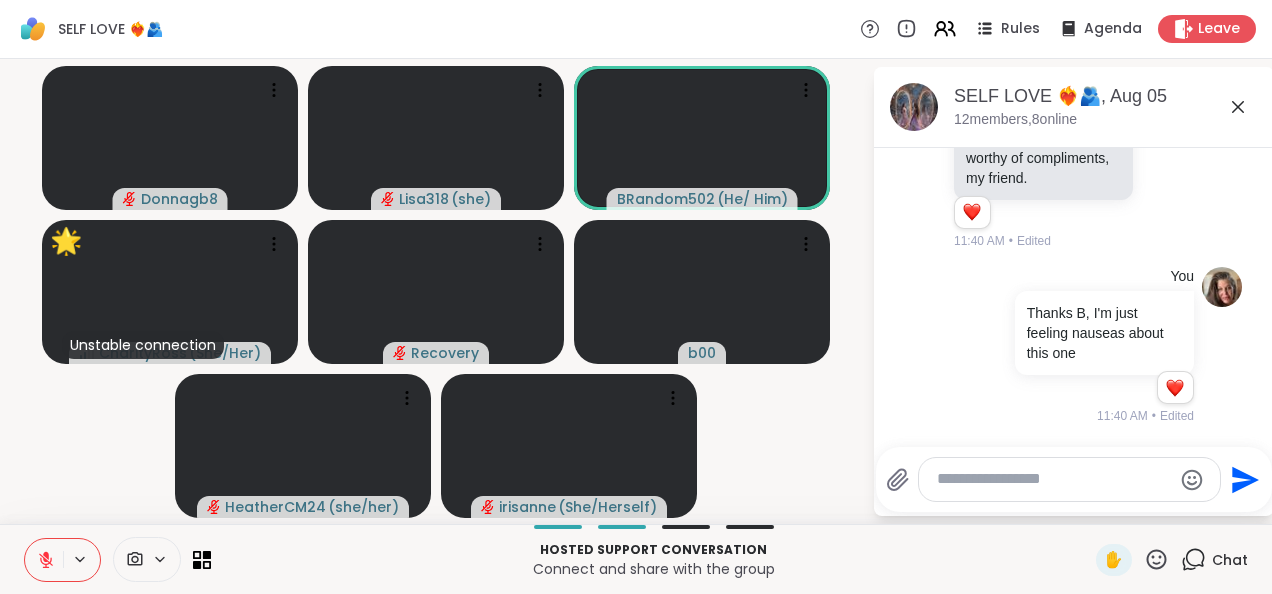 click 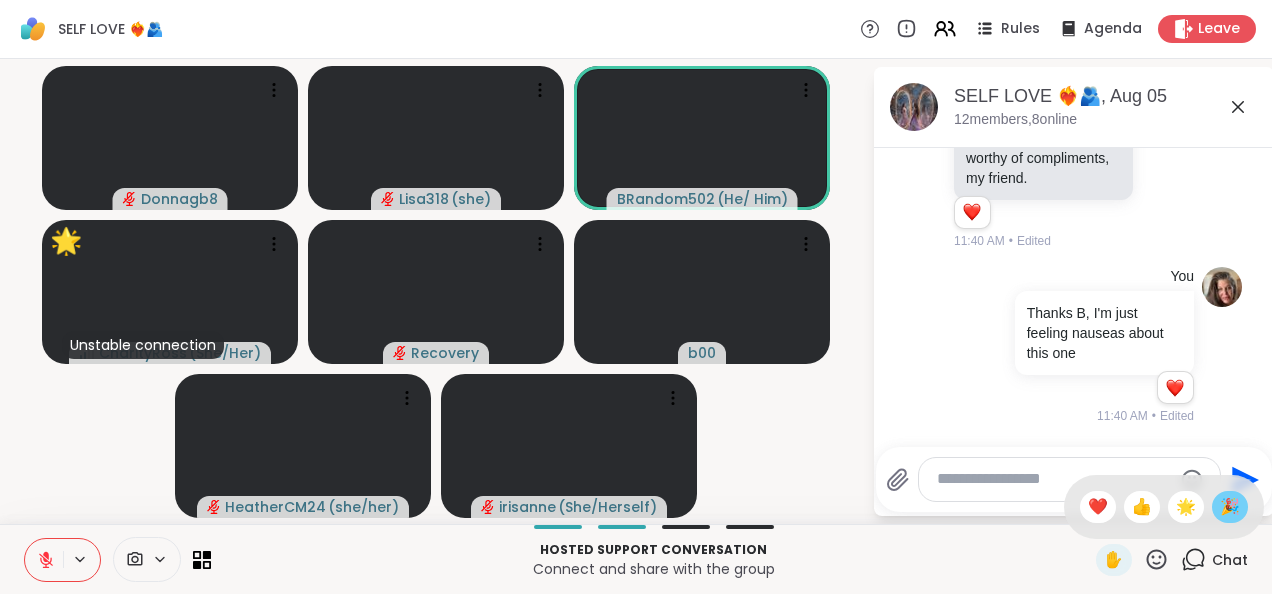 click on "🎉" at bounding box center [1230, 507] 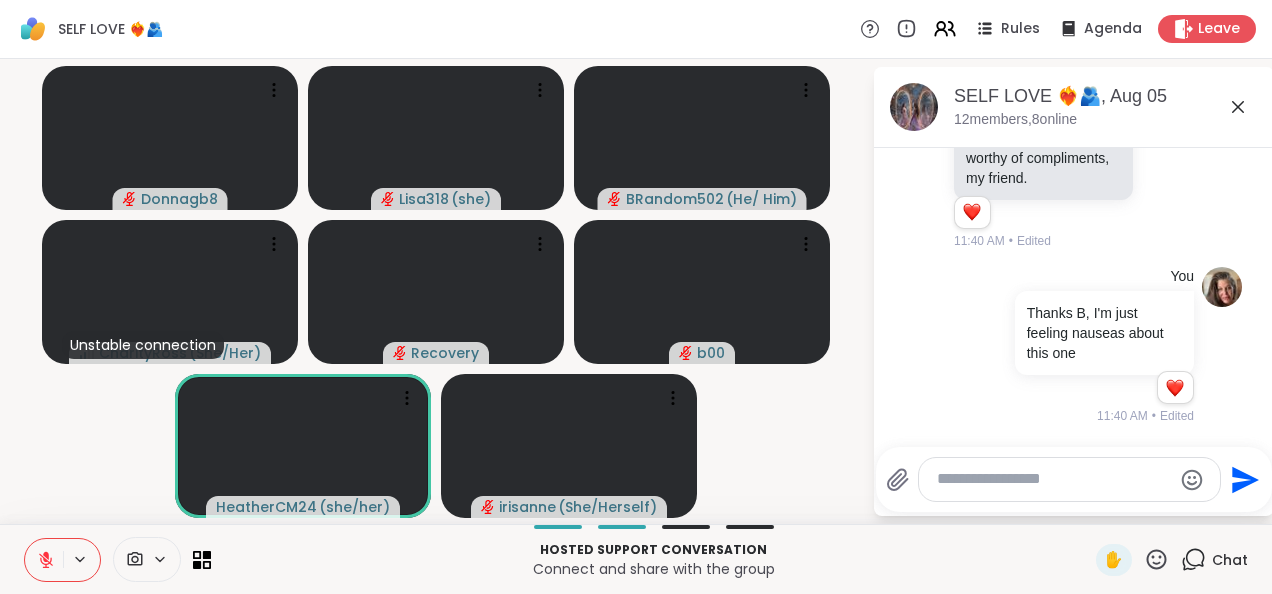 click 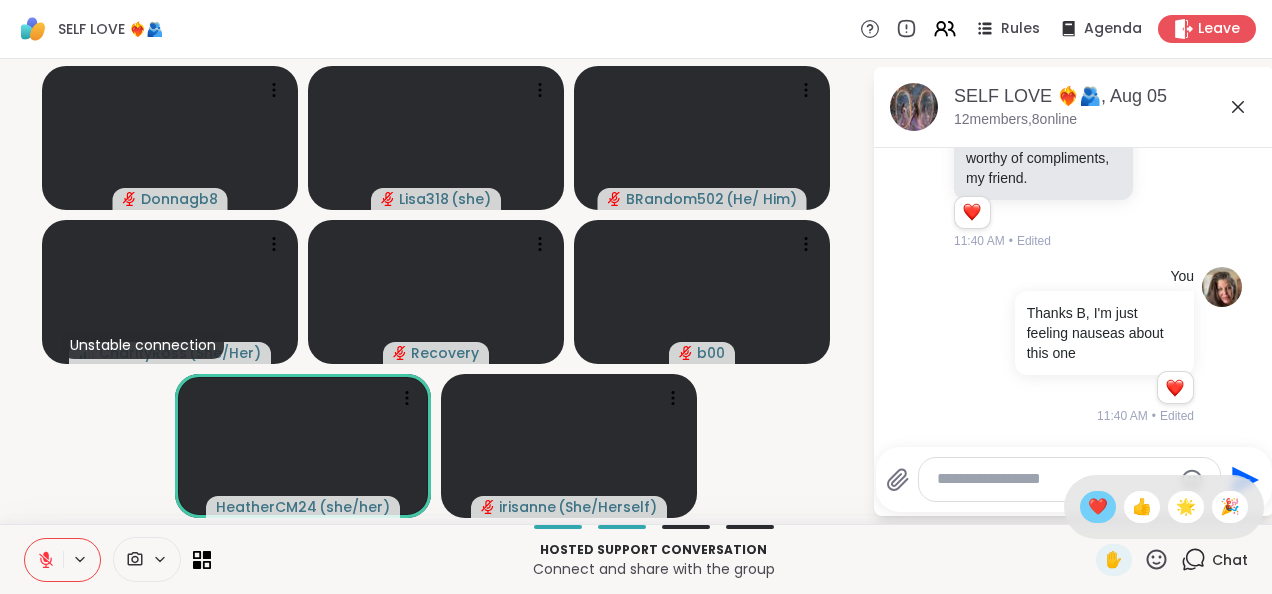 click on "❤️" at bounding box center (1098, 507) 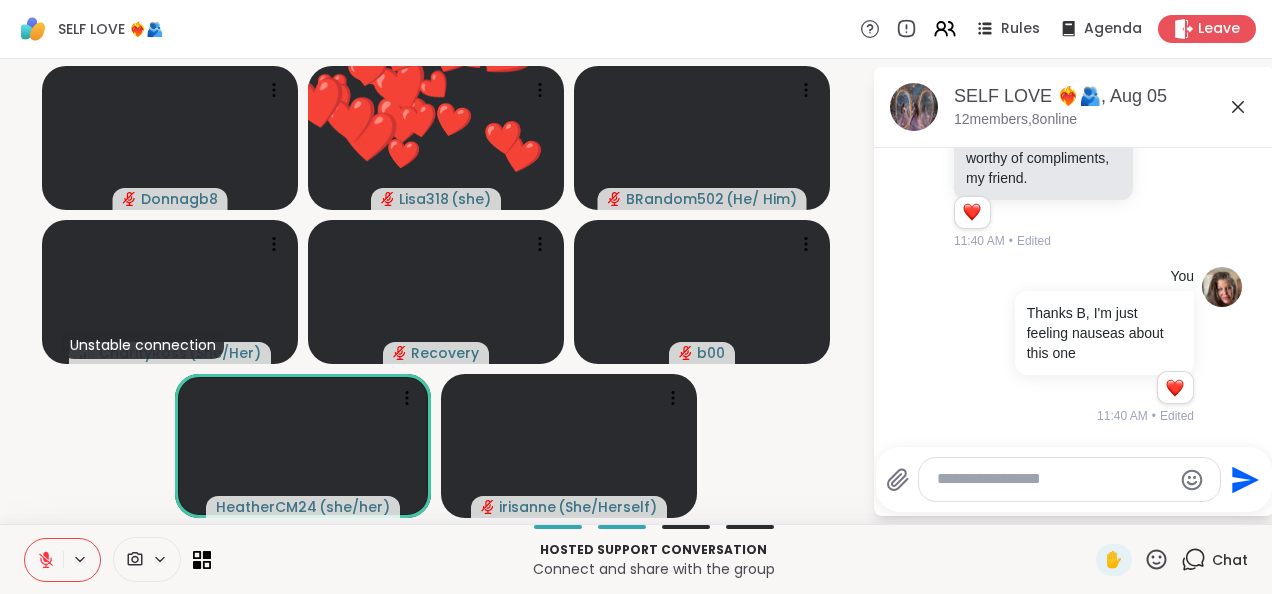 click 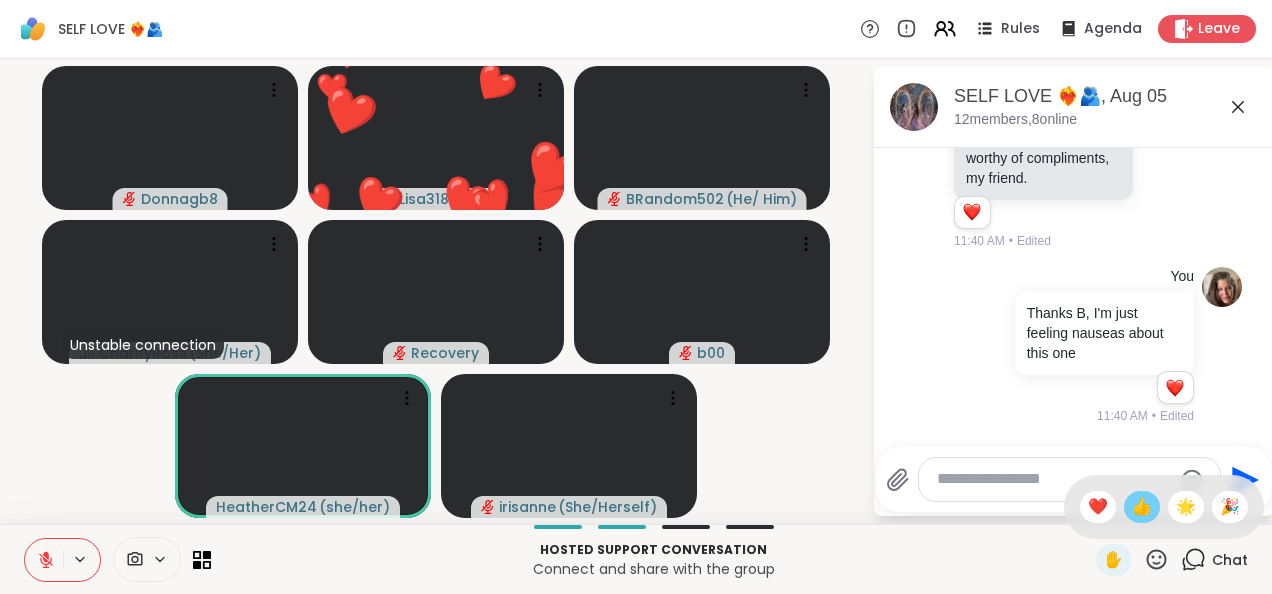 click on "👍" at bounding box center (1142, 507) 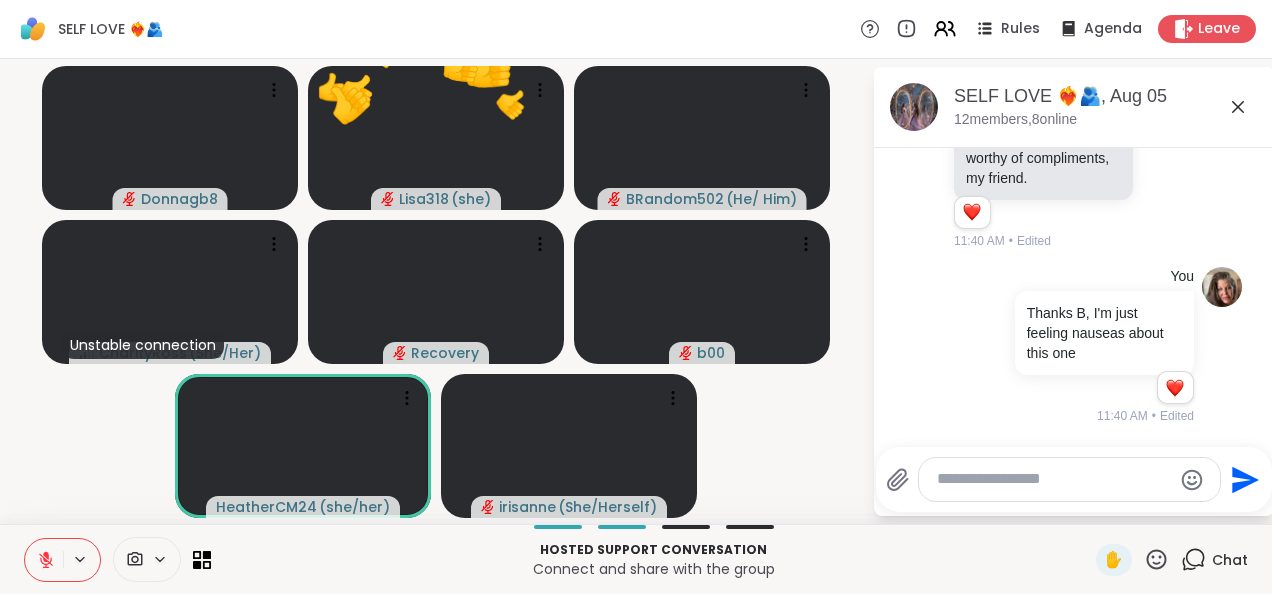 click 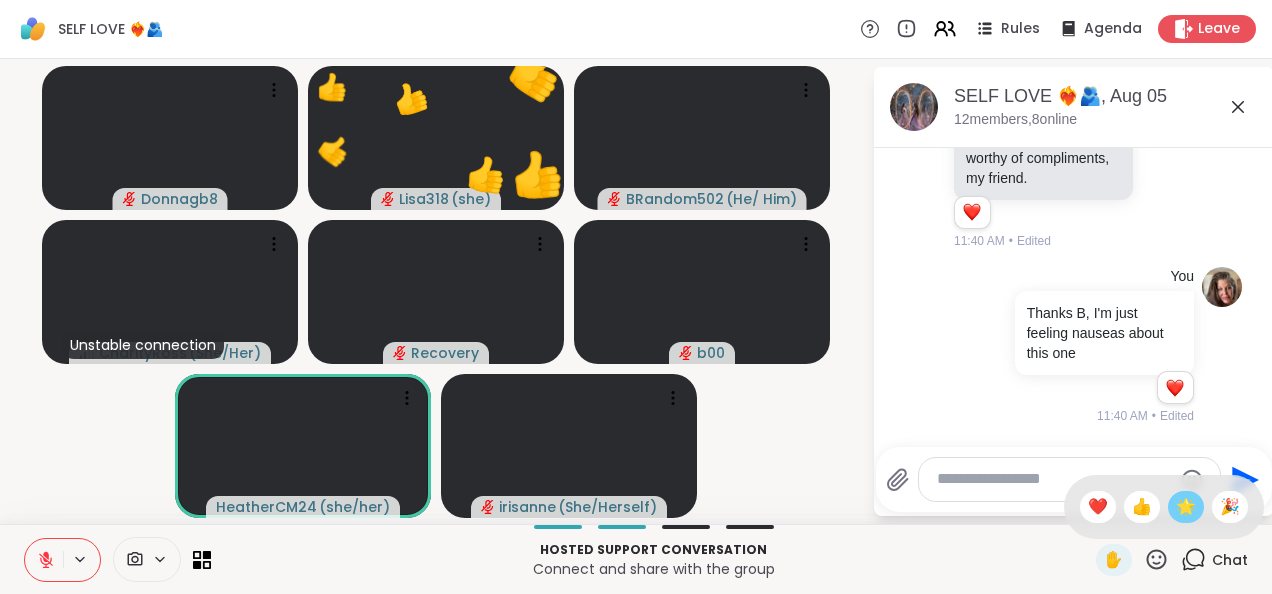 click on "🌟" at bounding box center [1186, 507] 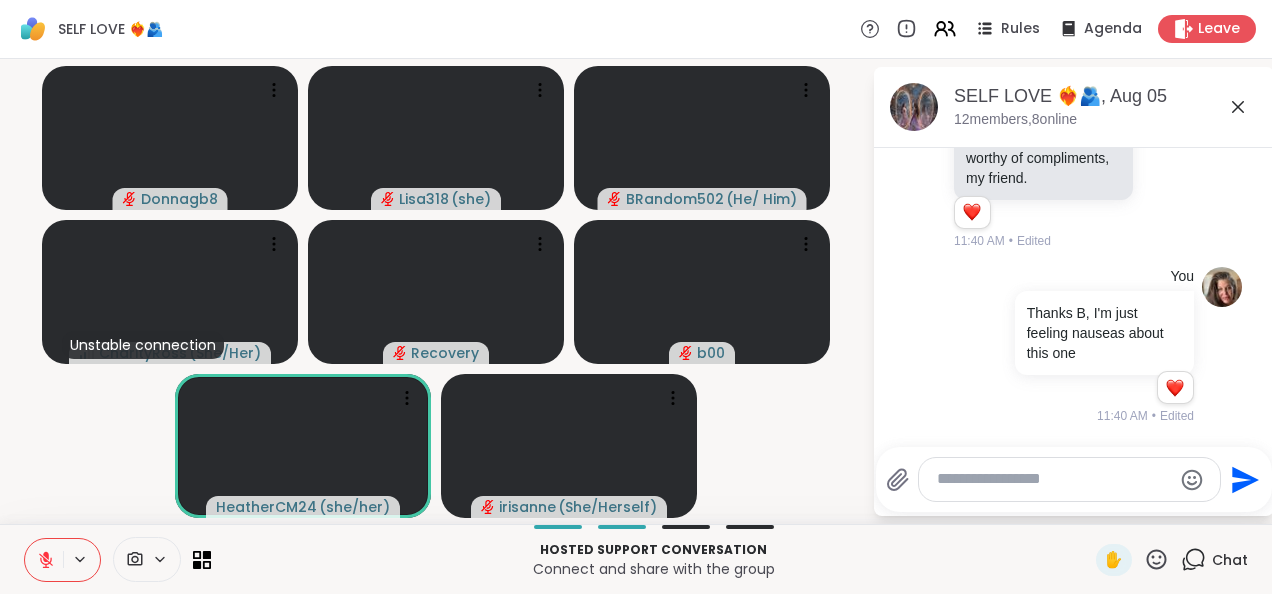 click at bounding box center (44, 560) 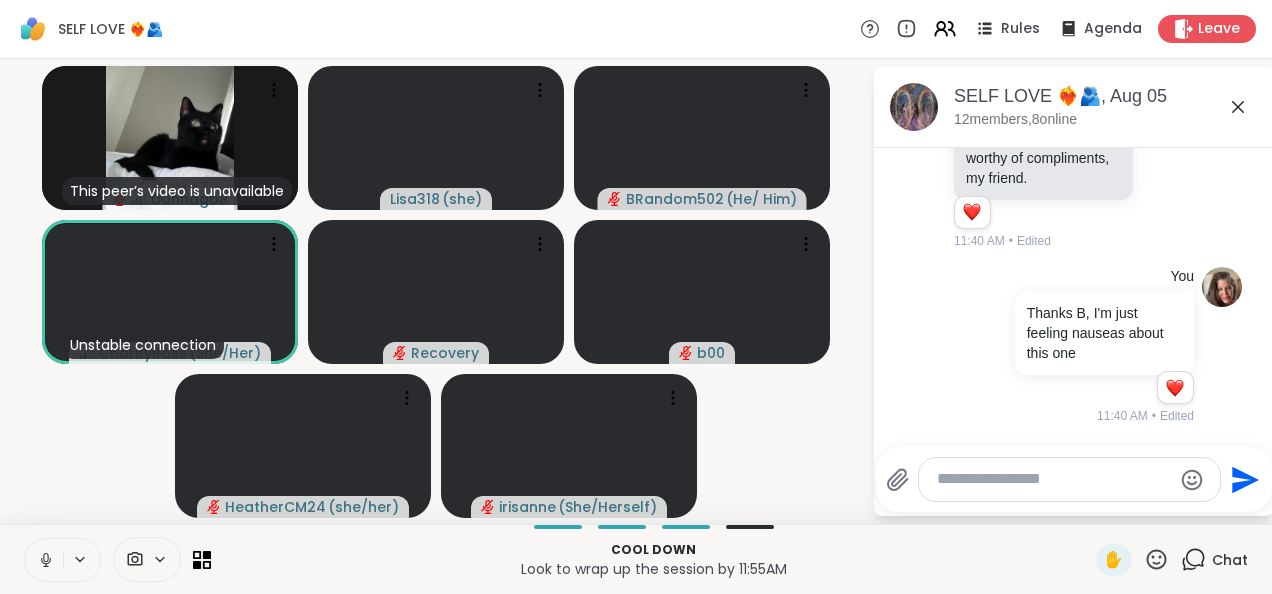 click 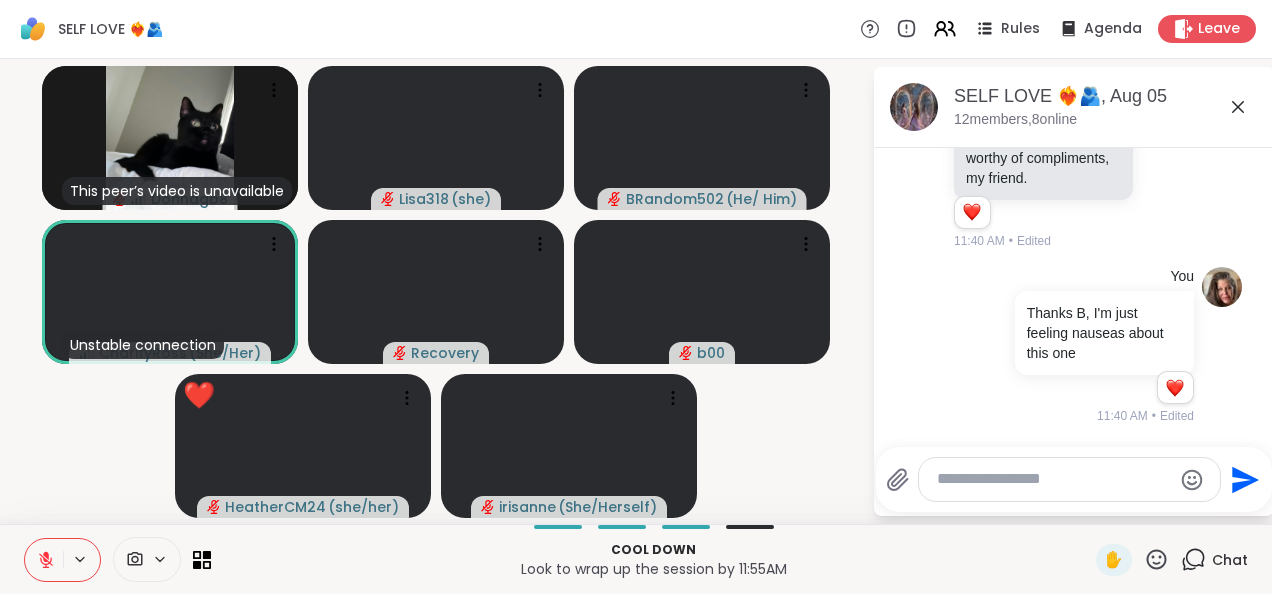 click 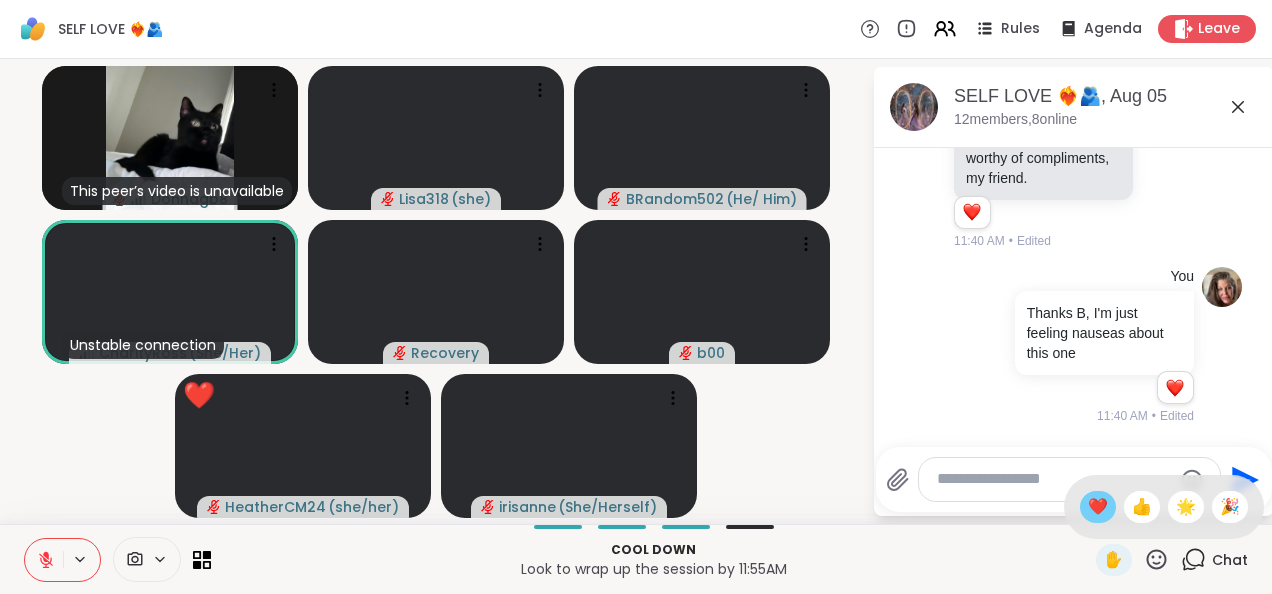 click on "❤️" at bounding box center (1098, 507) 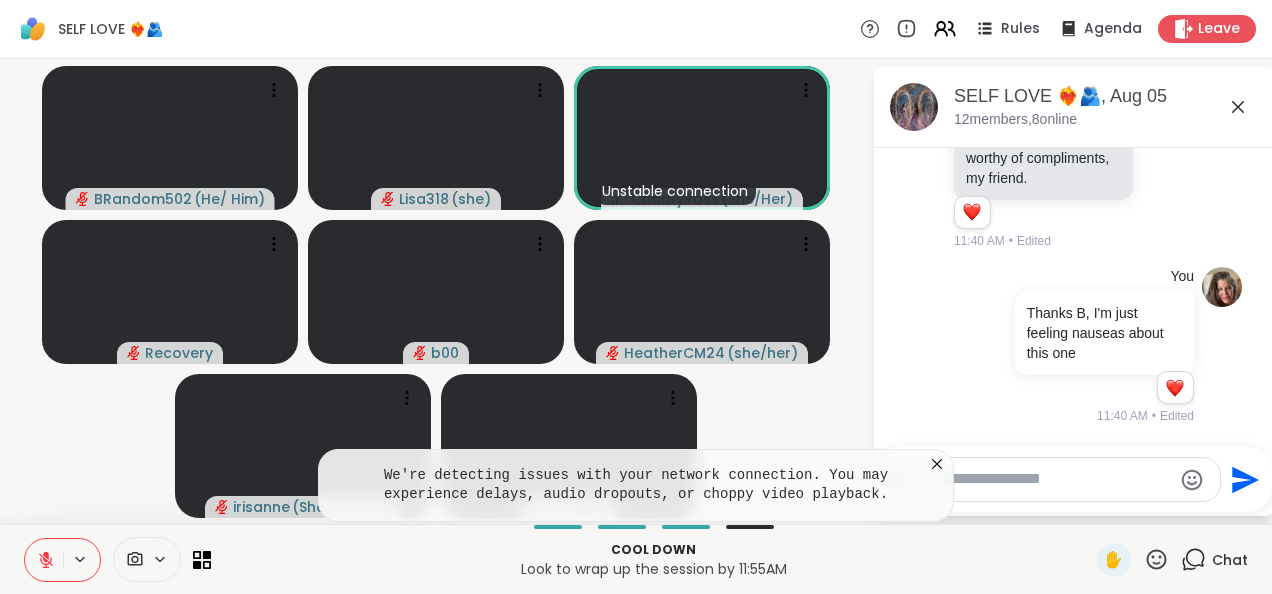 click 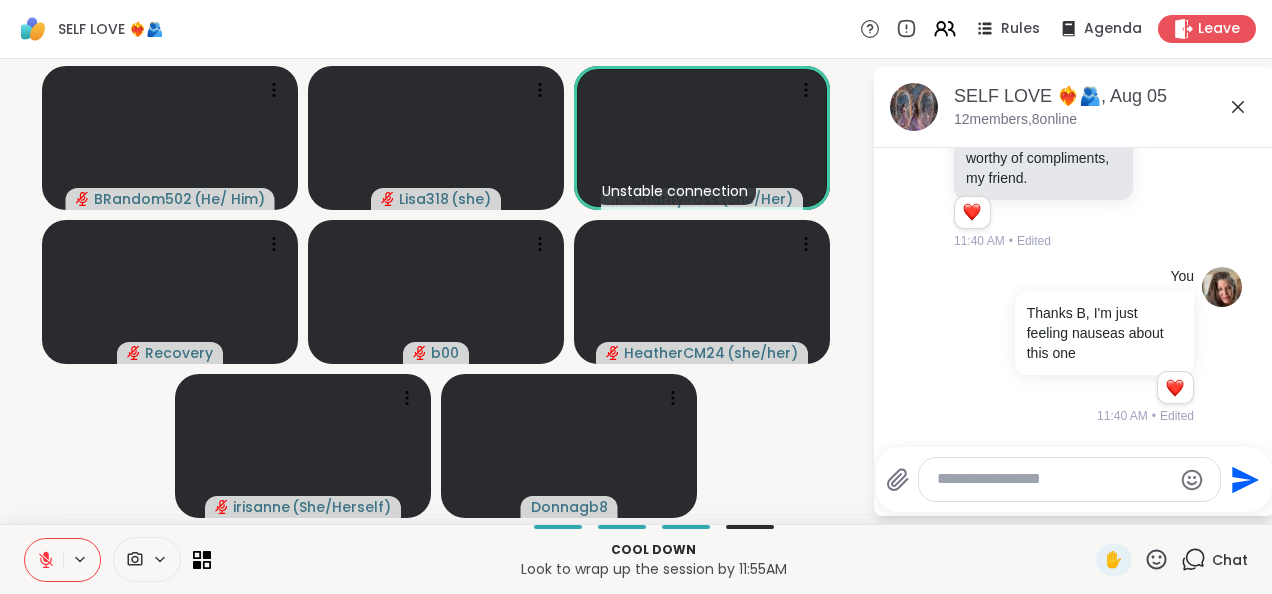 click at bounding box center (1054, 479) 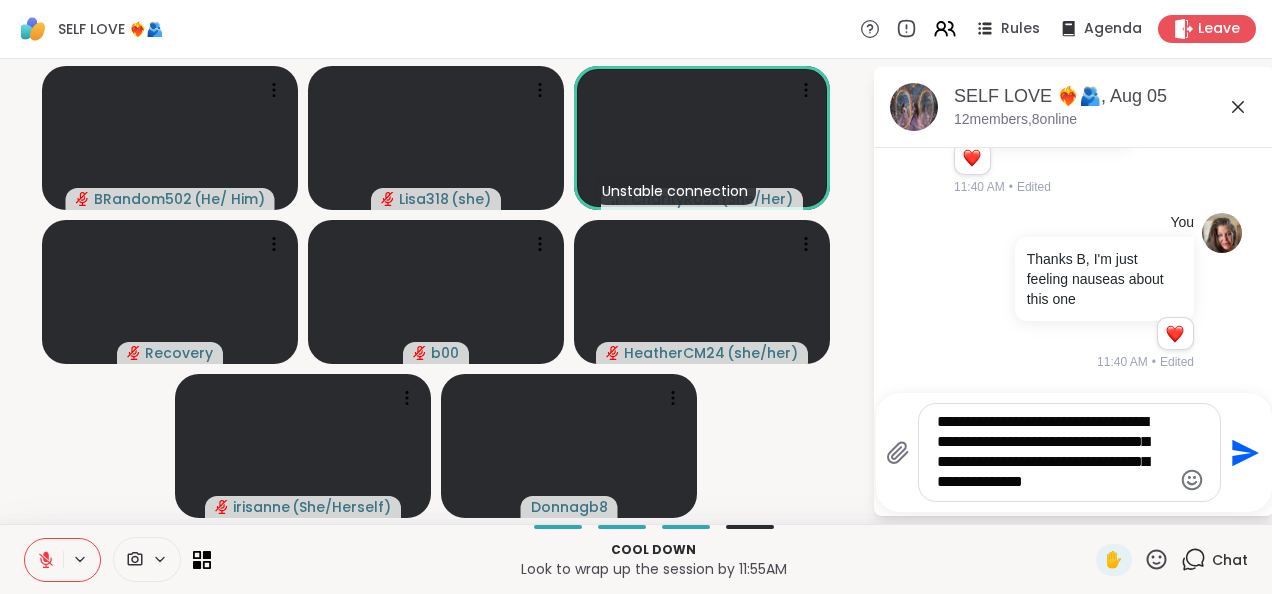 type on "**********" 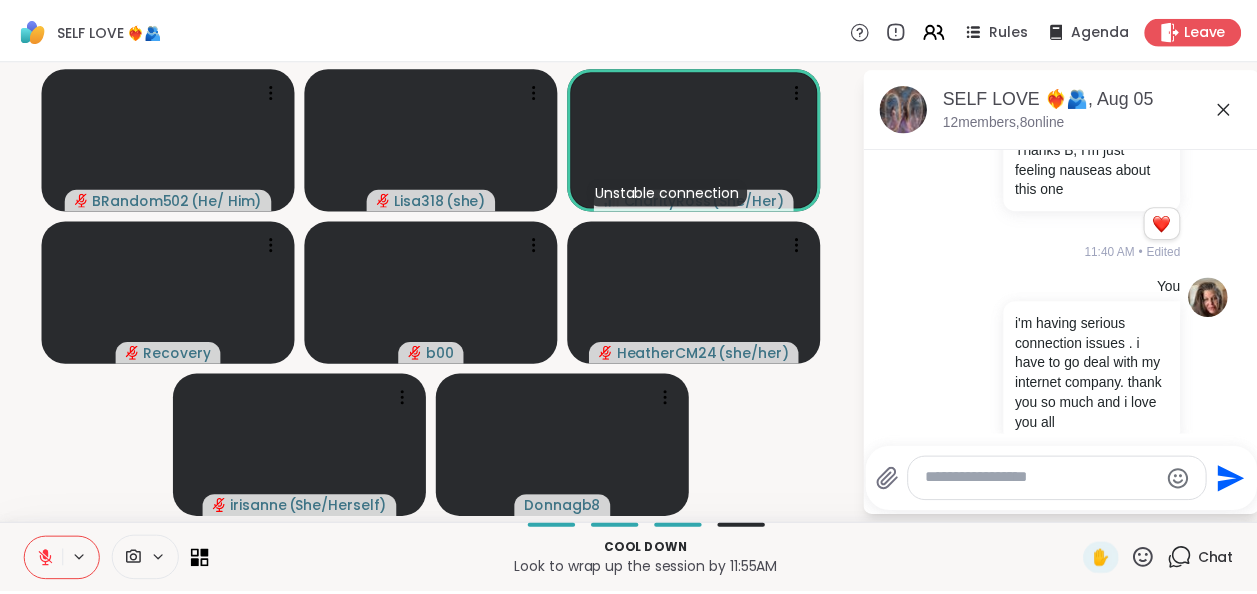 scroll, scrollTop: 4040, scrollLeft: 0, axis: vertical 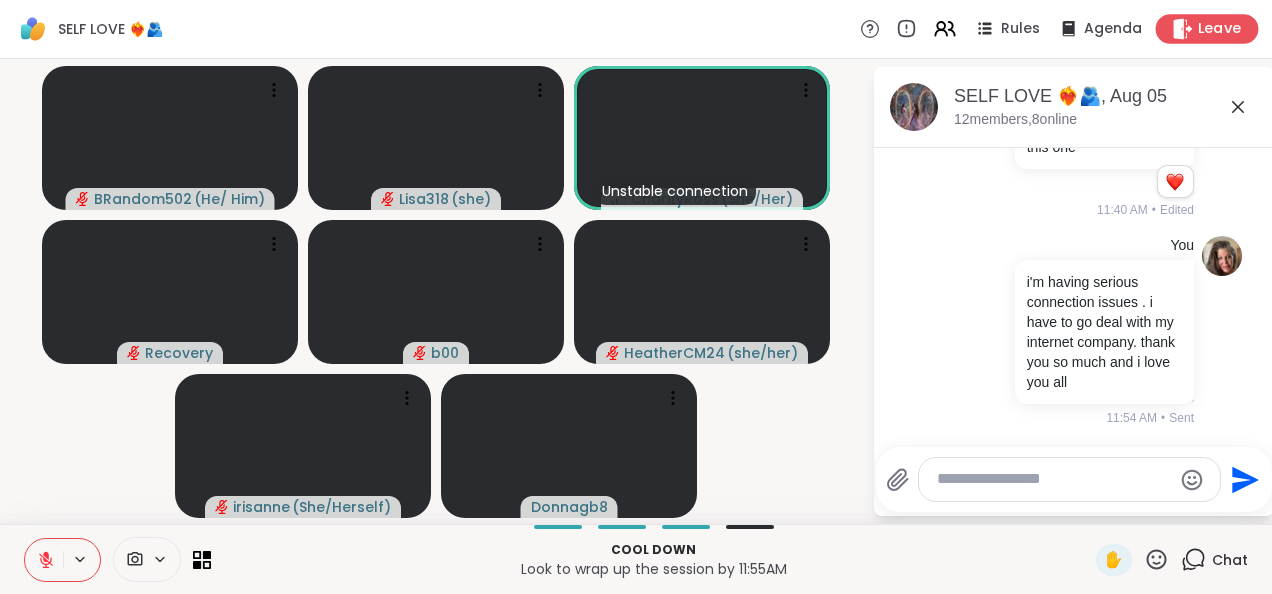 click on "Leave" at bounding box center [1220, 29] 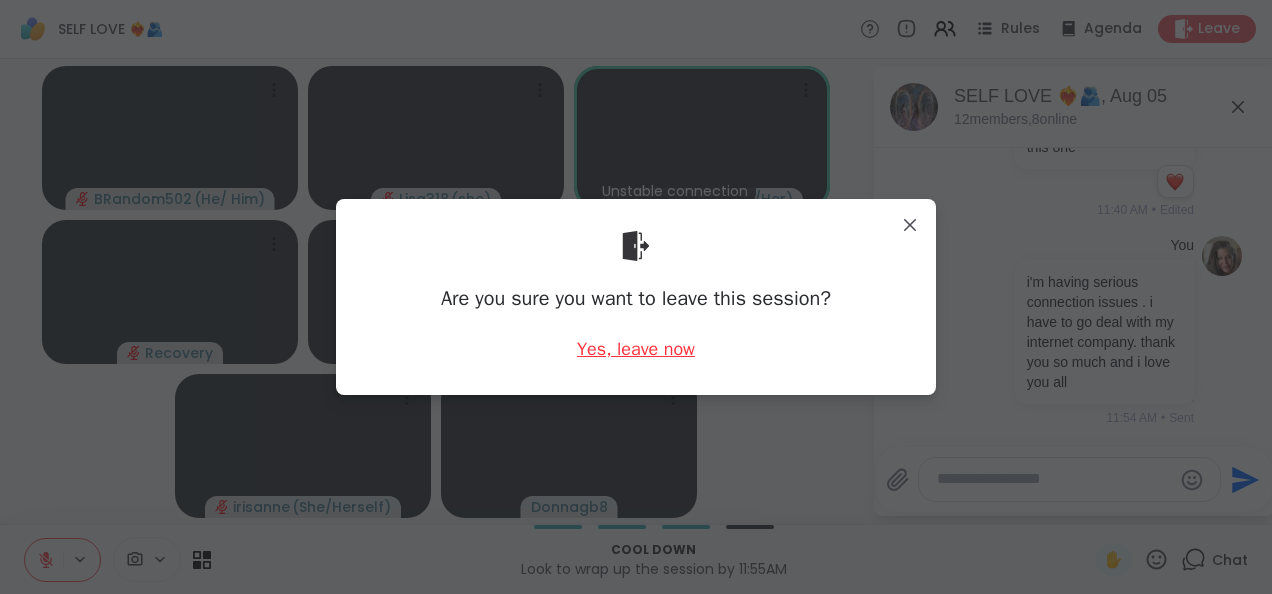 click on "Yes, leave now" at bounding box center [636, 349] 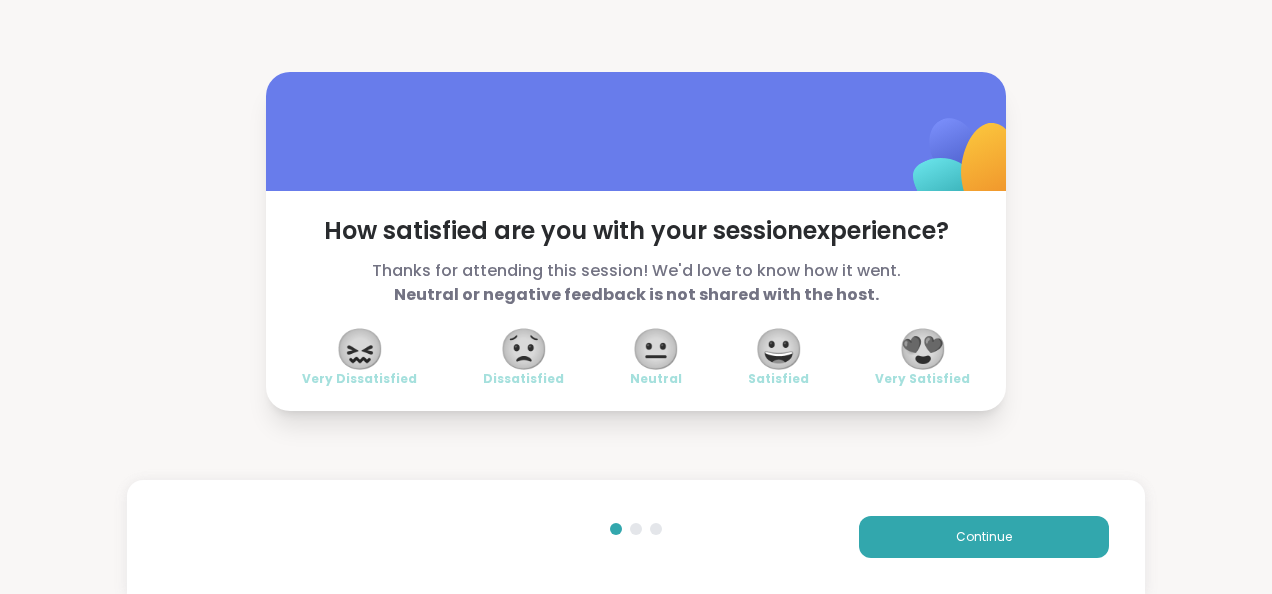 click on "😍" at bounding box center (923, 349) 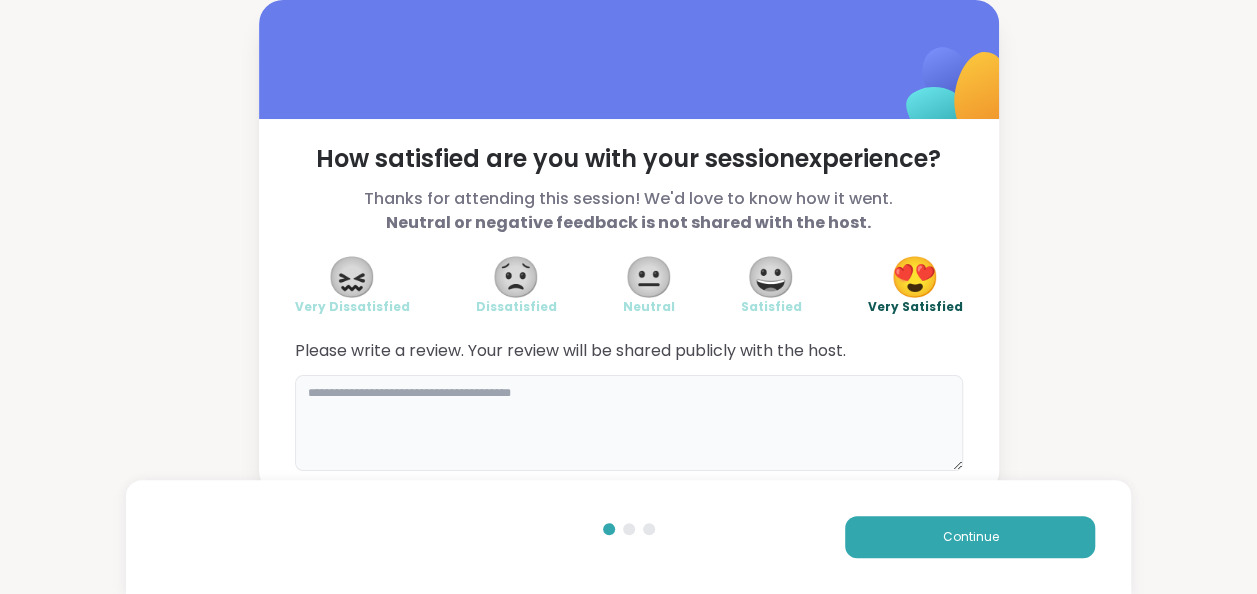 click at bounding box center (629, 423) 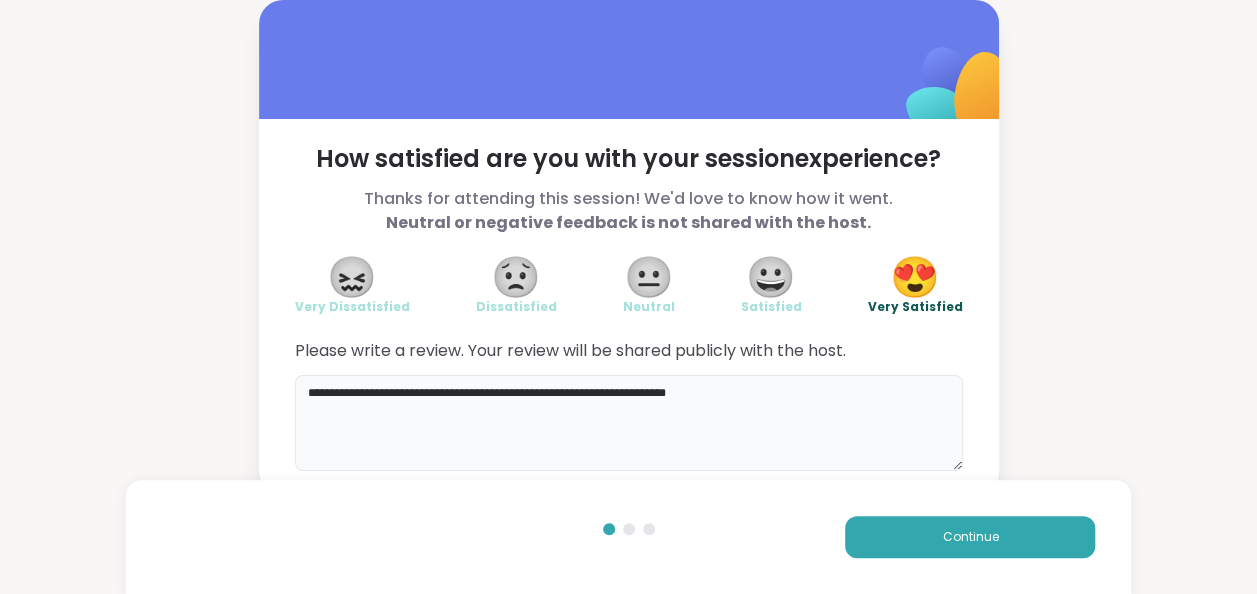 type on "**********" 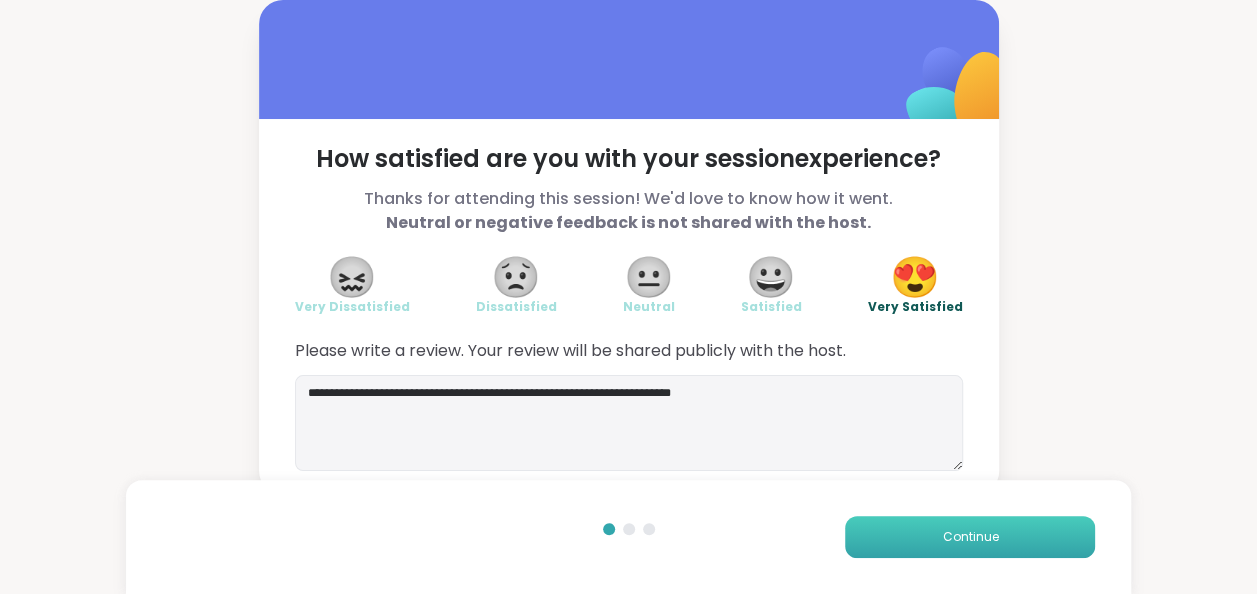 click on "Continue" at bounding box center (970, 537) 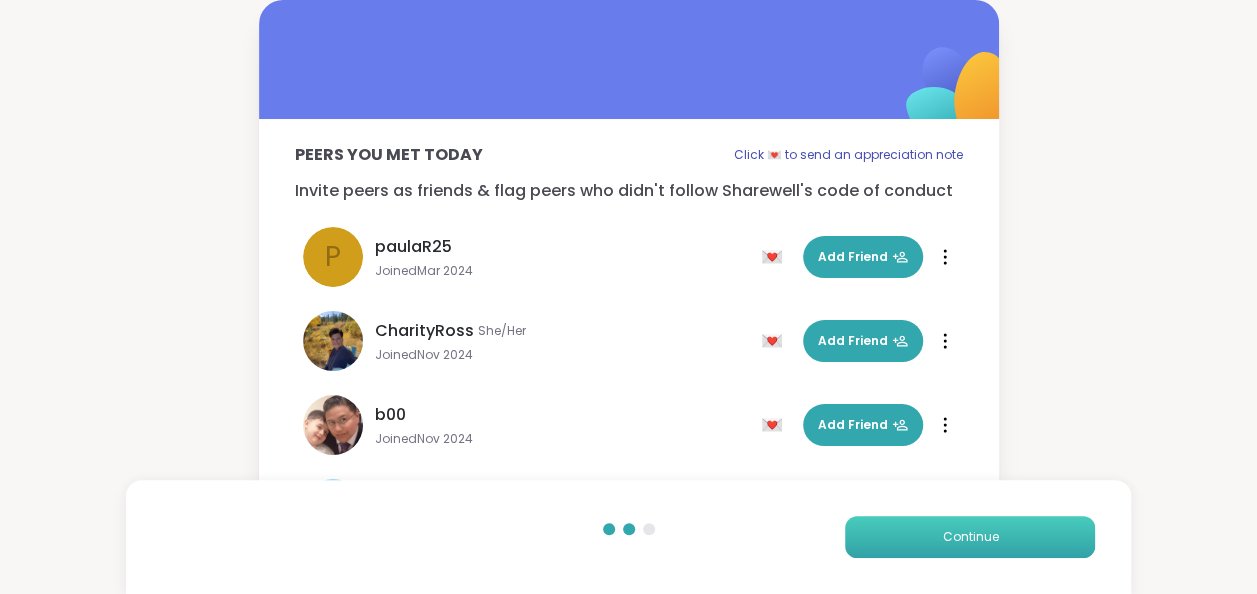 scroll, scrollTop: 112, scrollLeft: 0, axis: vertical 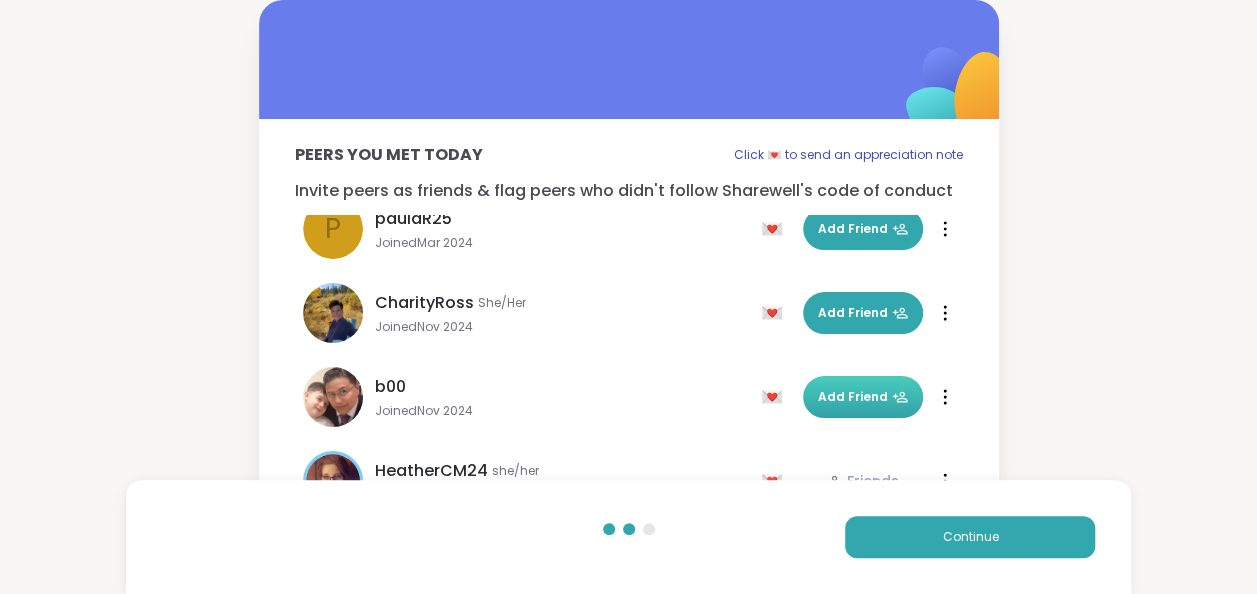 click on "Add Friend" at bounding box center (863, 397) 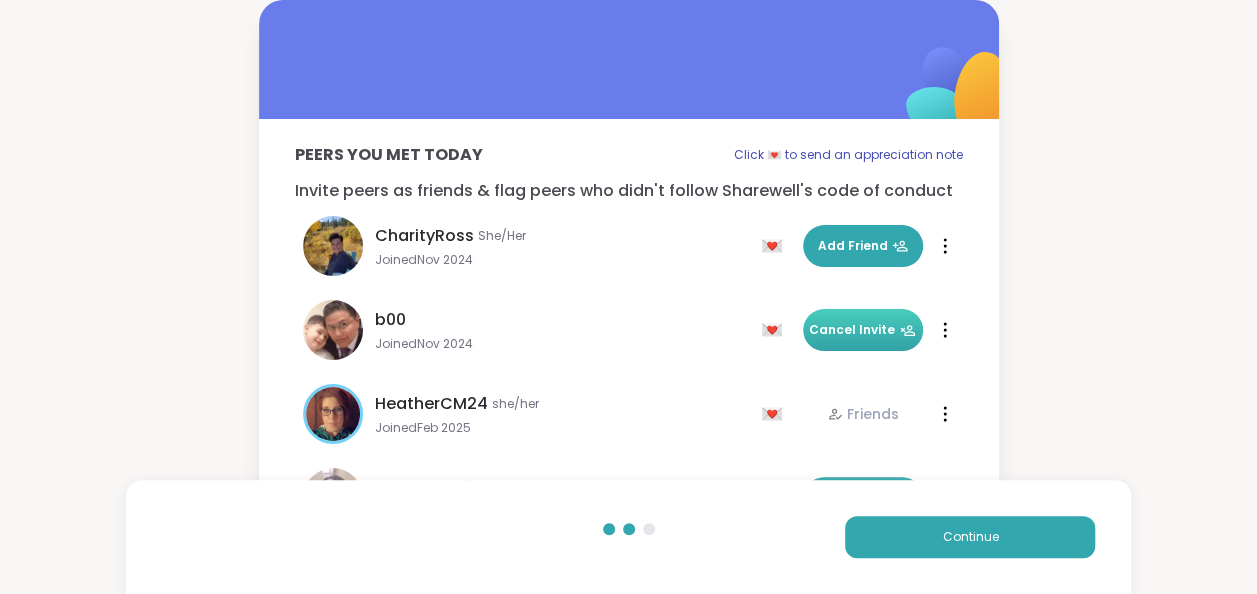 scroll, scrollTop: 177, scrollLeft: 0, axis: vertical 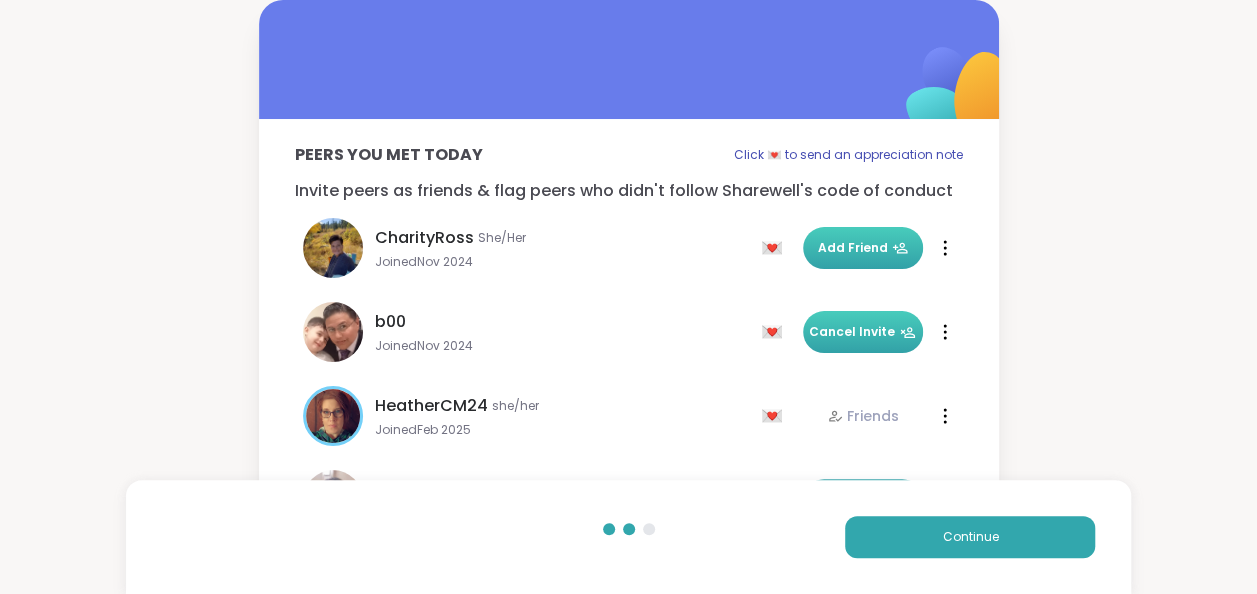 click on "Add Friend" at bounding box center (863, 248) 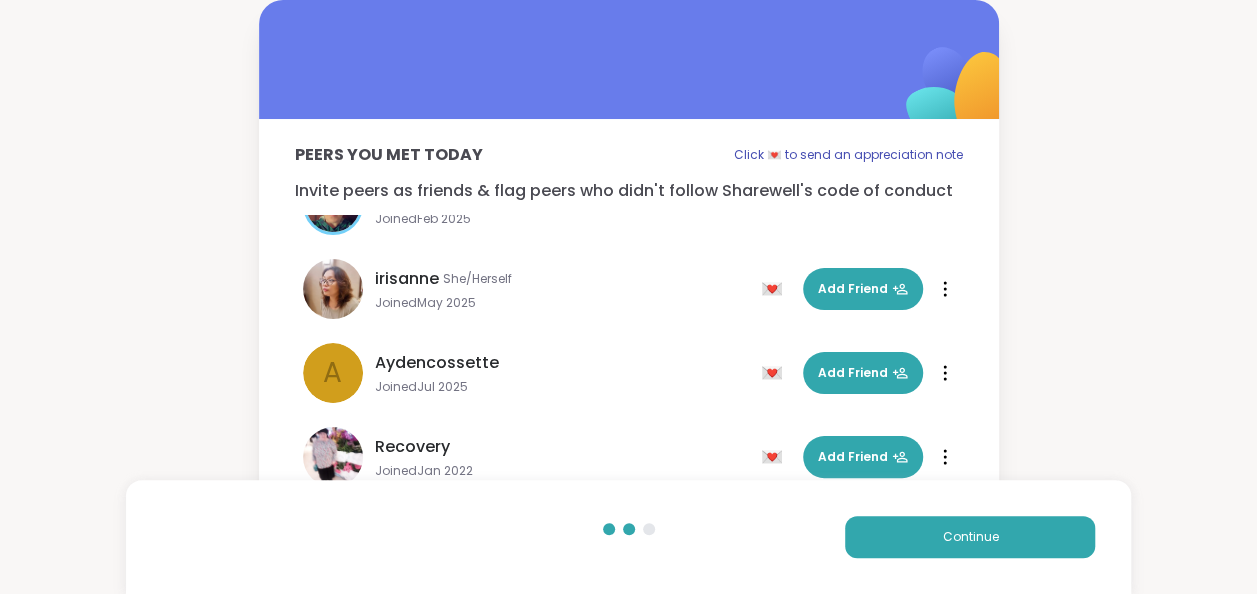 scroll, scrollTop: 396, scrollLeft: 0, axis: vertical 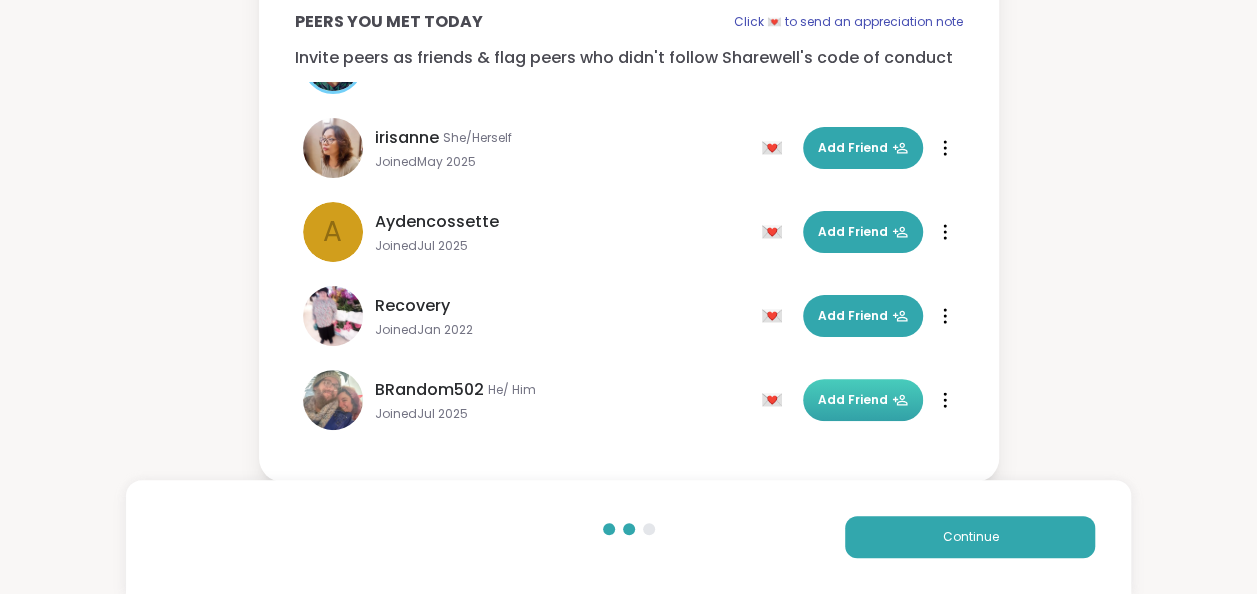 click on "Add Friend" at bounding box center [863, 400] 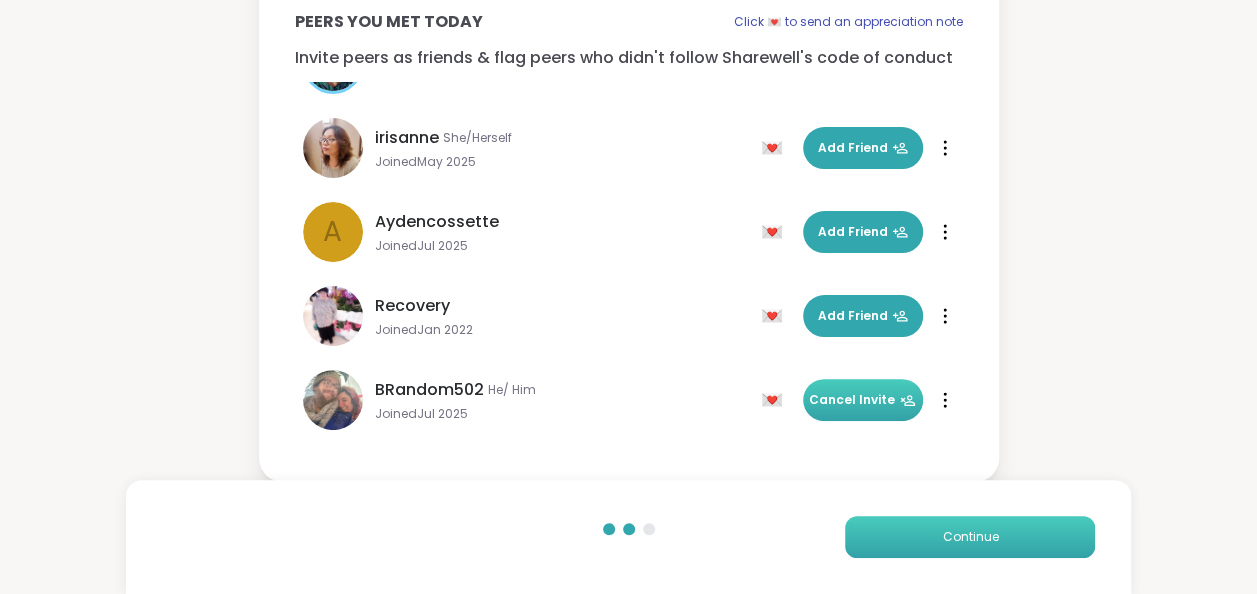 click on "Continue" at bounding box center [970, 537] 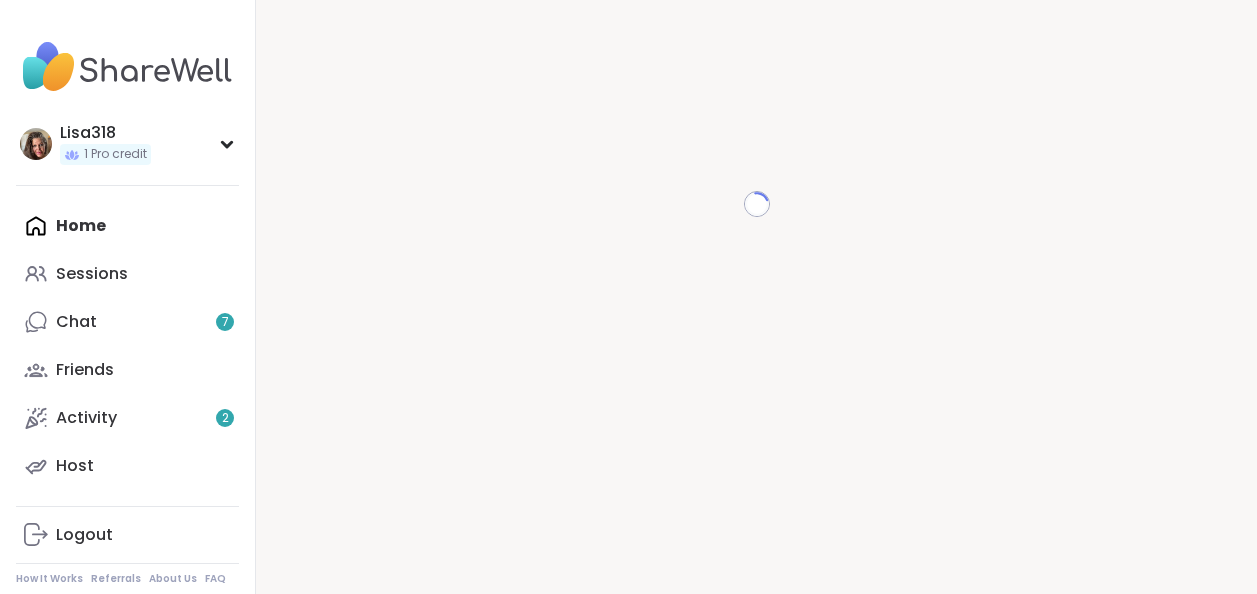 scroll, scrollTop: 0, scrollLeft: 0, axis: both 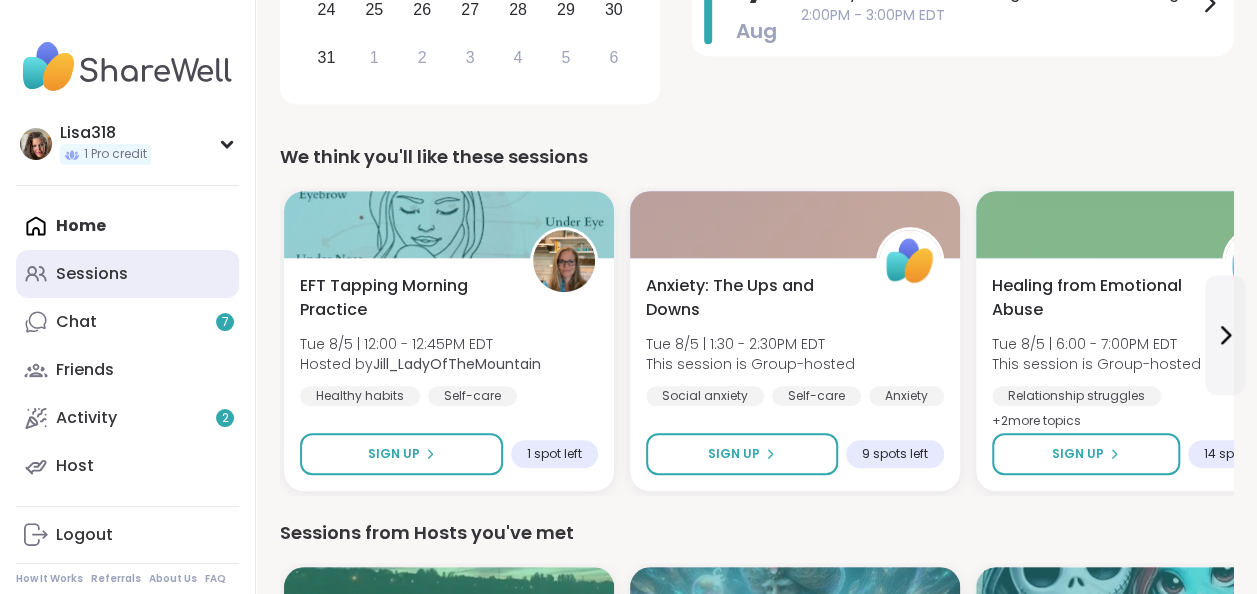 click on "Sessions" at bounding box center [92, 274] 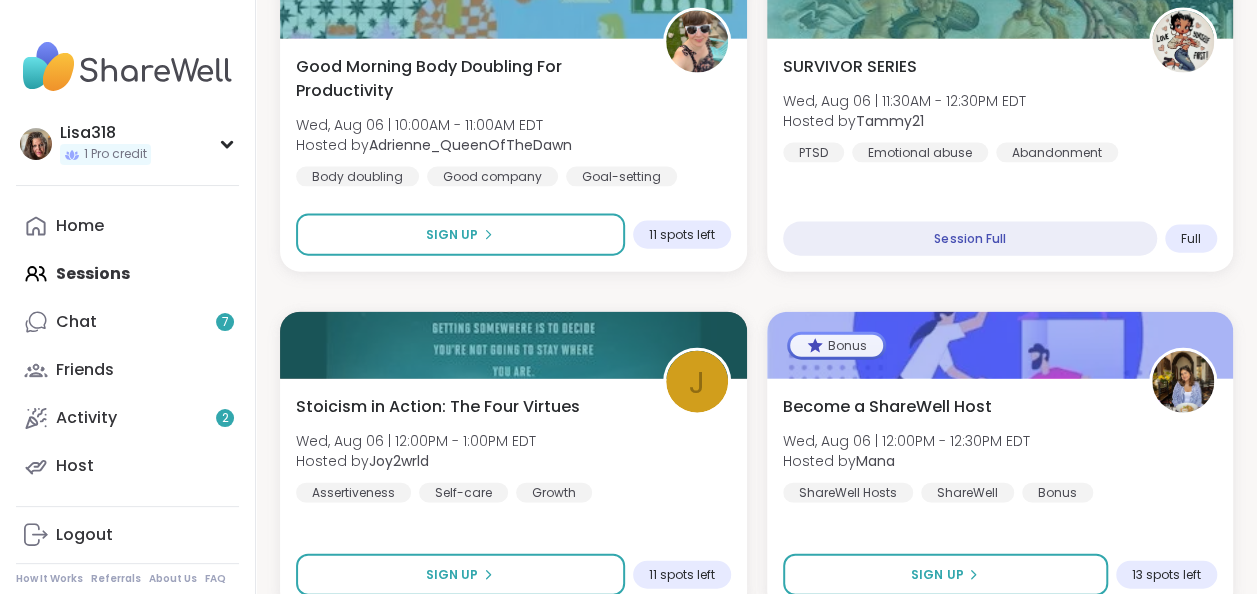scroll, scrollTop: 5982, scrollLeft: 0, axis: vertical 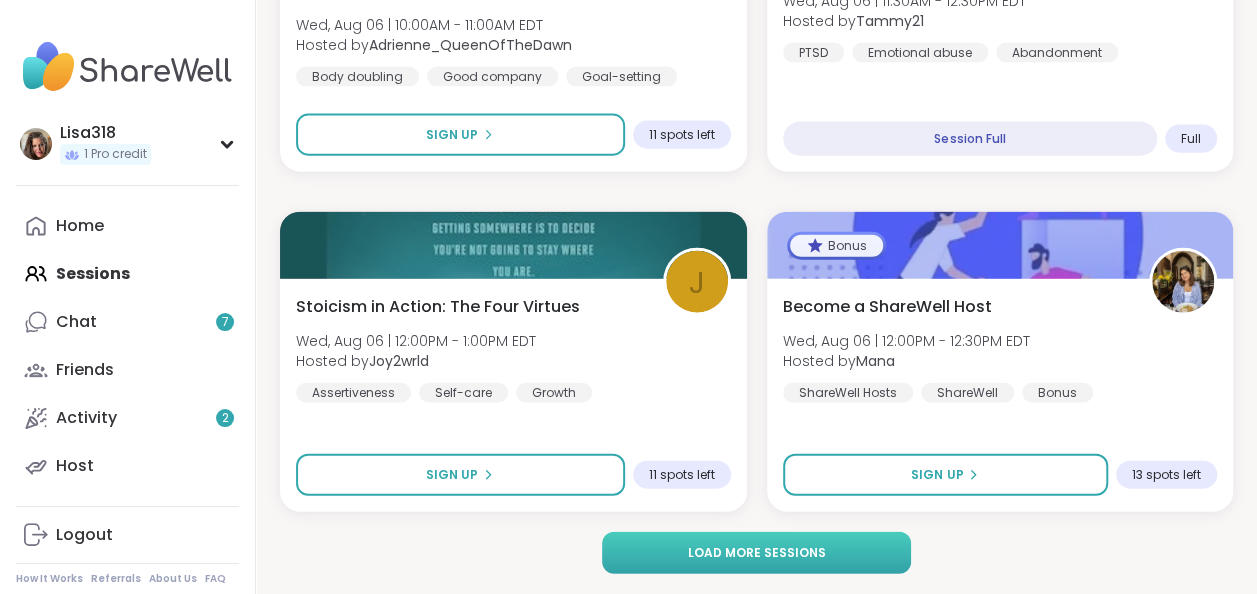 click on "Load more sessions" at bounding box center (757, 553) 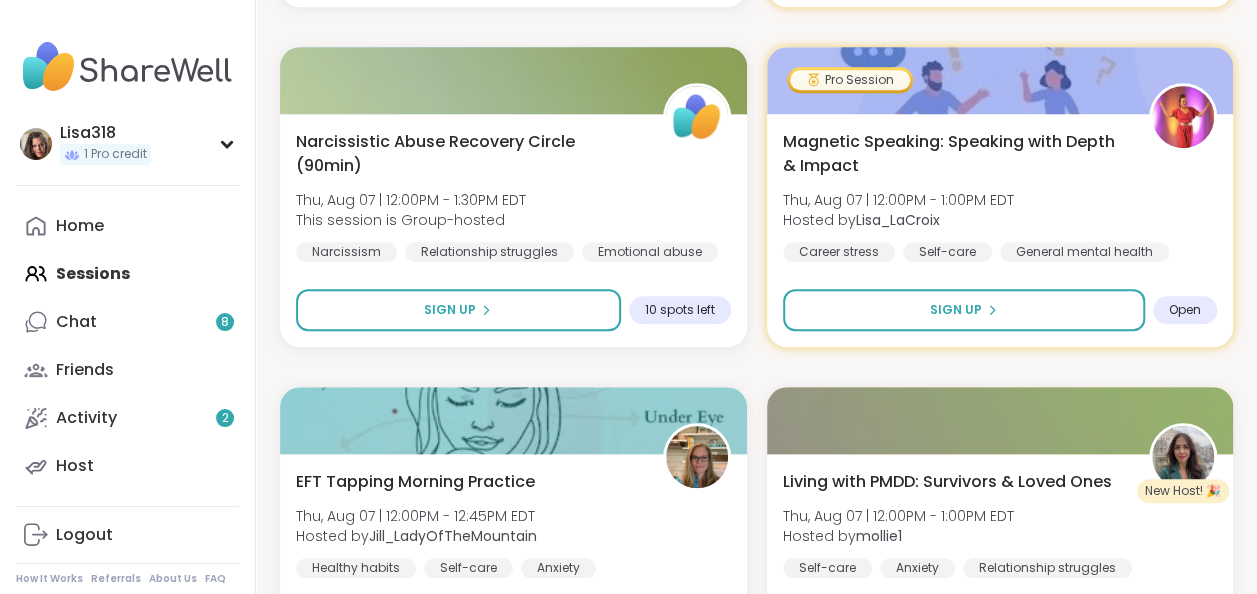 scroll, scrollTop: 12102, scrollLeft: 0, axis: vertical 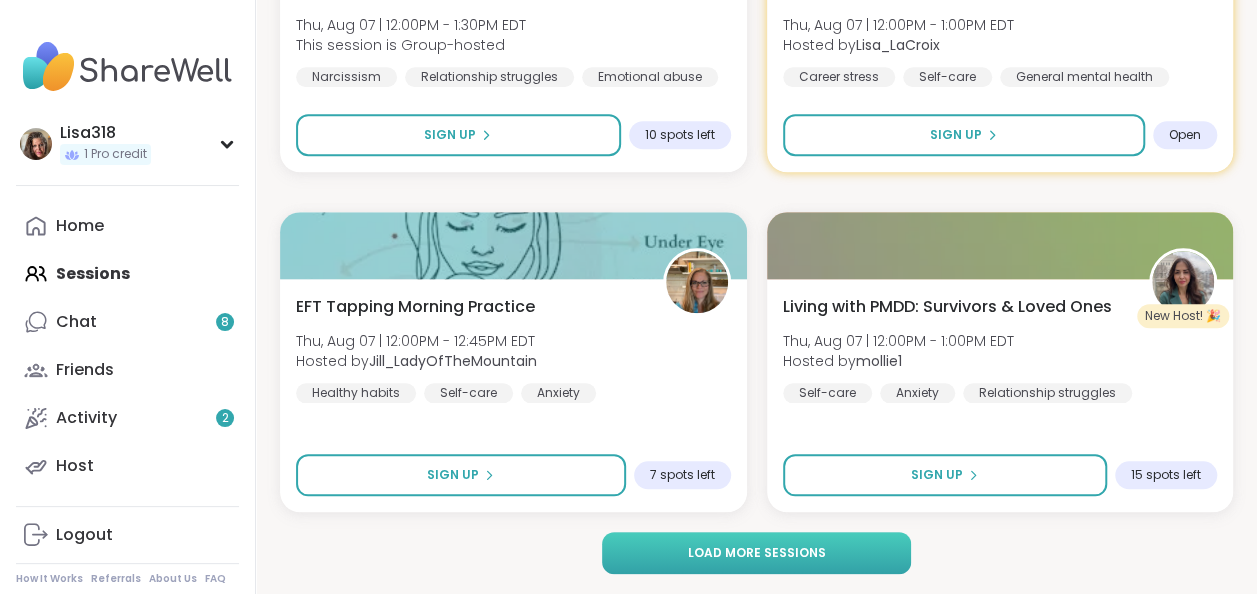 click on "Load more sessions" at bounding box center [756, 553] 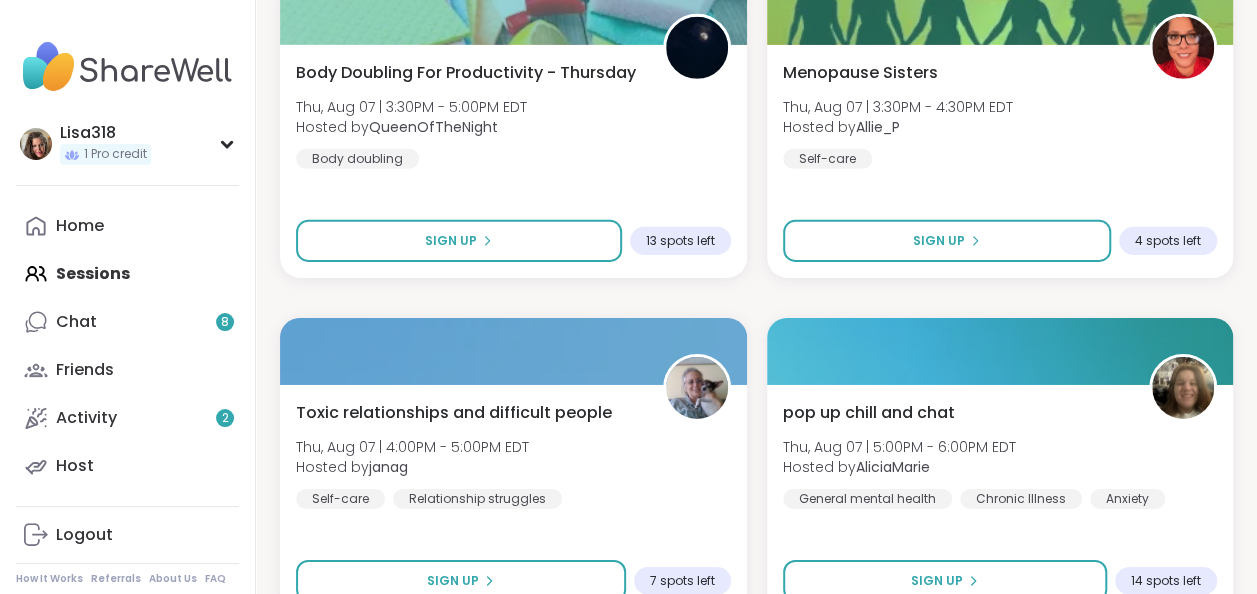 scroll, scrollTop: 14372, scrollLeft: 0, axis: vertical 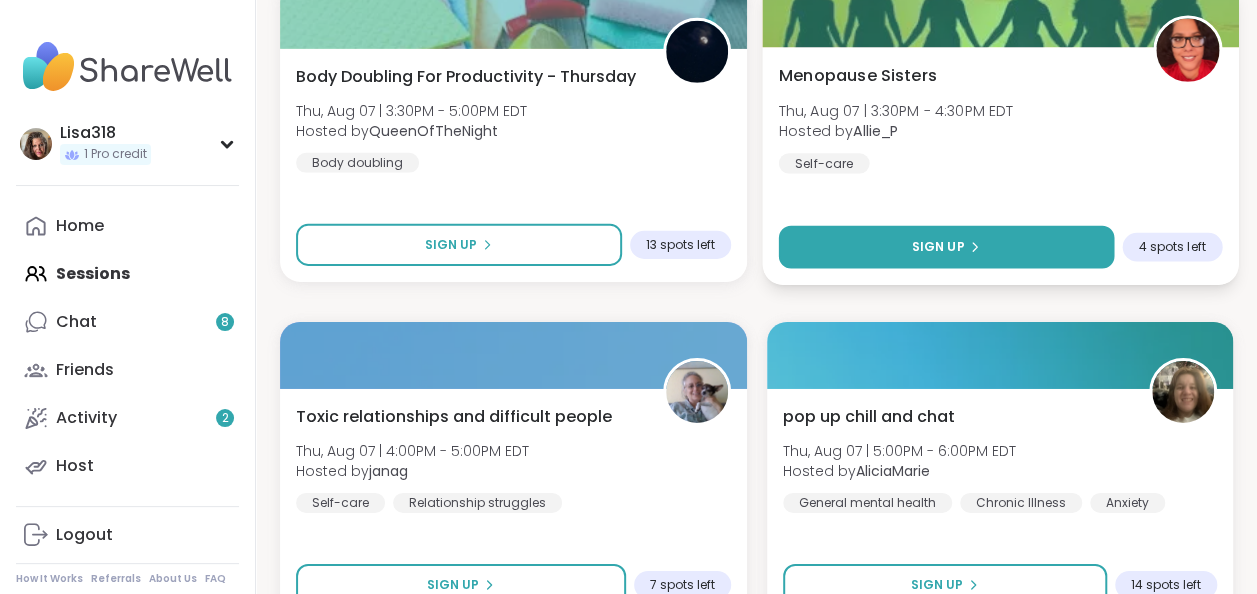 click on "Sign Up" at bounding box center [945, 247] 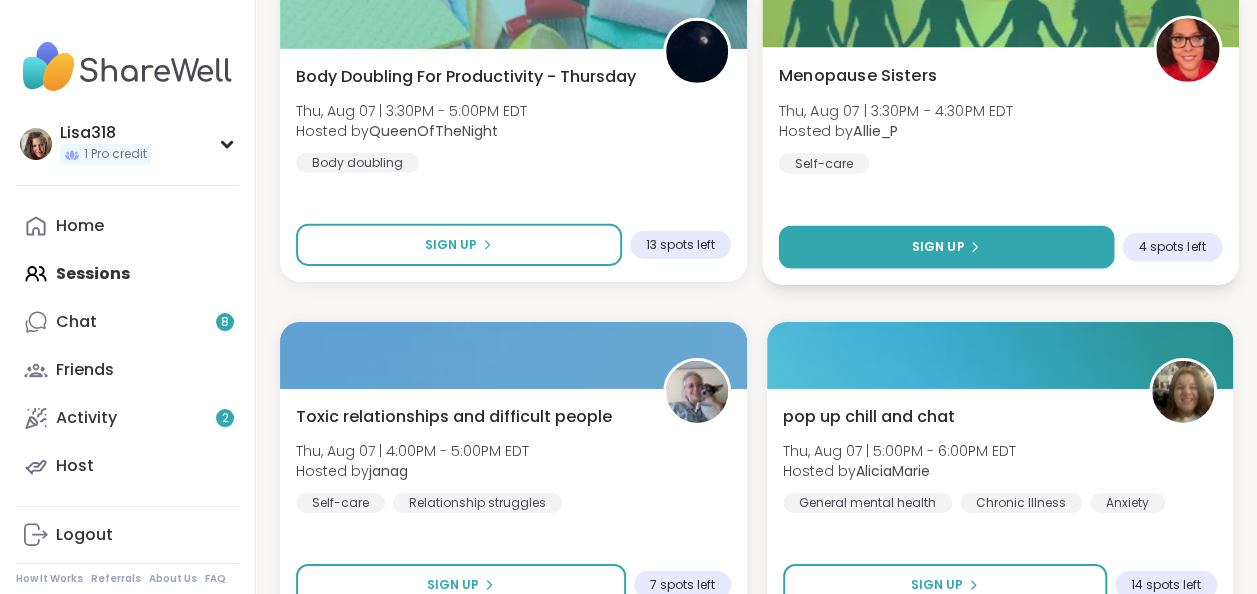 click on "Sign Up" at bounding box center (937, 247) 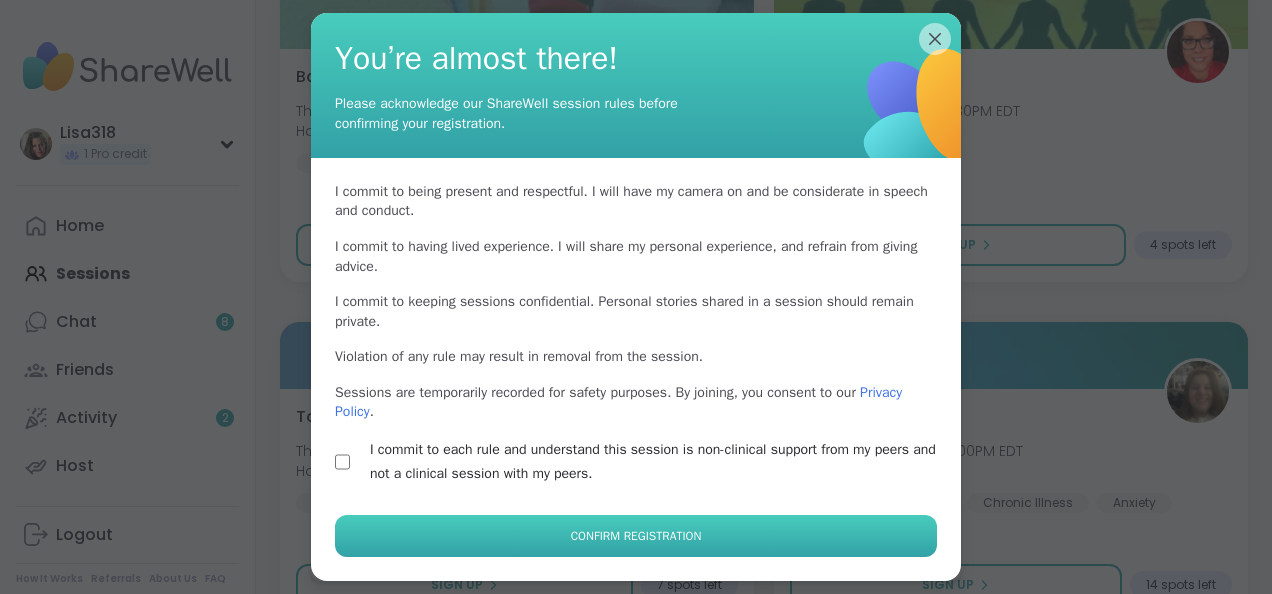 click on "Confirm Registration" at bounding box center [636, 536] 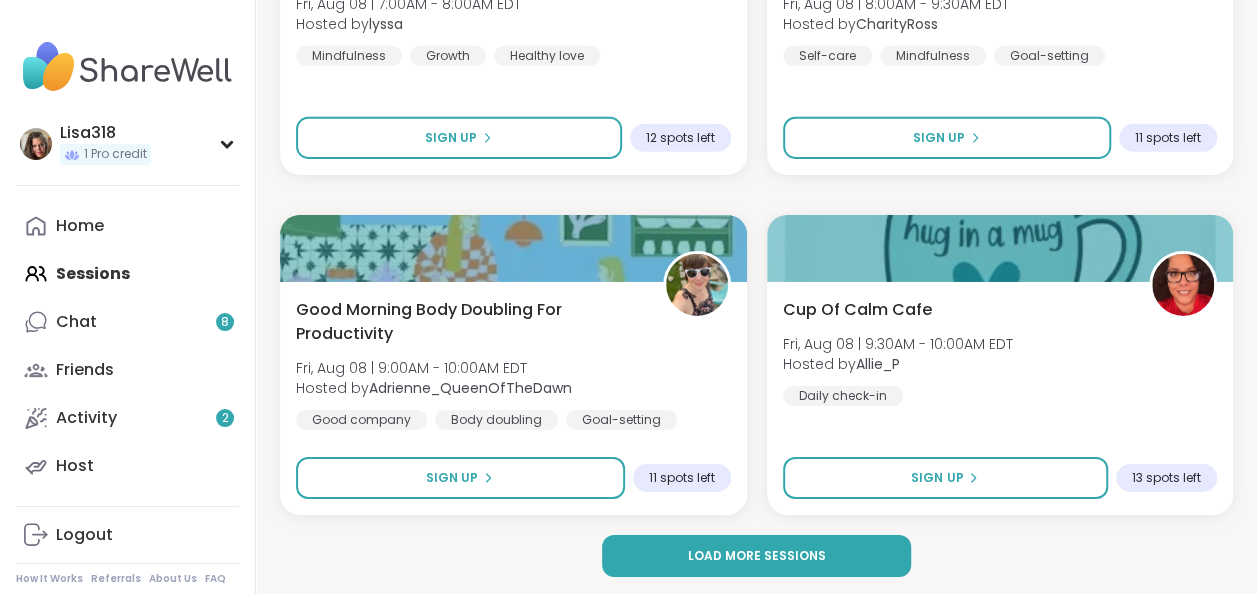 scroll, scrollTop: 18222, scrollLeft: 0, axis: vertical 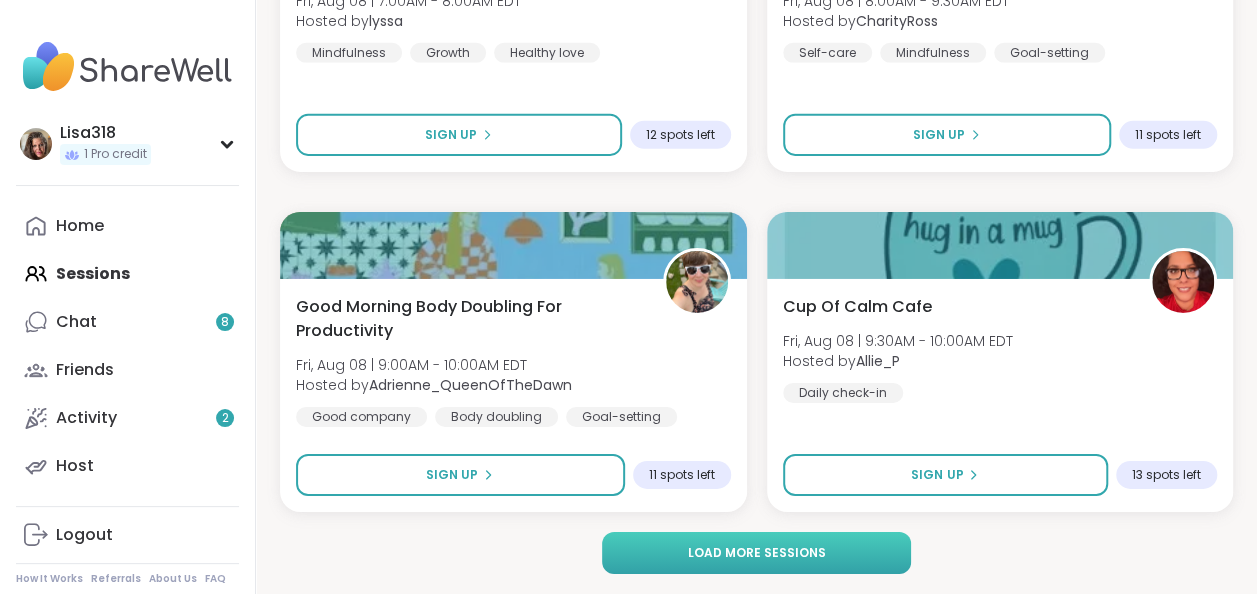 click on "Load more sessions" at bounding box center [757, 553] 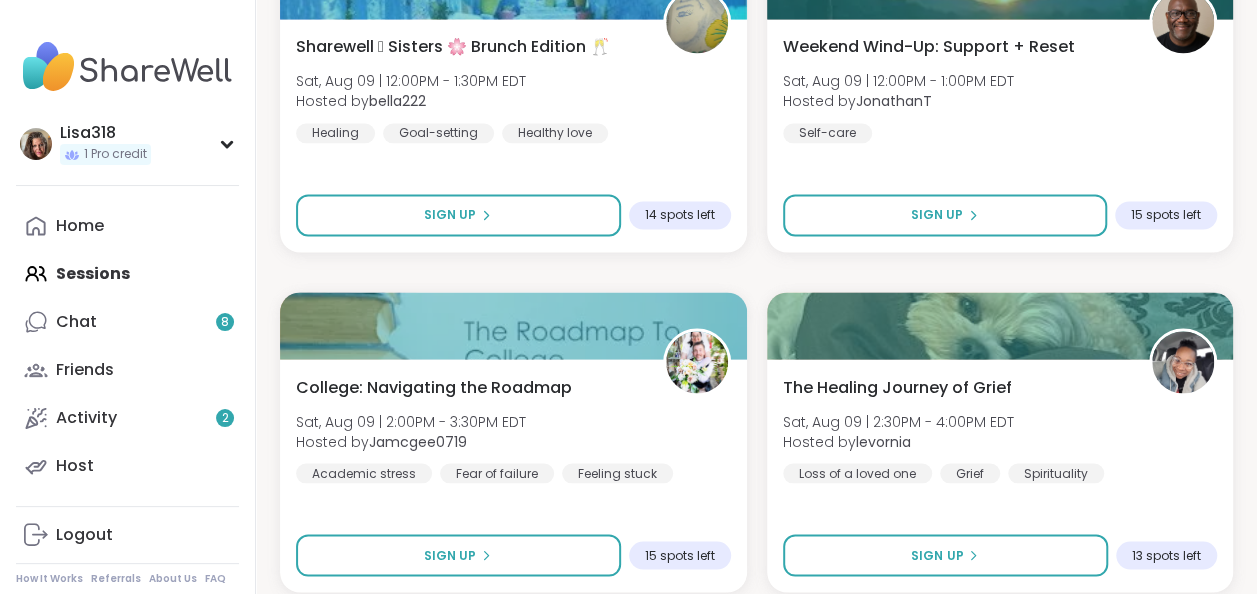 scroll, scrollTop: 24342, scrollLeft: 0, axis: vertical 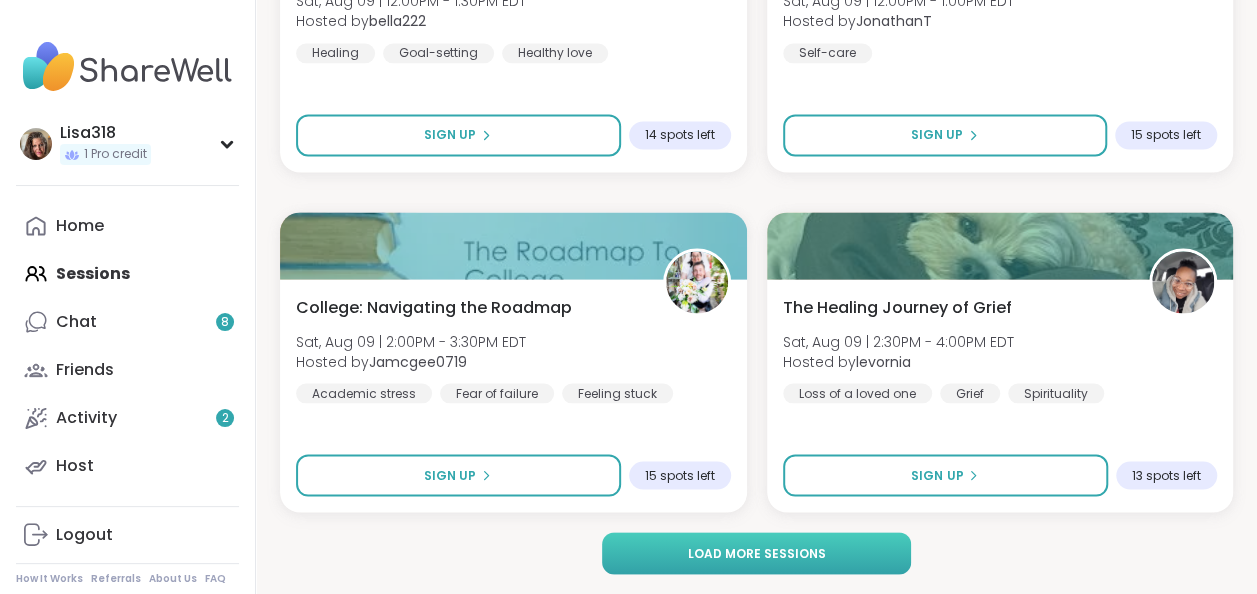 click on "Load more sessions" at bounding box center (757, 553) 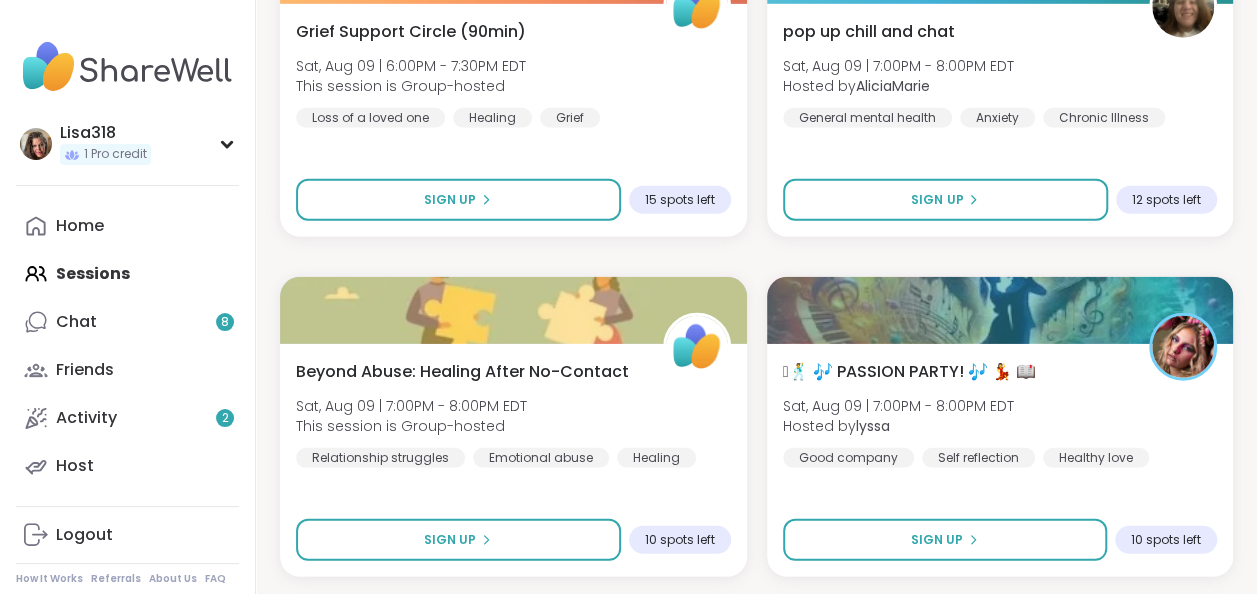 scroll, scrollTop: 25302, scrollLeft: 0, axis: vertical 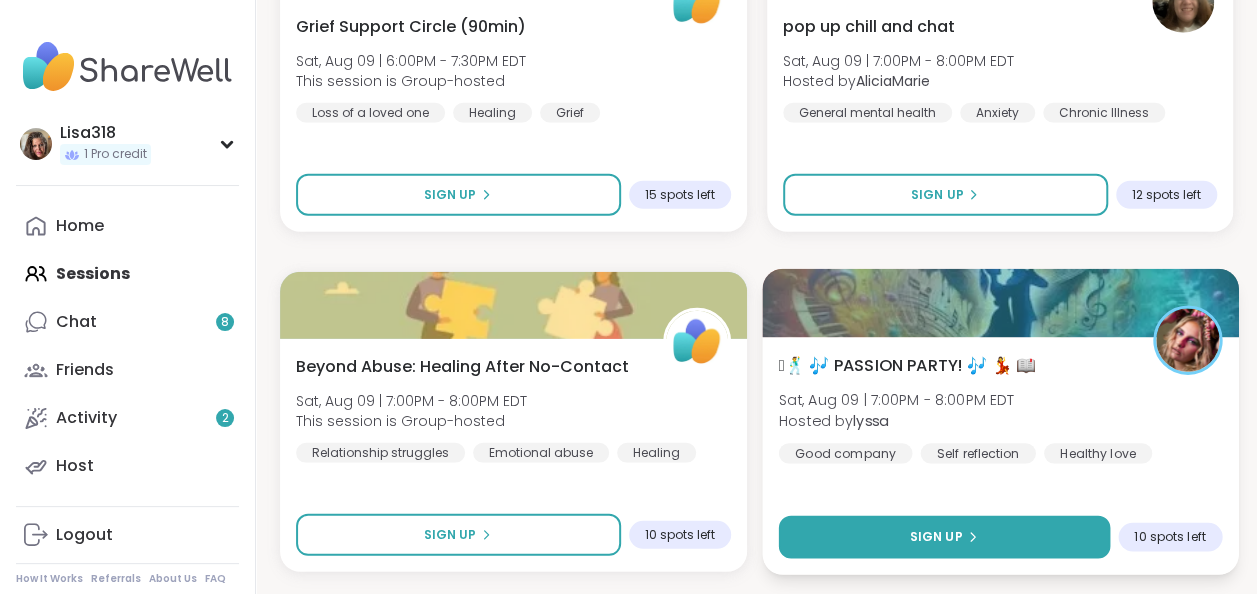 click on "Sign Up" at bounding box center [943, 537] 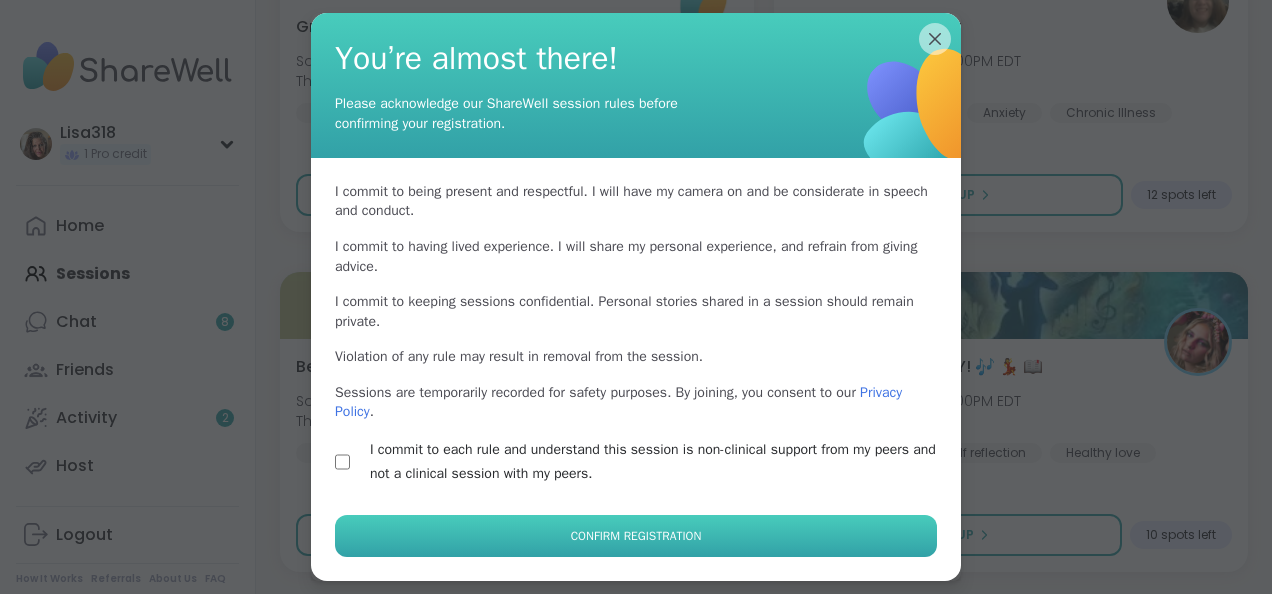 click on "Confirm Registration" at bounding box center (636, 536) 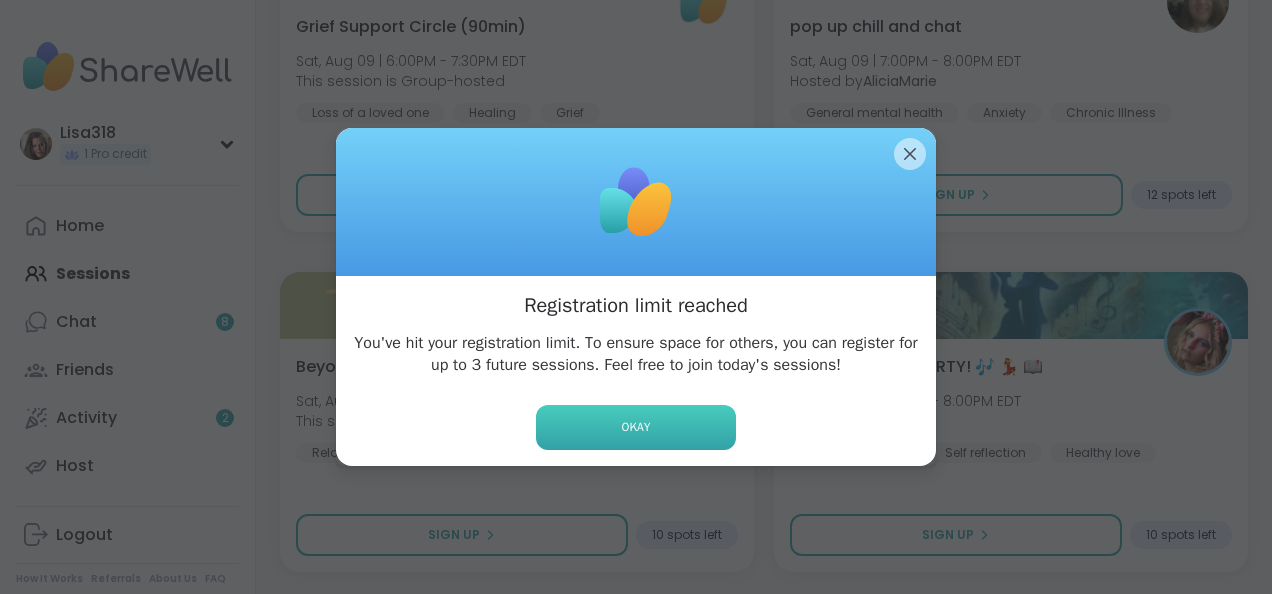 click on "Okay" at bounding box center [636, 427] 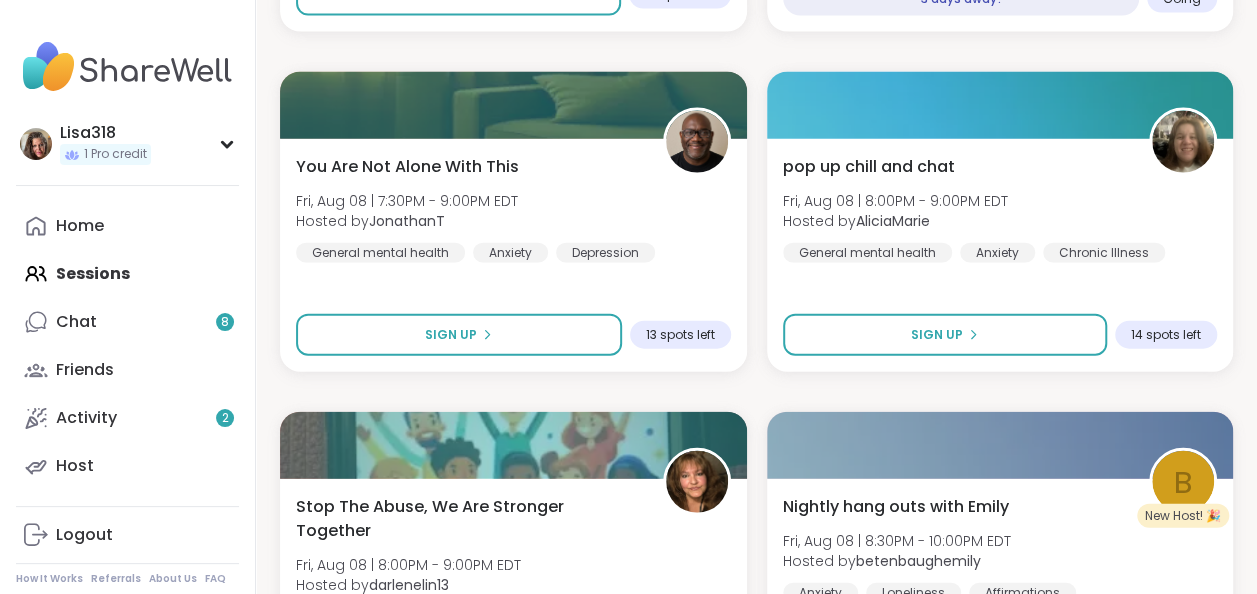 scroll, scrollTop: 21051, scrollLeft: 0, axis: vertical 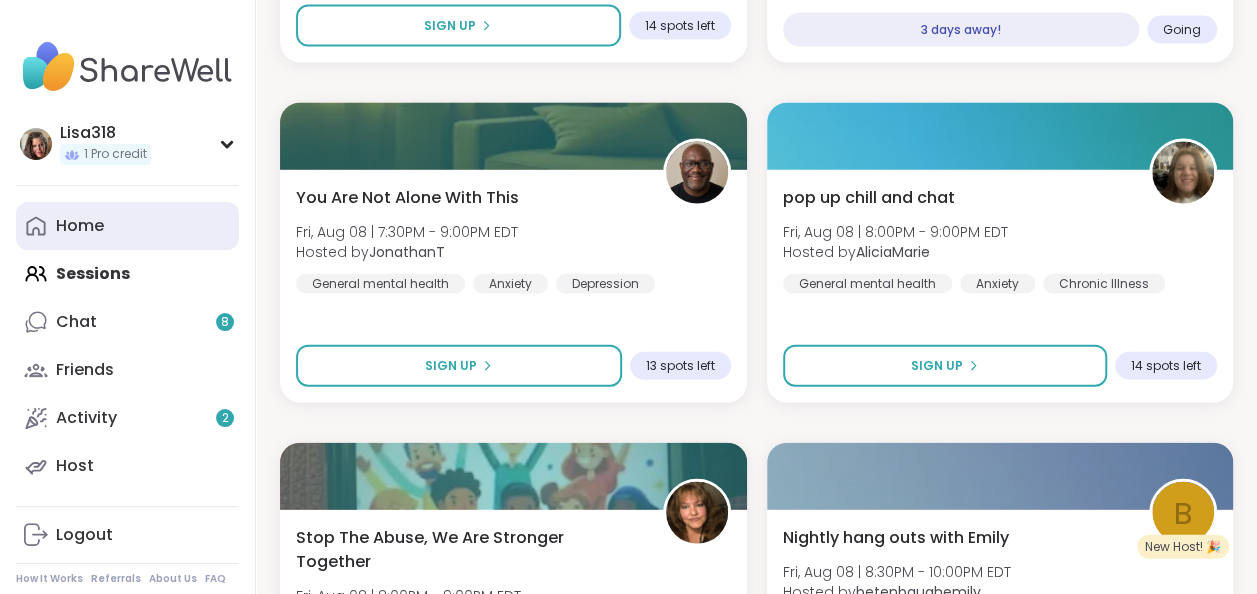 click on "Home" at bounding box center [80, 226] 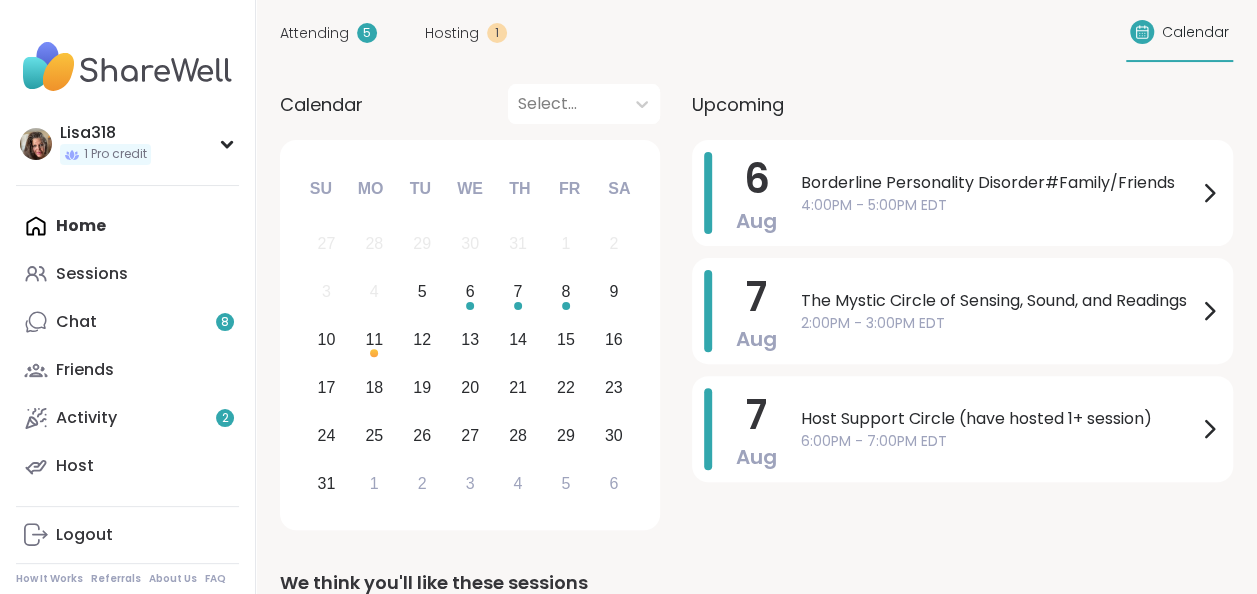 scroll, scrollTop: 149, scrollLeft: 0, axis: vertical 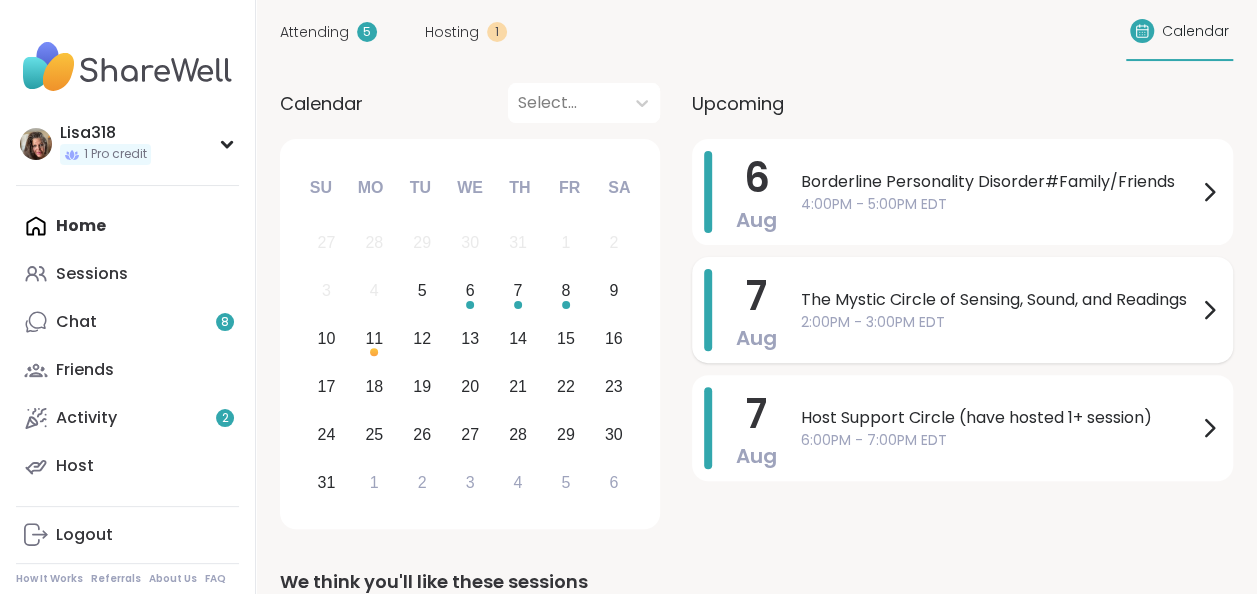 click at bounding box center (1209, 310) 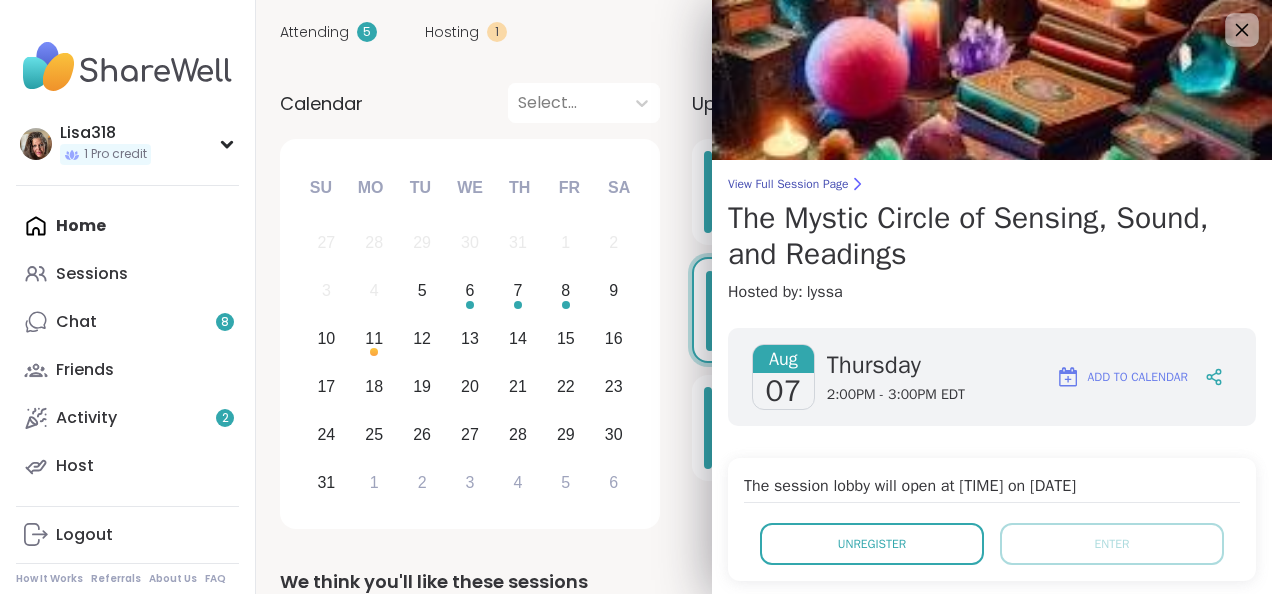 click 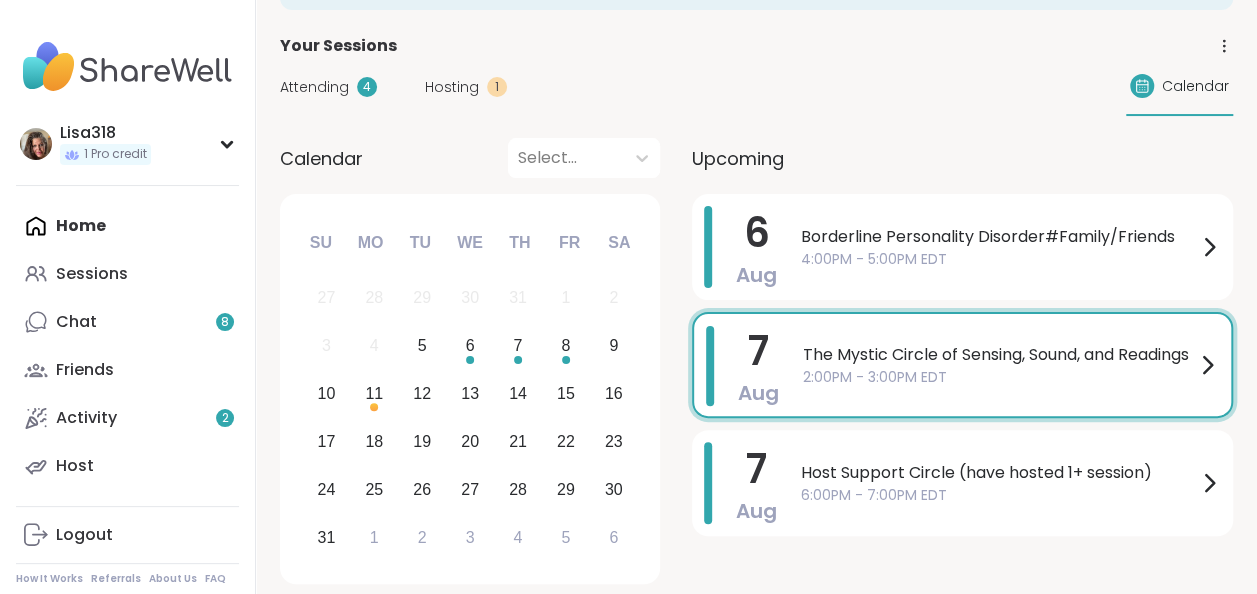 scroll, scrollTop: 0, scrollLeft: 0, axis: both 